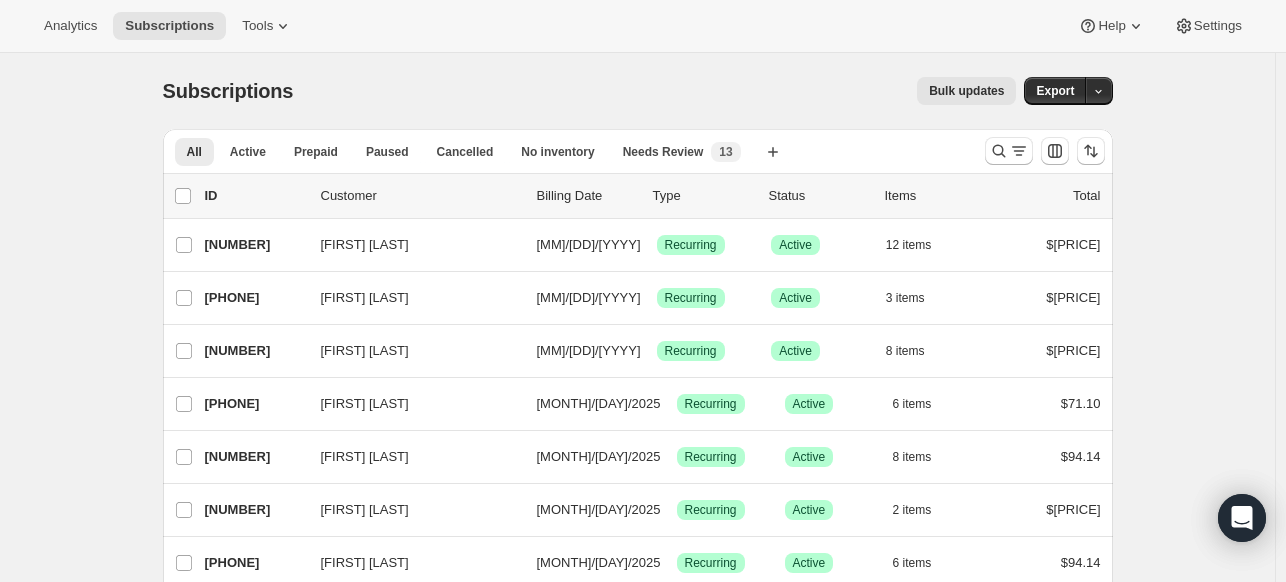 scroll, scrollTop: 0, scrollLeft: 0, axis: both 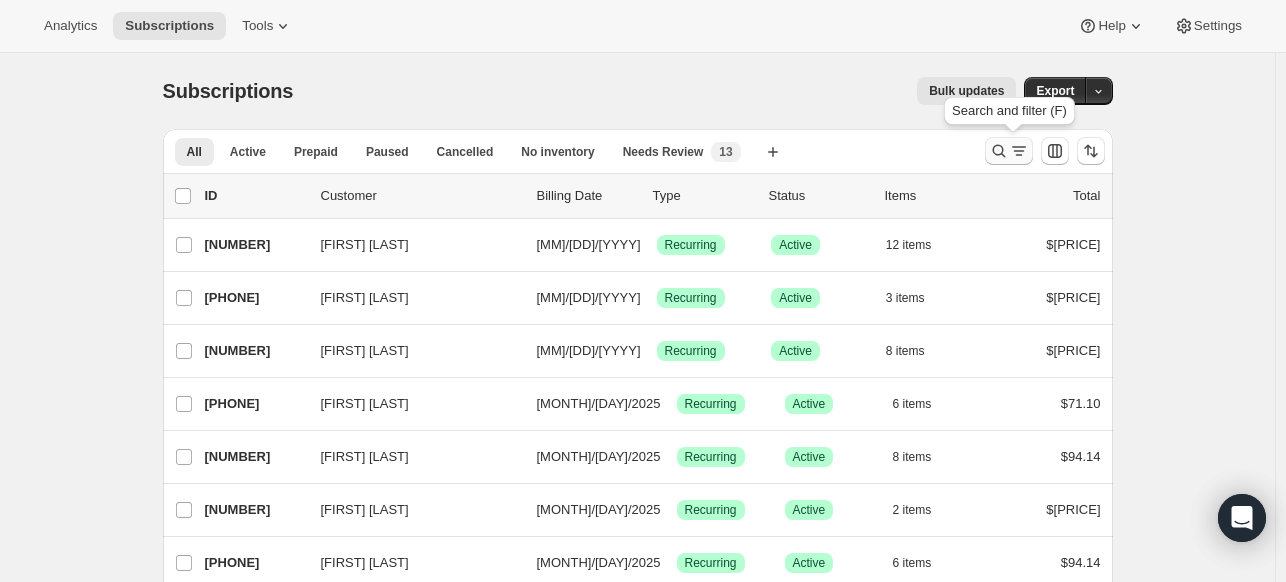 click 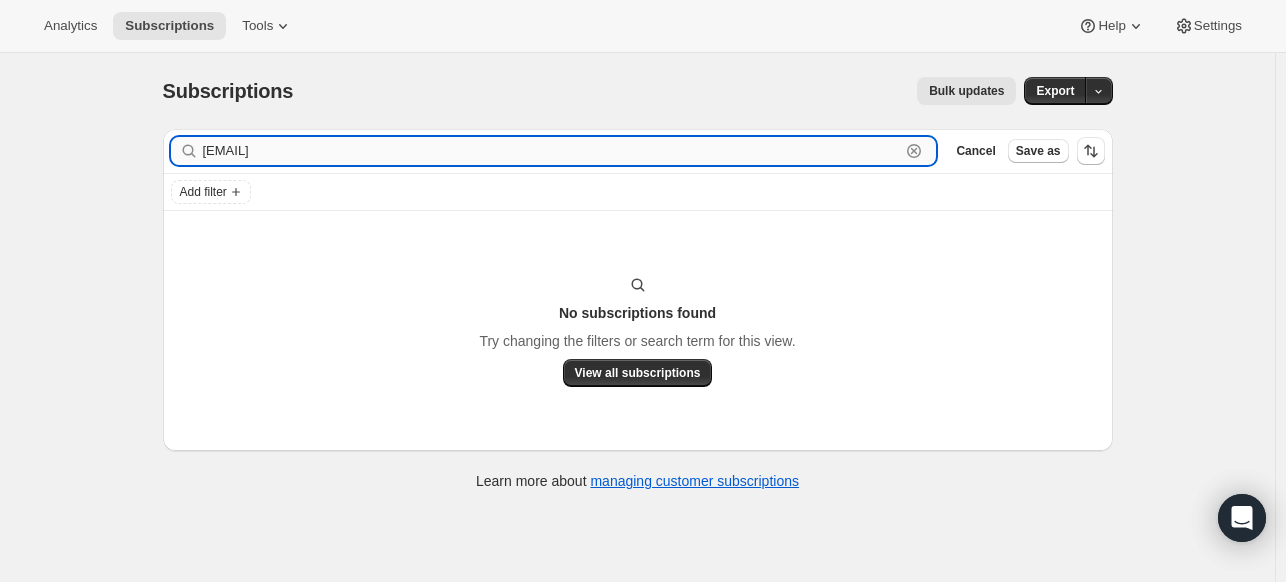 click on "[EMAIL]" at bounding box center (552, 151) 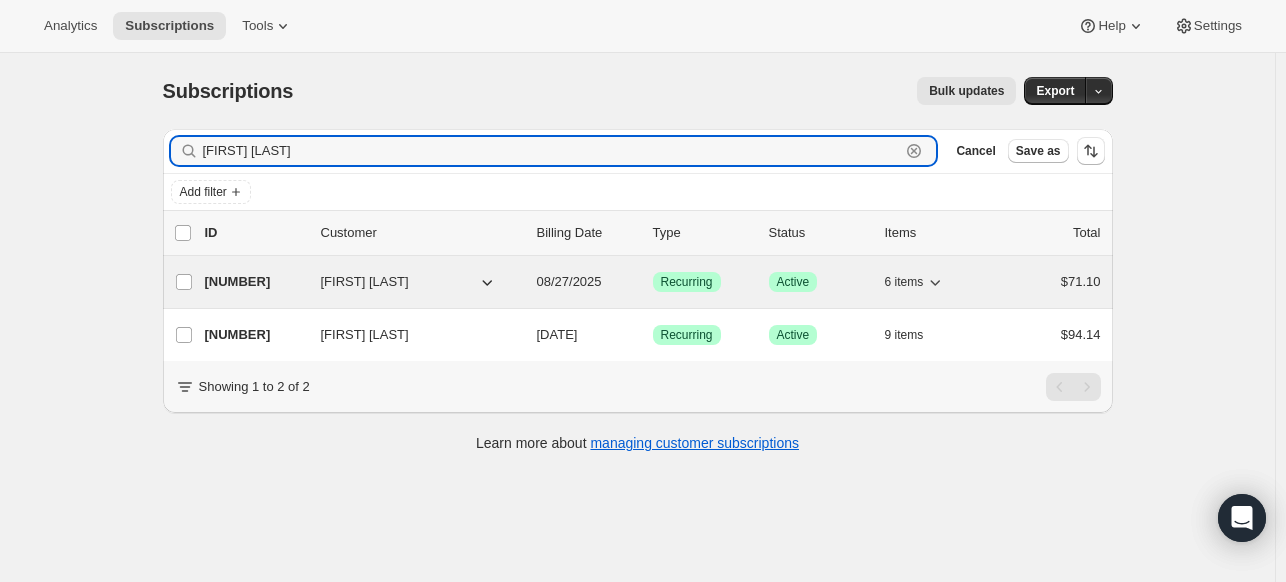 type on "[FIRST] [LAST]" 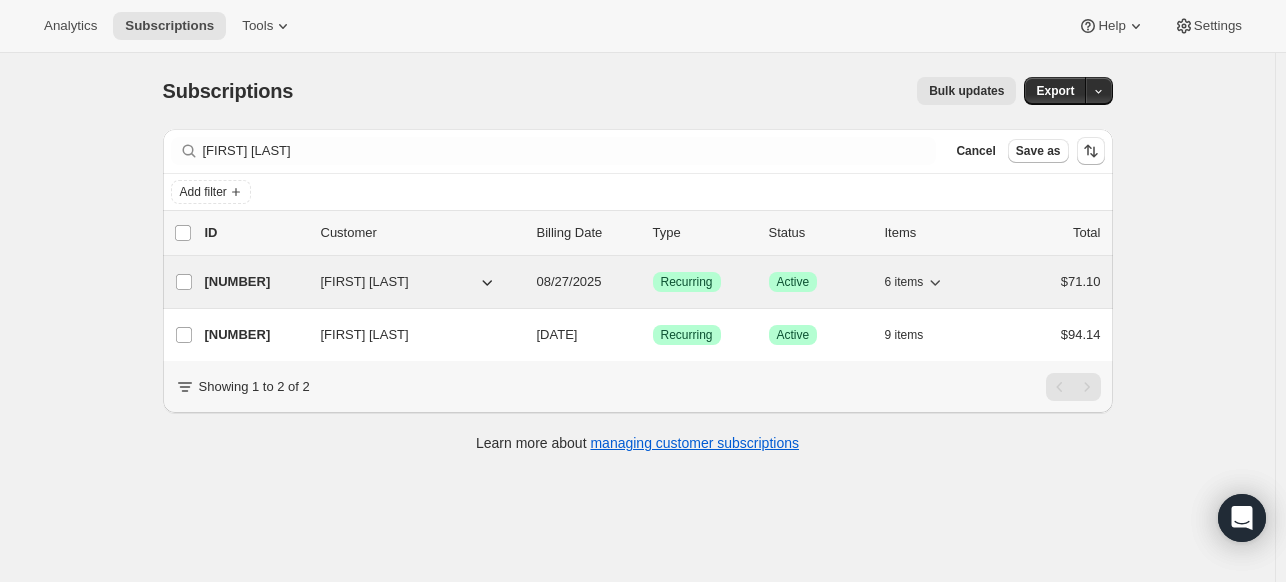 click on "[NUMBER]" at bounding box center [255, 282] 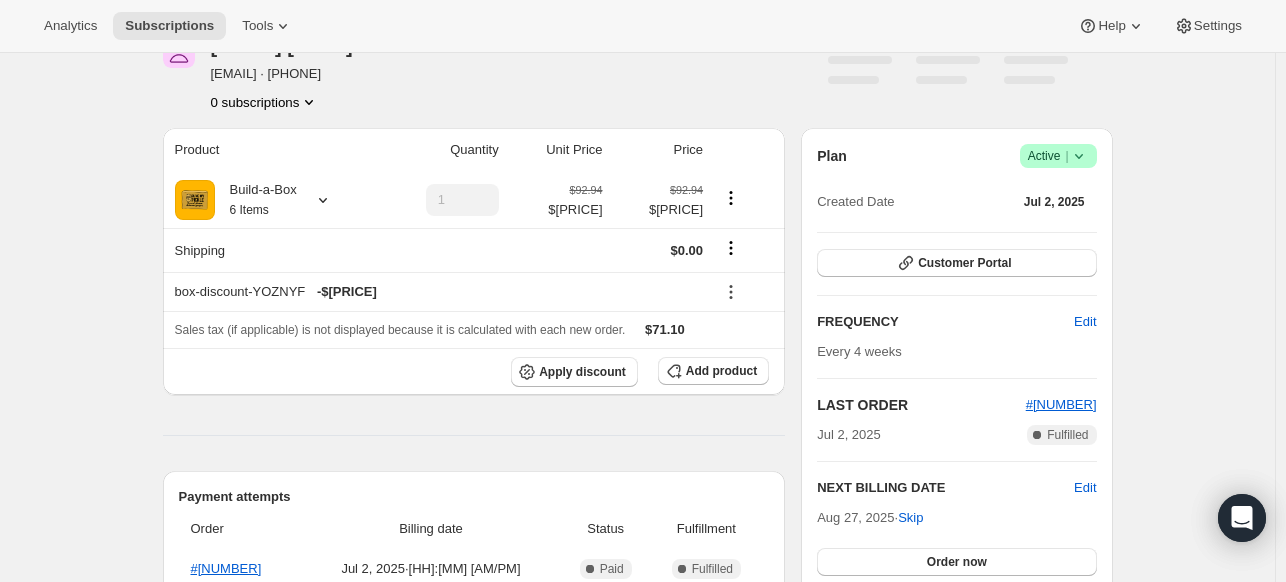 scroll, scrollTop: 300, scrollLeft: 0, axis: vertical 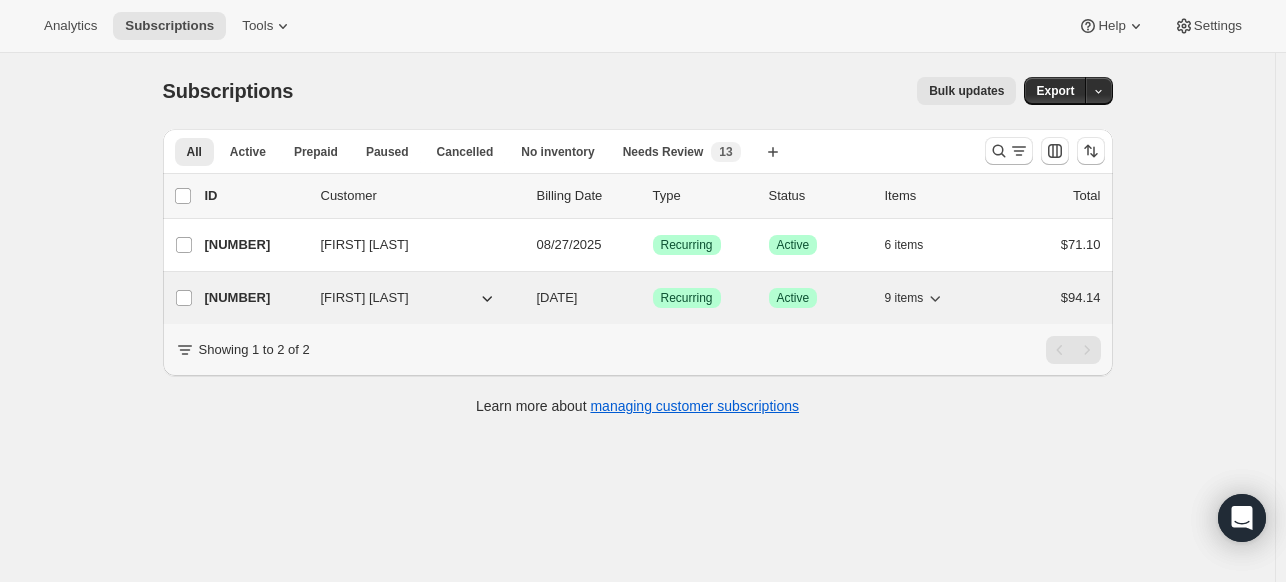 click on "[NUMBER]" at bounding box center [255, 298] 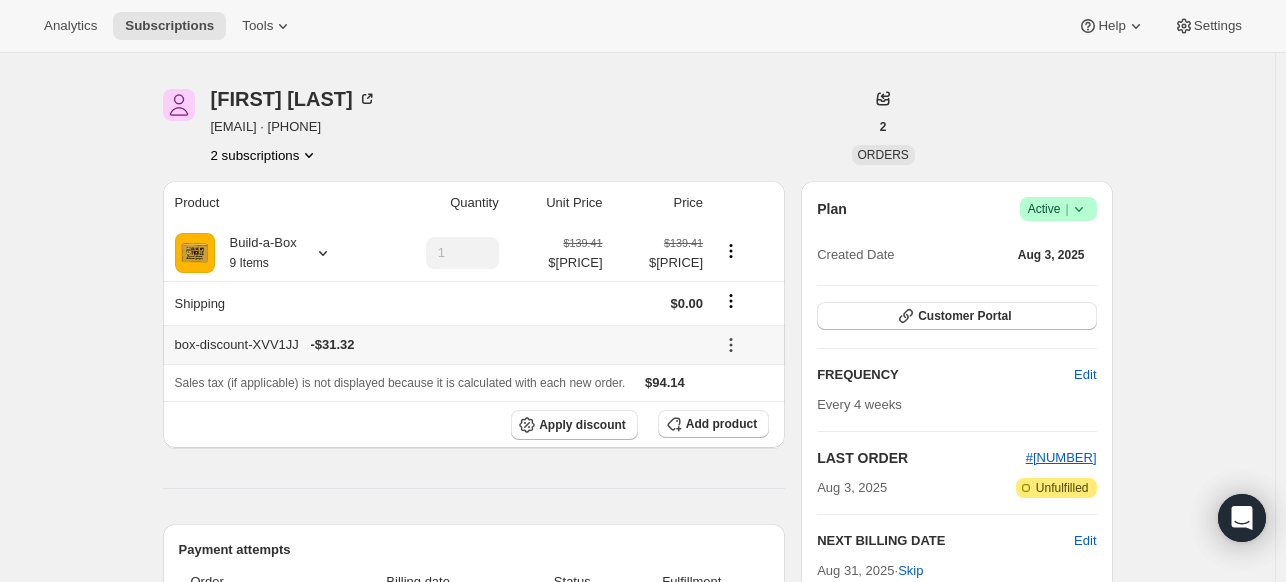 scroll, scrollTop: 0, scrollLeft: 0, axis: both 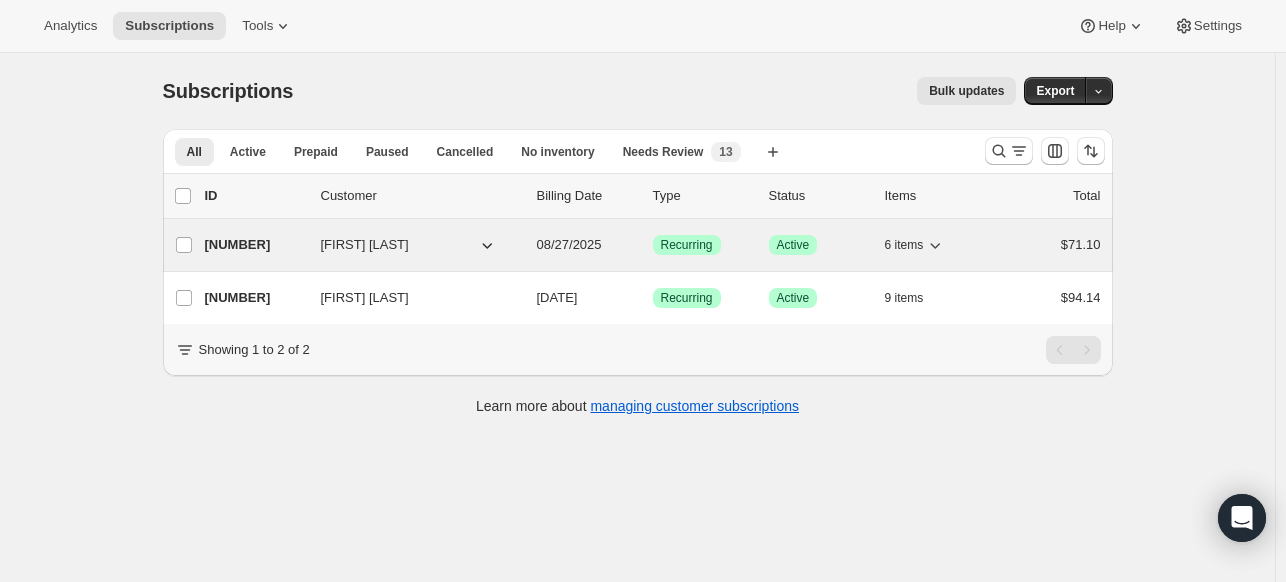 click on "[NUMBER]" at bounding box center [255, 245] 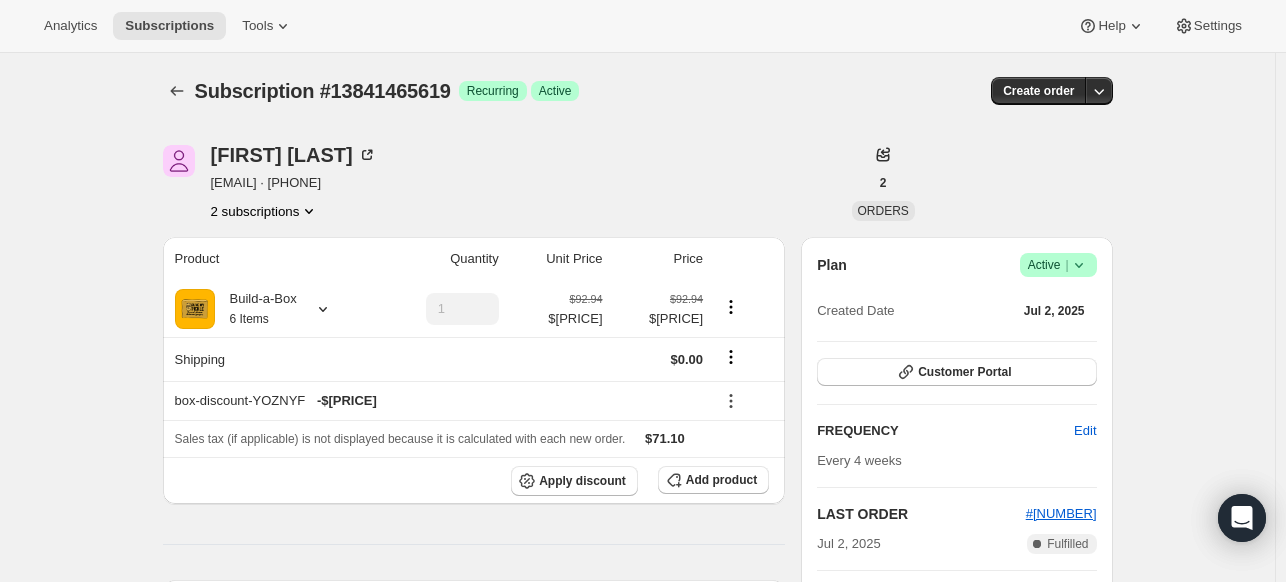 click on "Success Active |" at bounding box center (1058, 265) 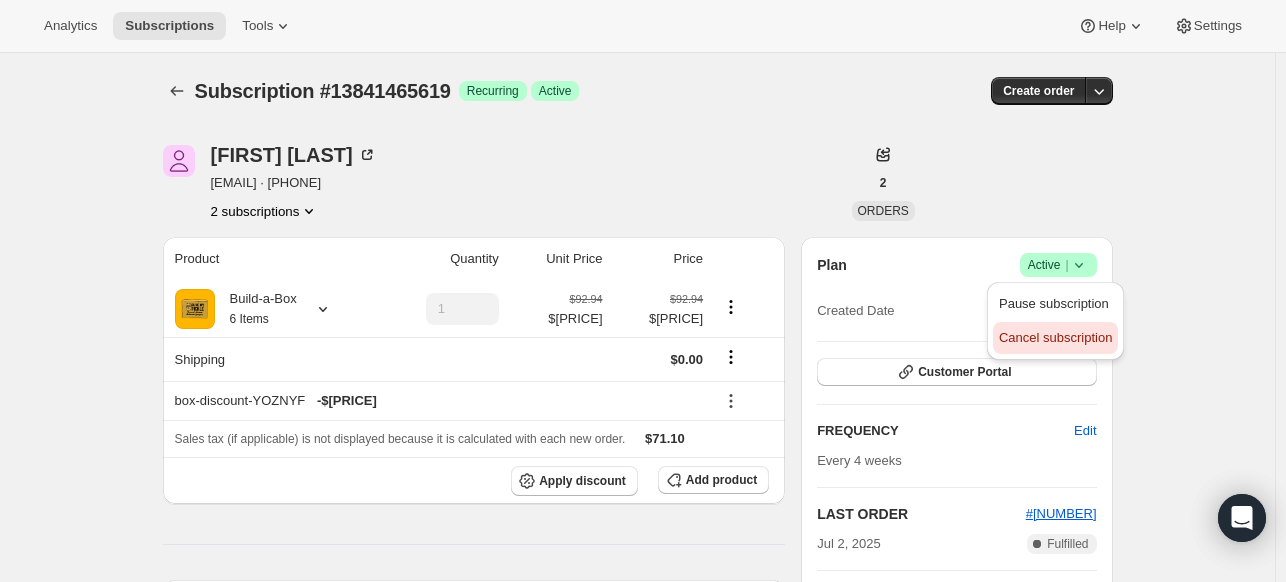 click on "Cancel subscription" at bounding box center [1055, 337] 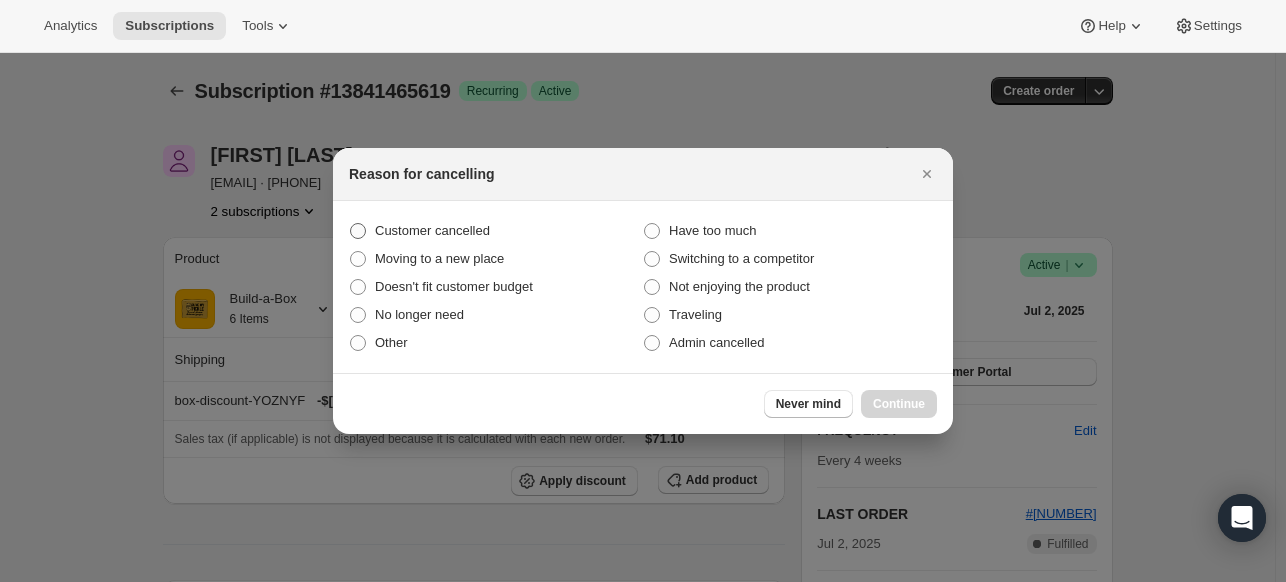 click on "Customer cancelled" at bounding box center [432, 230] 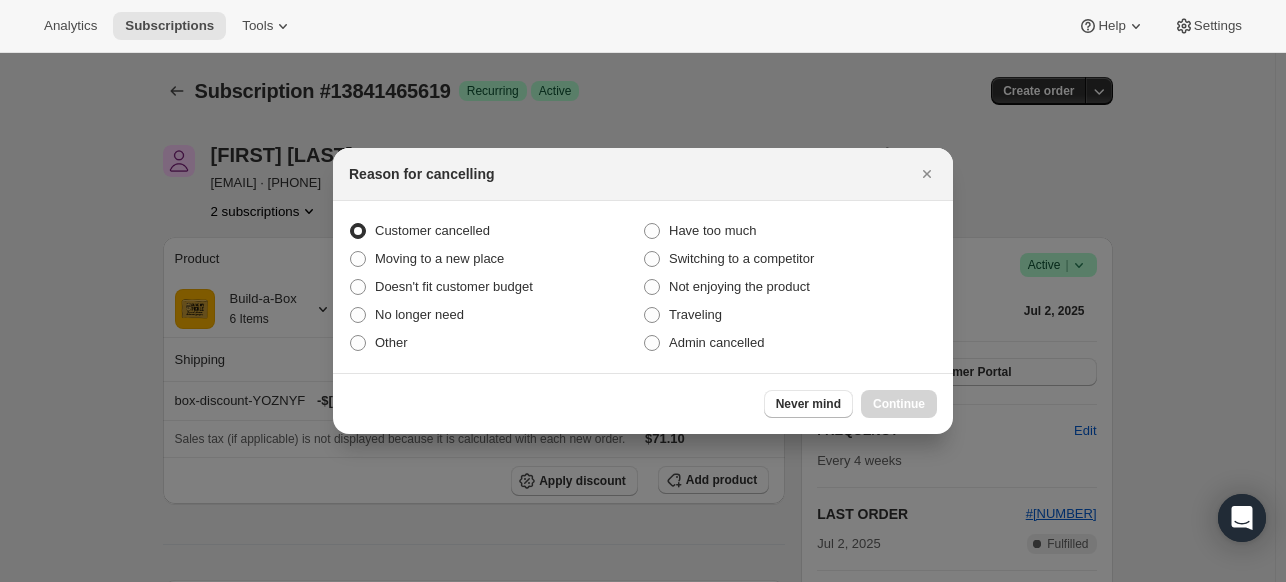 radio on "true" 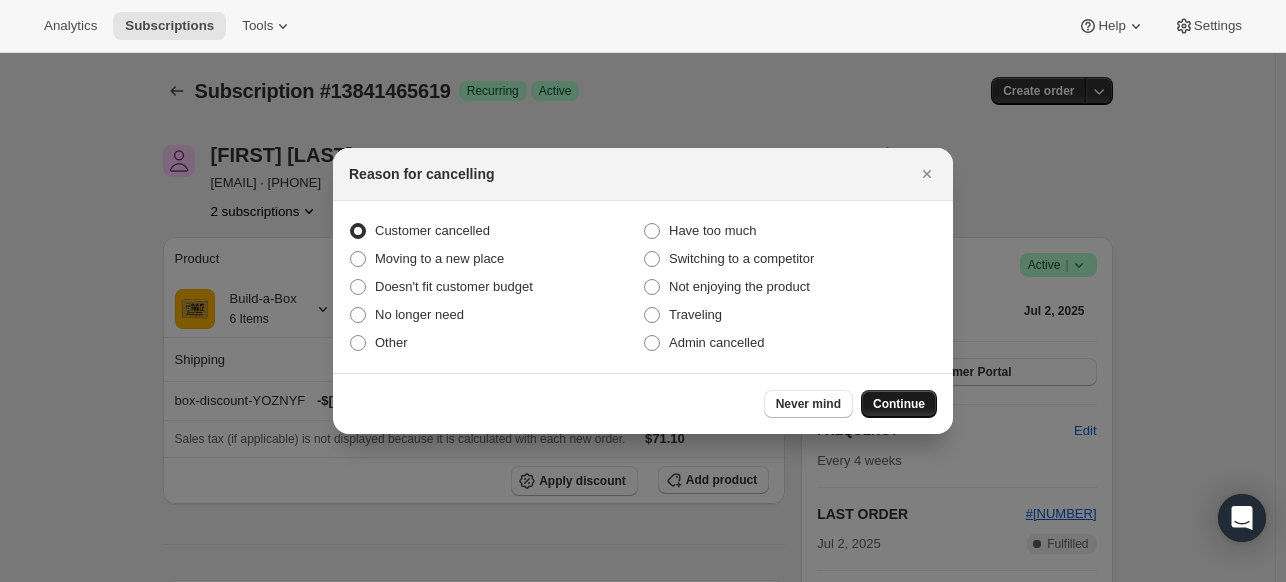 click on "Continue" at bounding box center [899, 404] 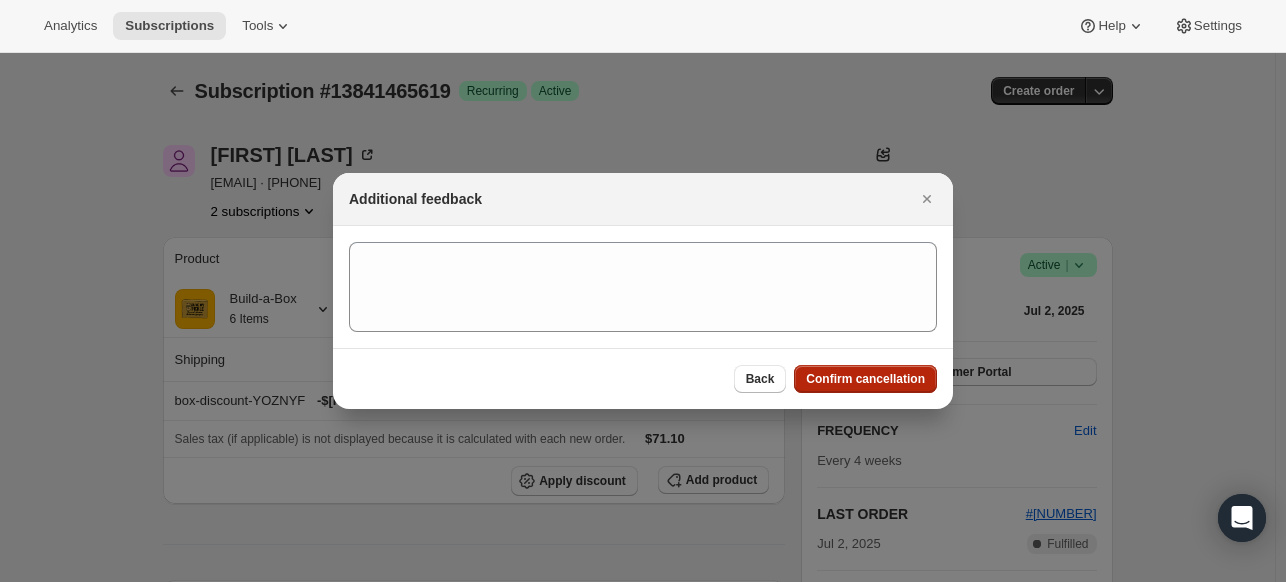 click on "Confirm cancellation" at bounding box center [865, 379] 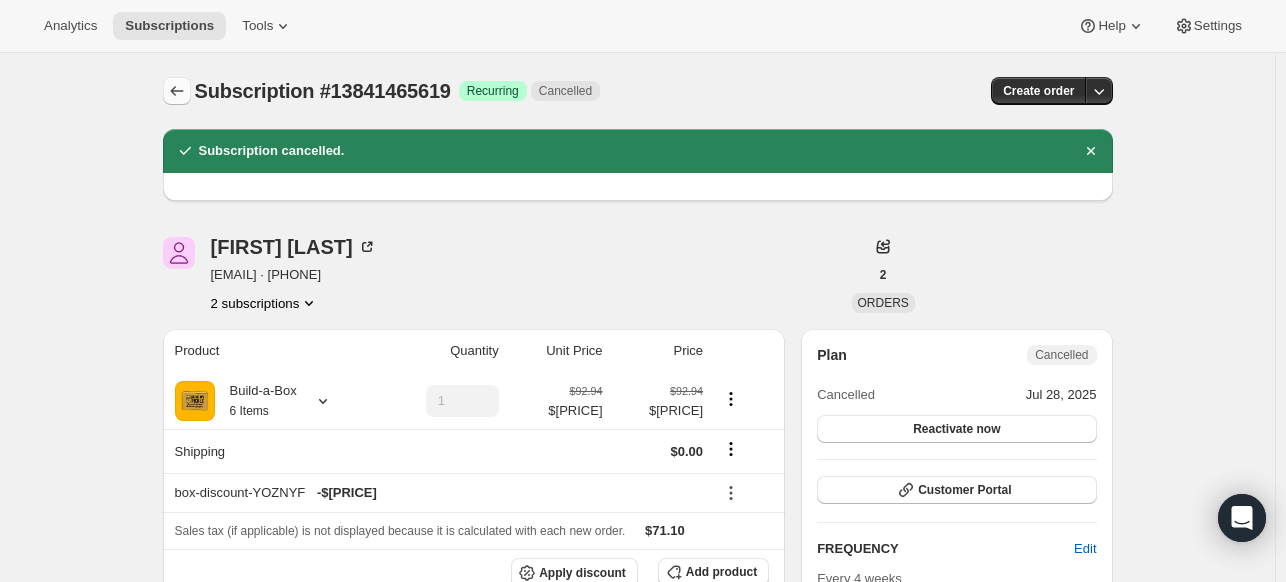 click 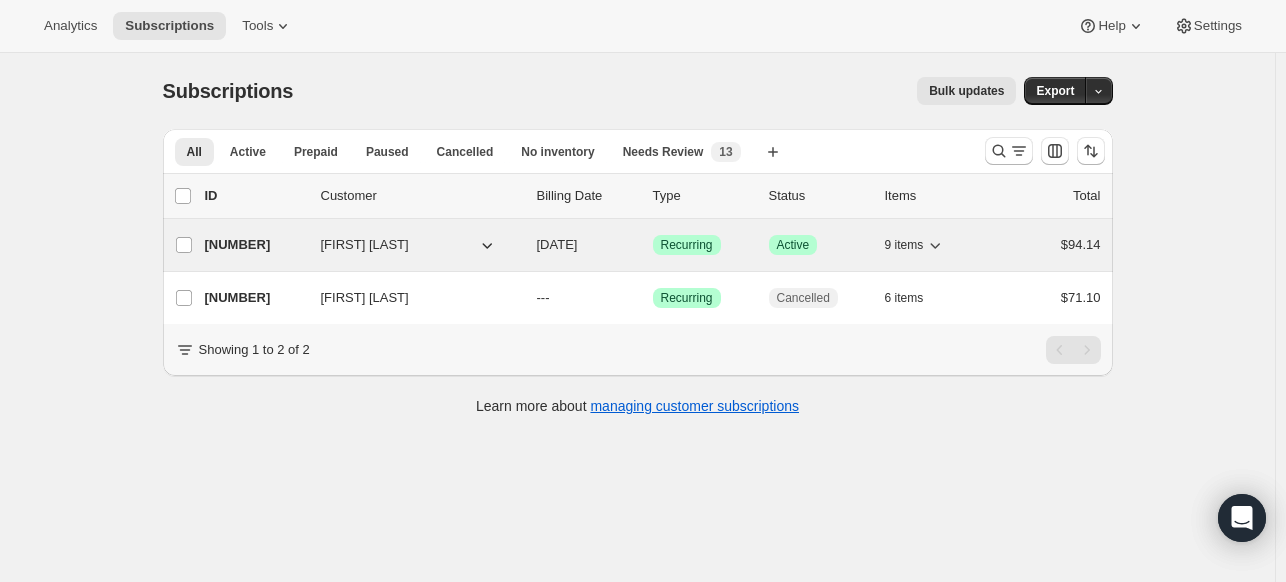 click on "[PHONE] [FIRST] [LAST] [MONTH]/[DAY]/2025 Success Recurring Success Active 9   items $[PRICE]" at bounding box center (653, 245) 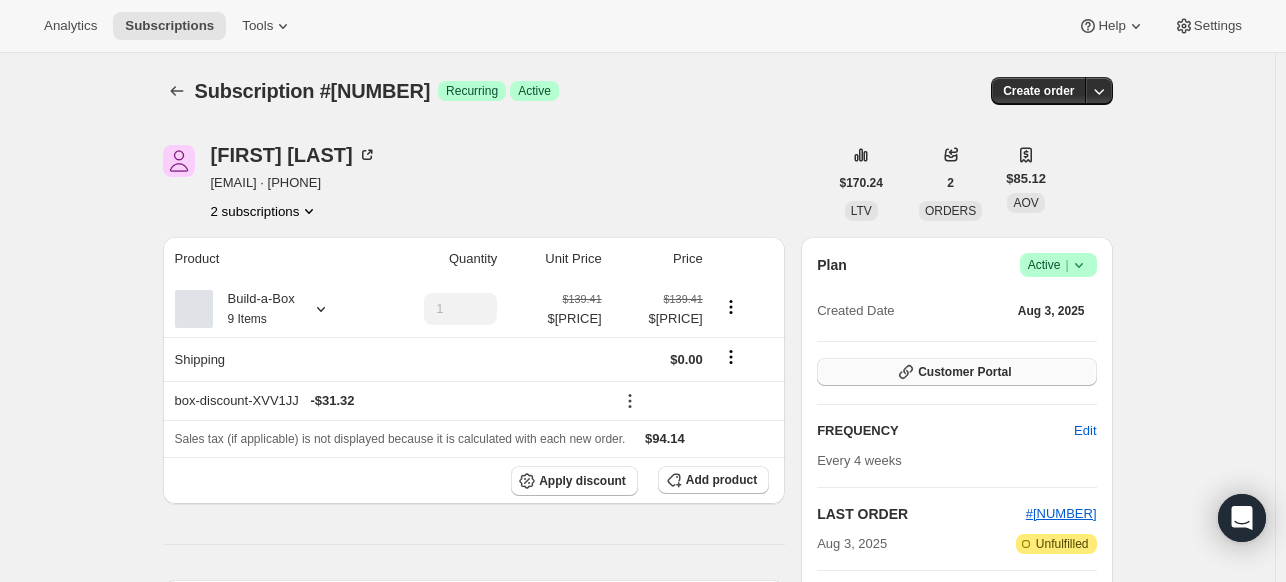 click on "Customer Portal" at bounding box center (956, 372) 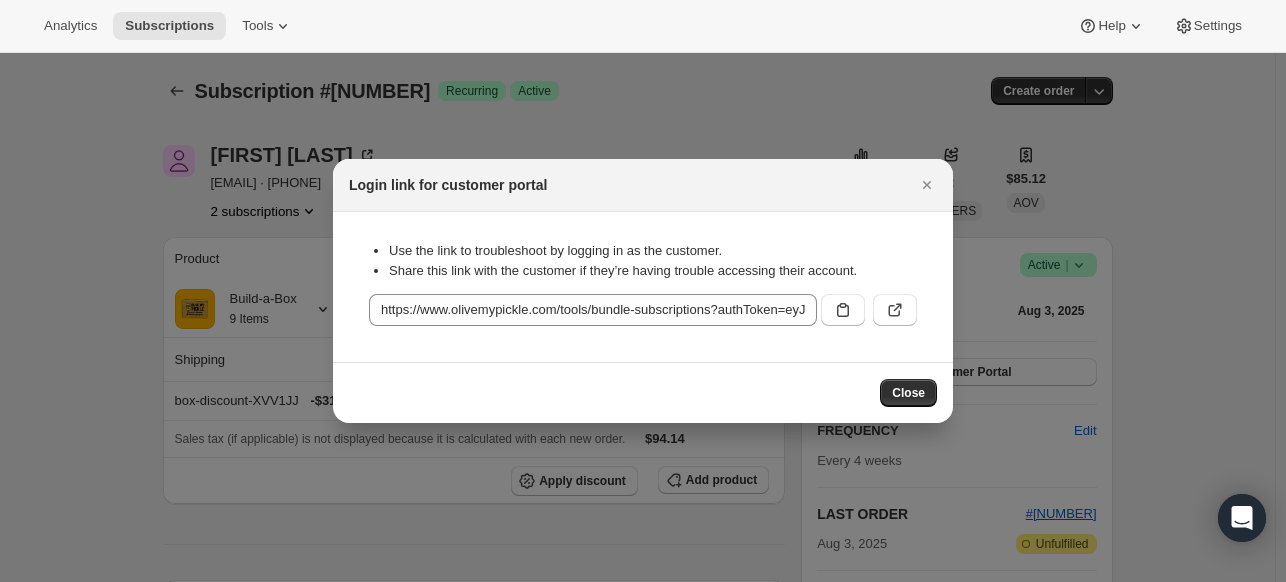 click 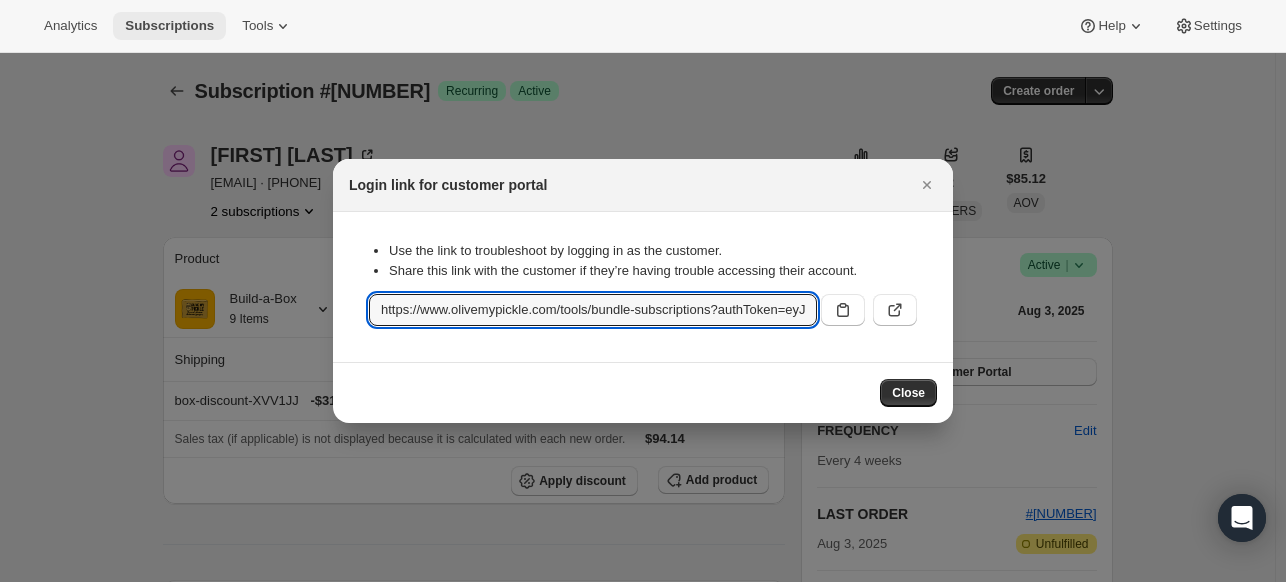 click on "Subscriptions" at bounding box center (169, 26) 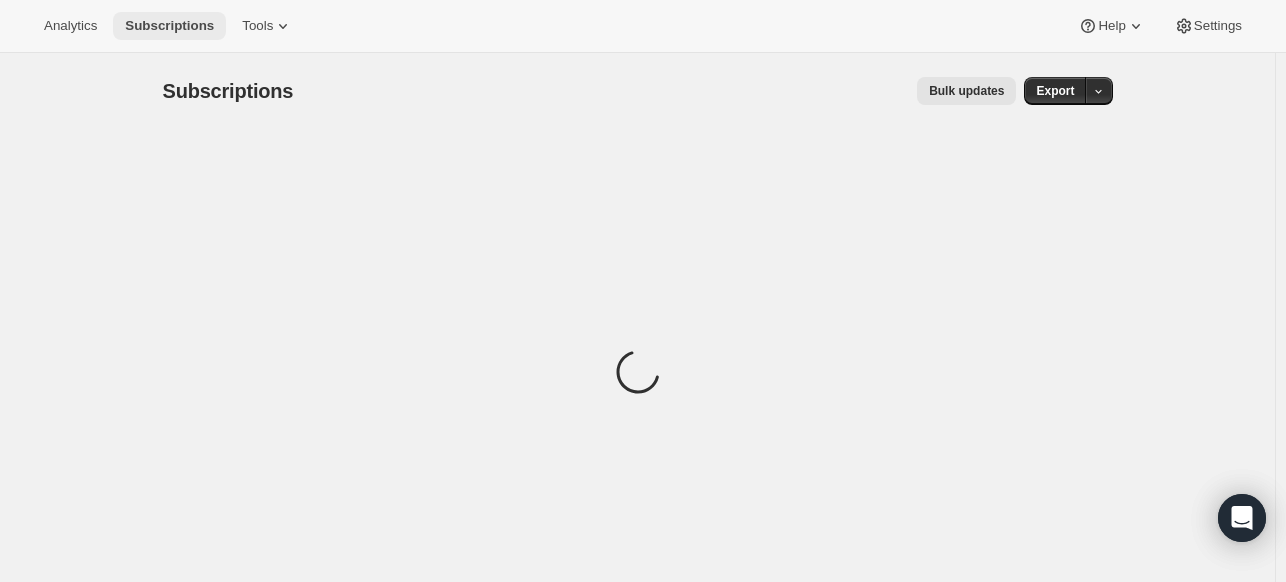 click on "Subscriptions" at bounding box center (169, 26) 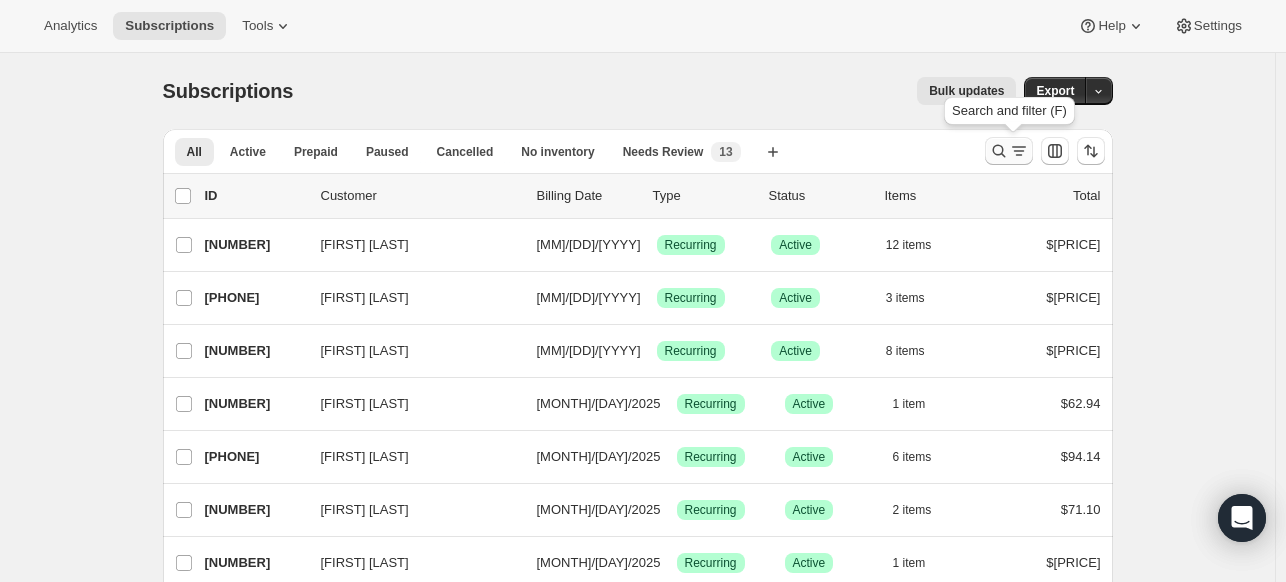 click 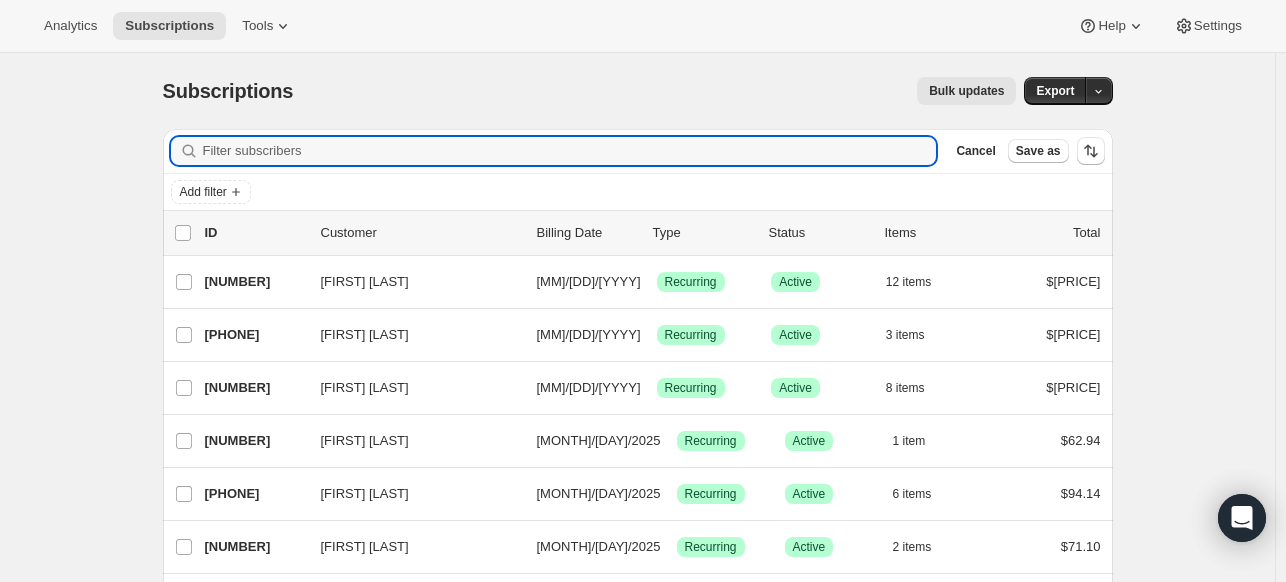 paste on "[EMAIL]" 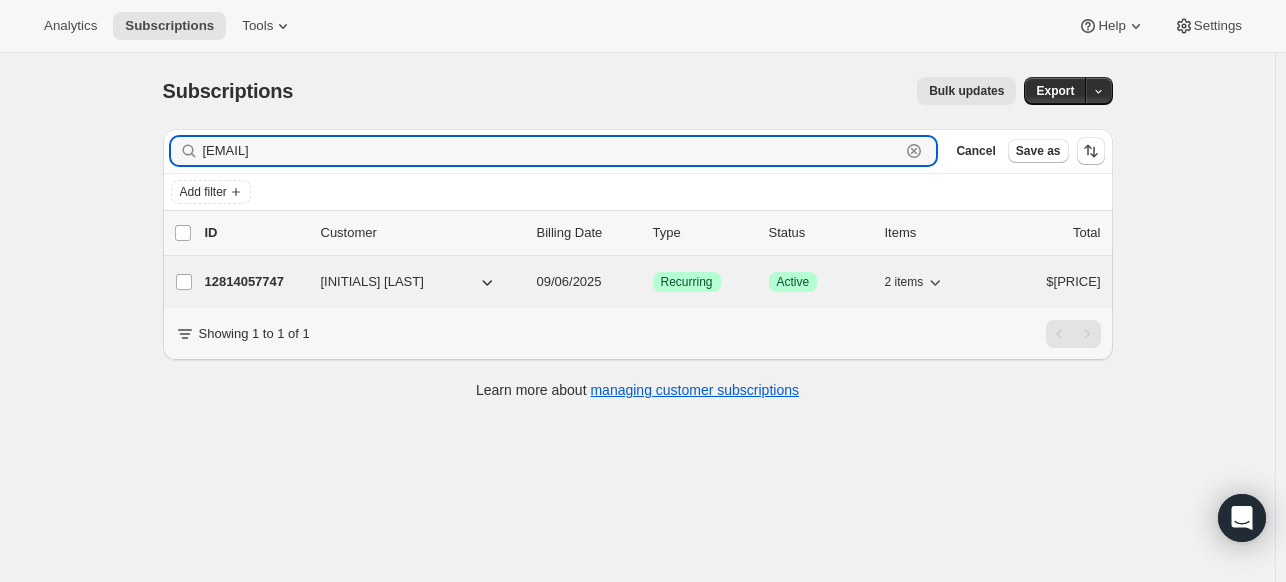 type on "[EMAIL]" 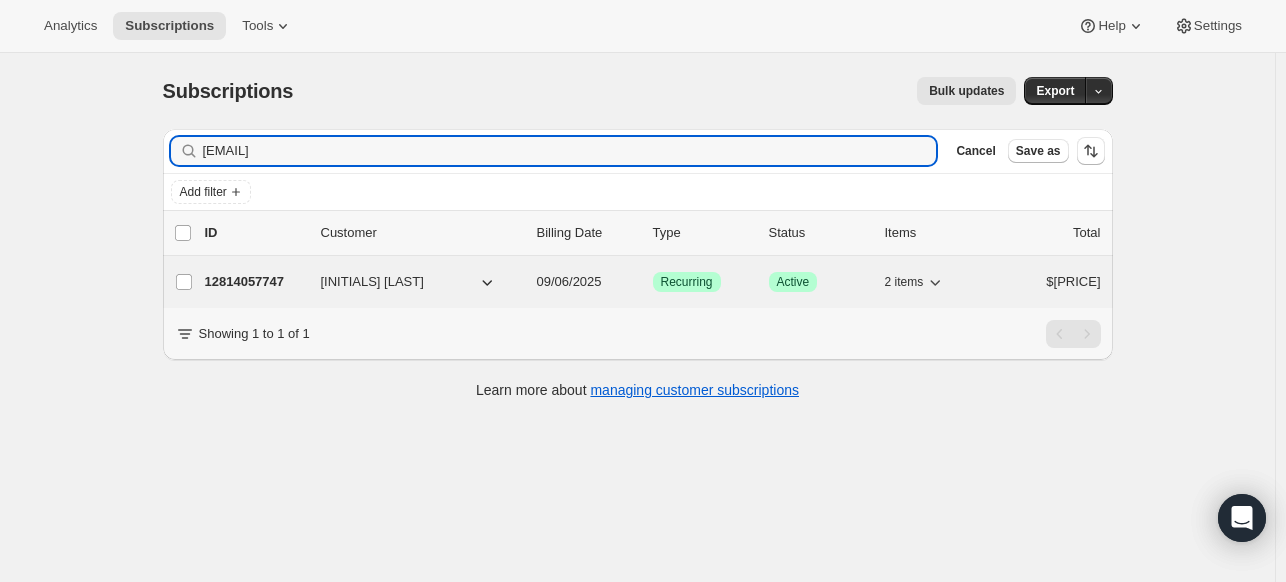 click on "12814057747" at bounding box center (255, 282) 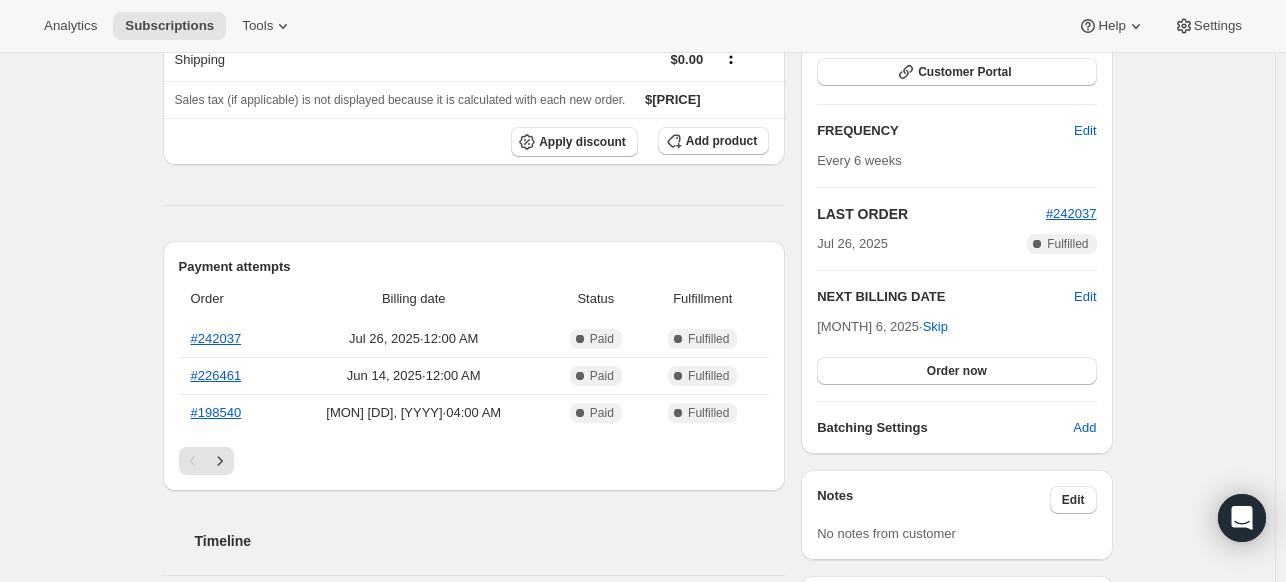 scroll, scrollTop: 200, scrollLeft: 0, axis: vertical 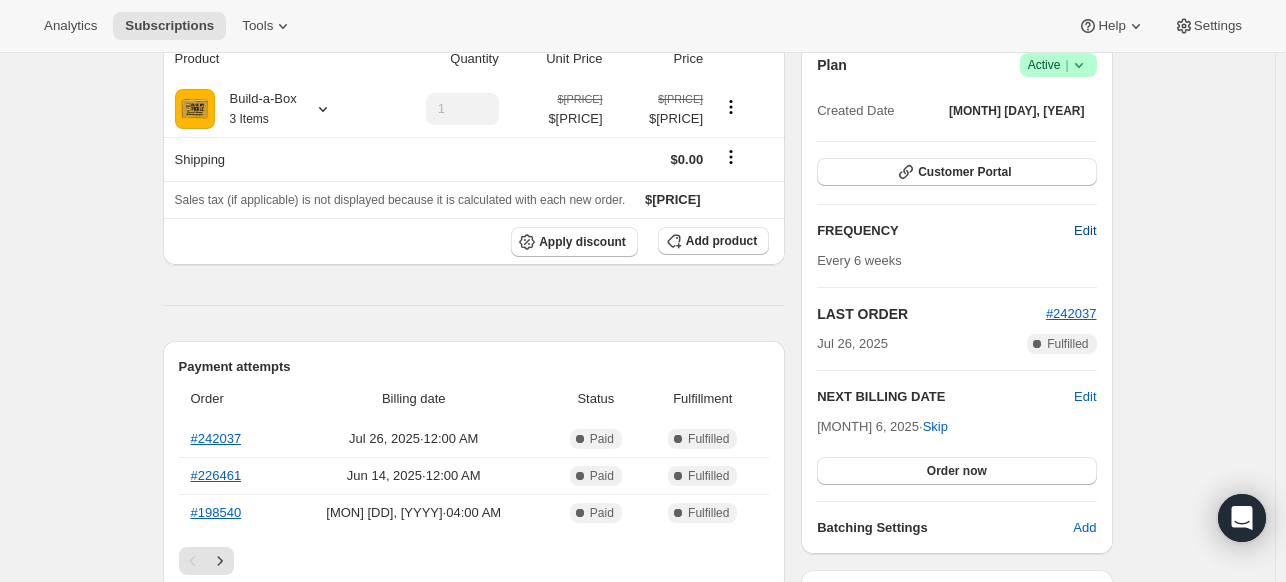 click on "Edit" at bounding box center [1085, 231] 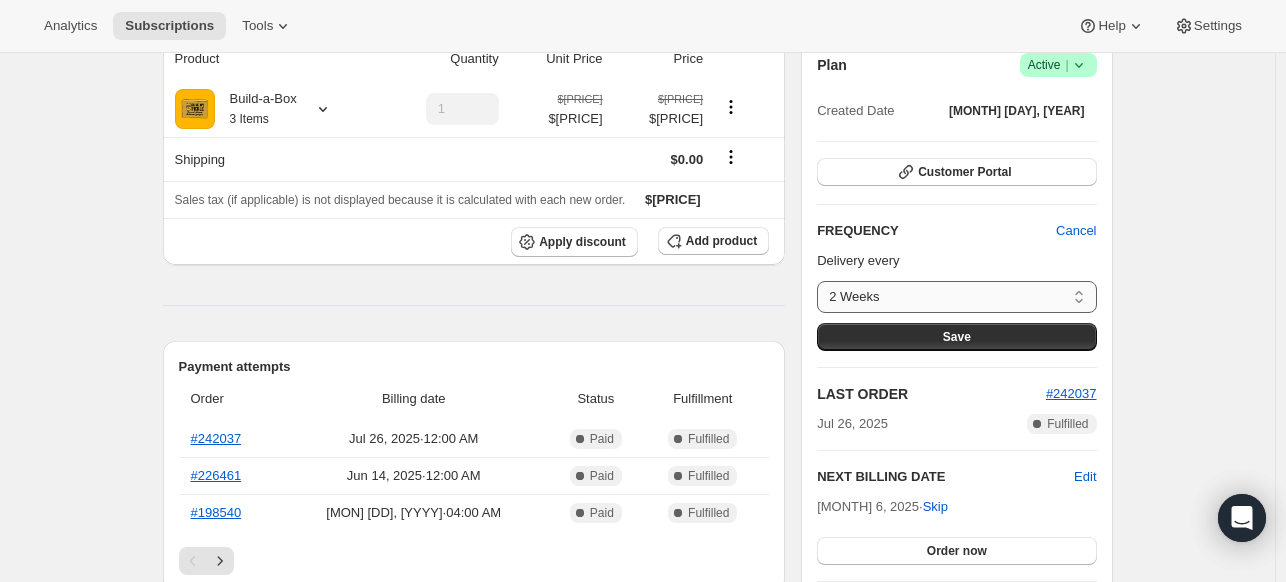 click on "2 Weeks 4 Weeks 6 Weeks 8 Weeks Custom..." at bounding box center (956, 297) 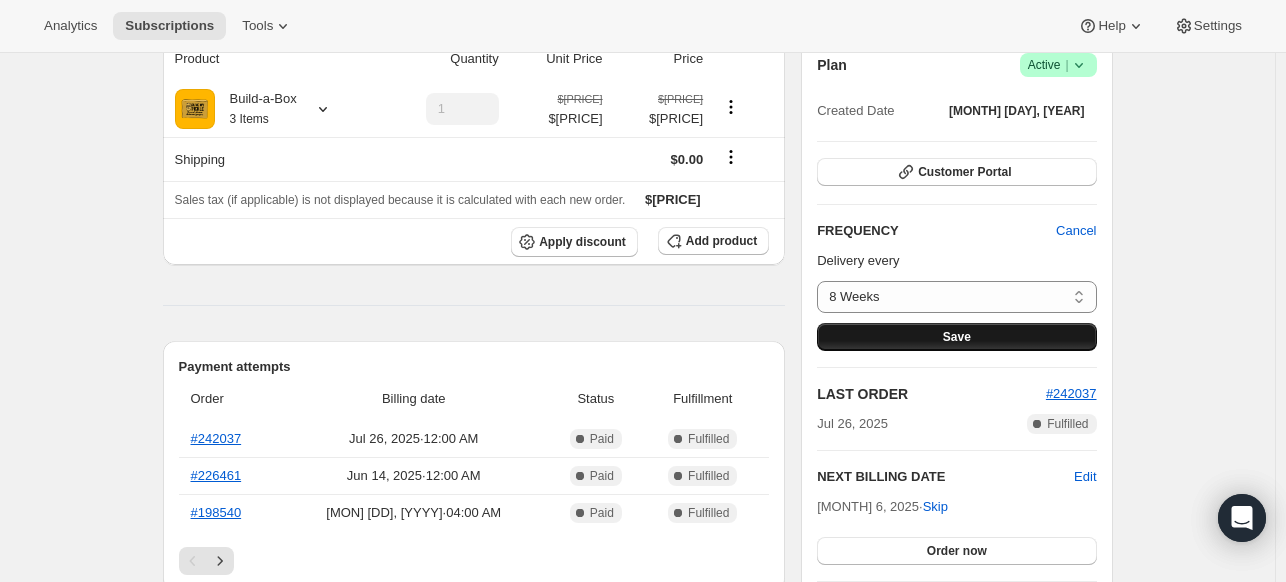 click on "Save" at bounding box center (956, 337) 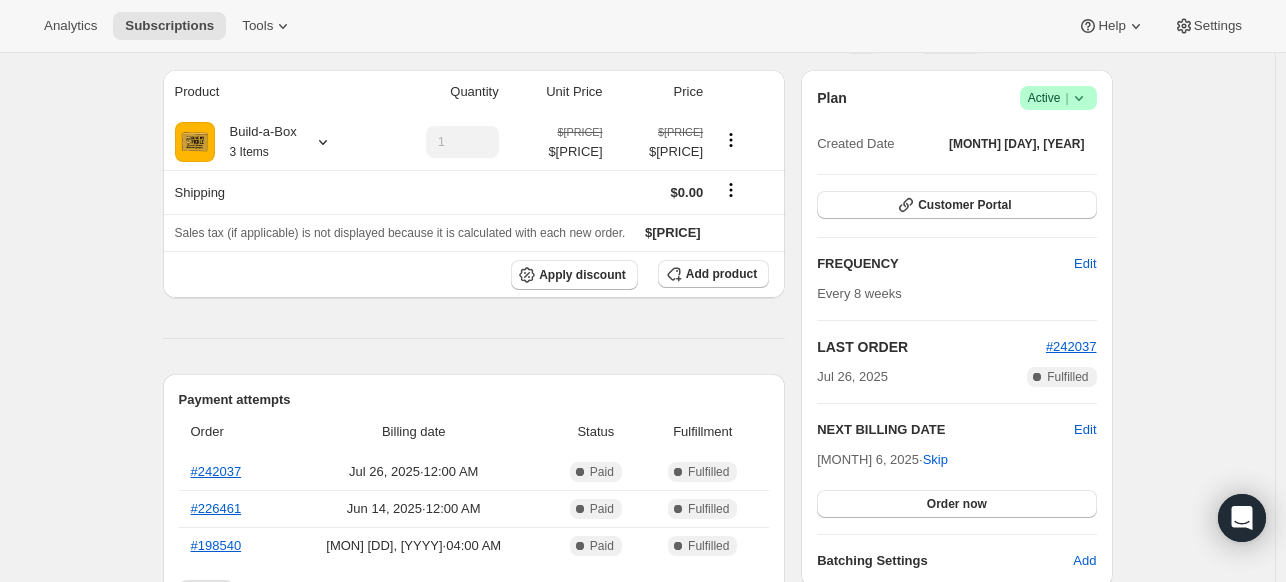 scroll, scrollTop: 400, scrollLeft: 0, axis: vertical 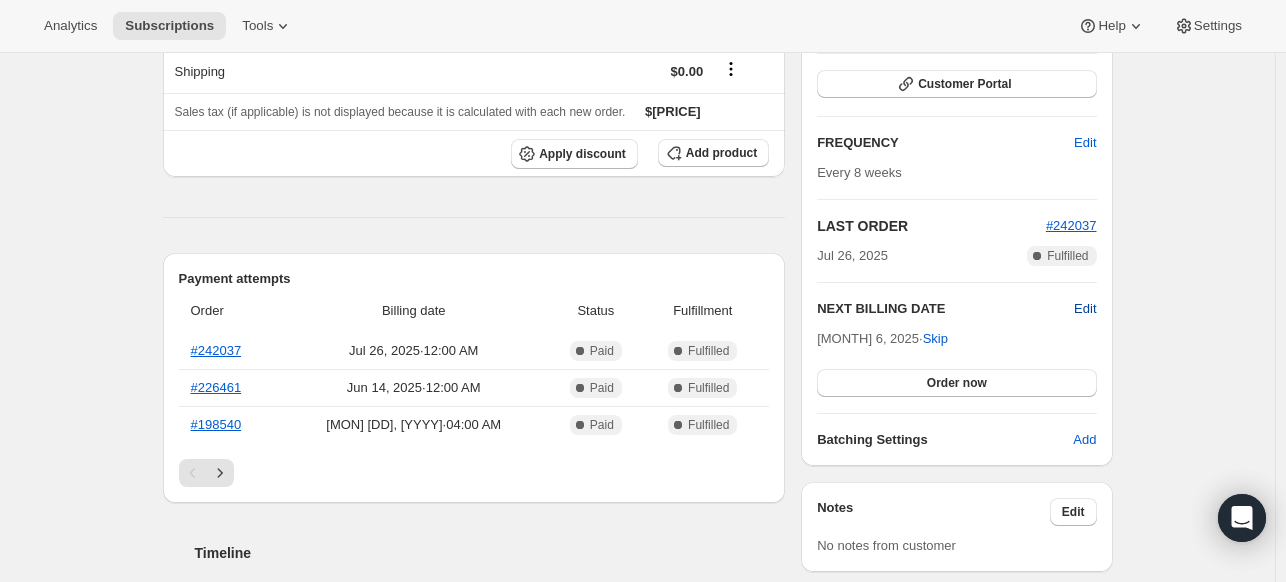 click on "Edit" at bounding box center [1085, 309] 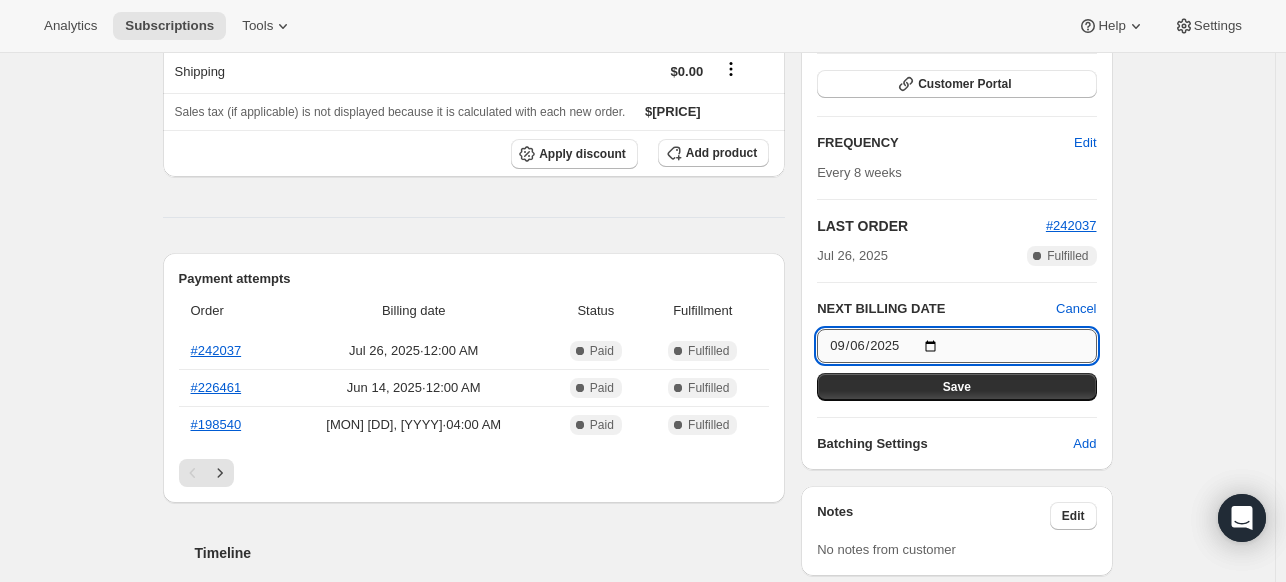 click on "2025-09-06" at bounding box center [956, 346] 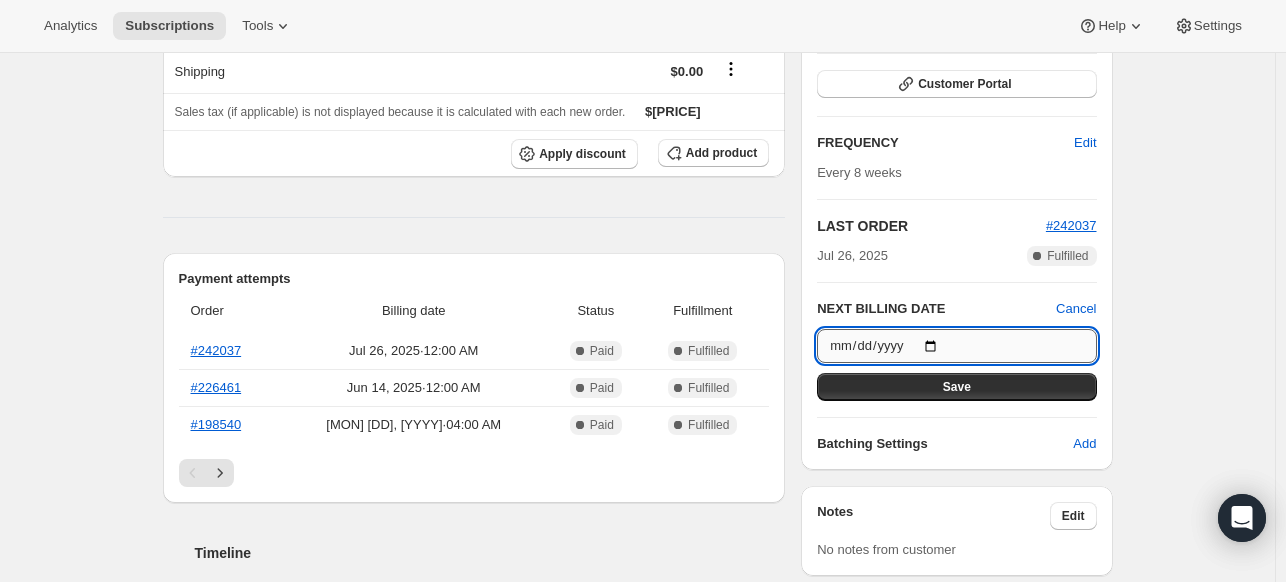 click on "[YYYY]-[MM]-[DD]" at bounding box center [956, 346] 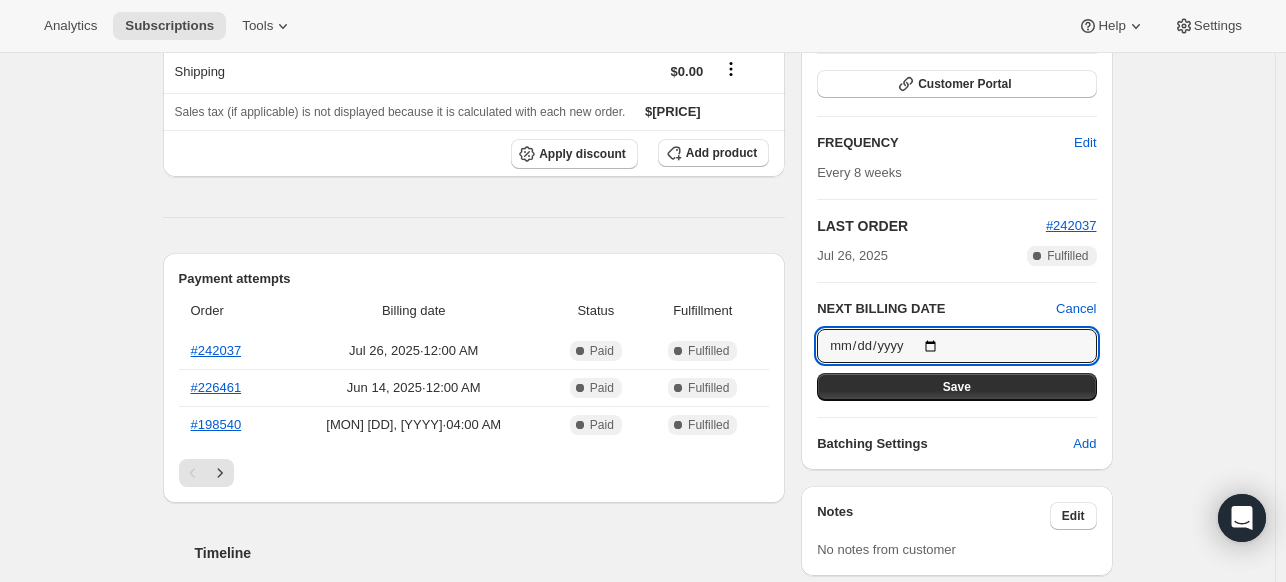 type on "[YYYY]-[MM]-[DD]" 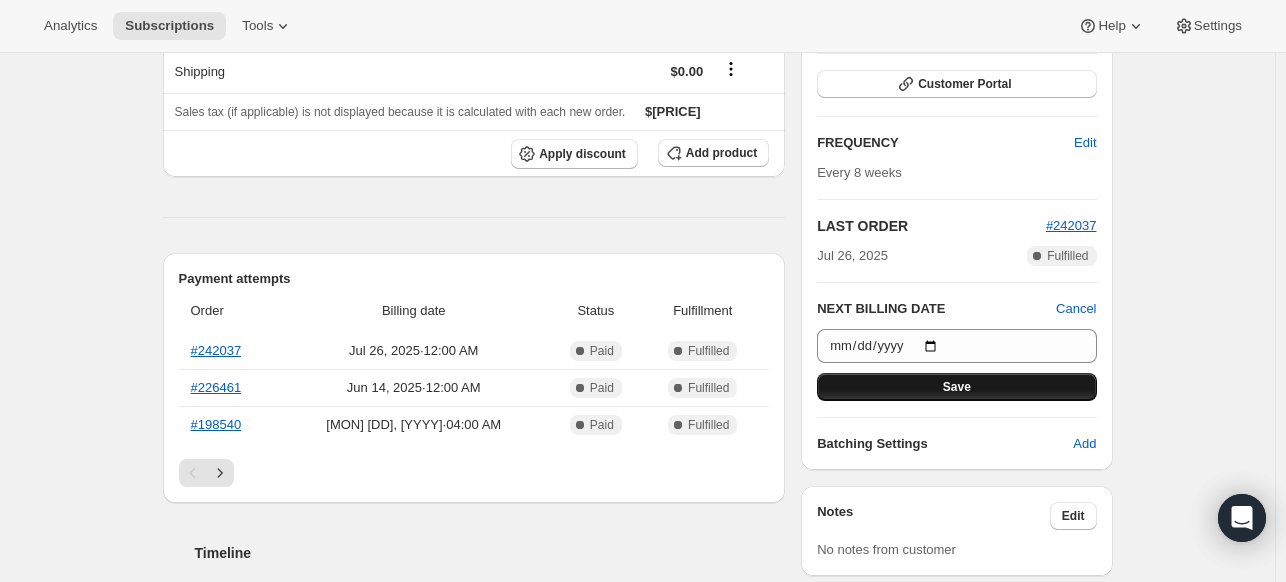 click on "Save" at bounding box center (956, 387) 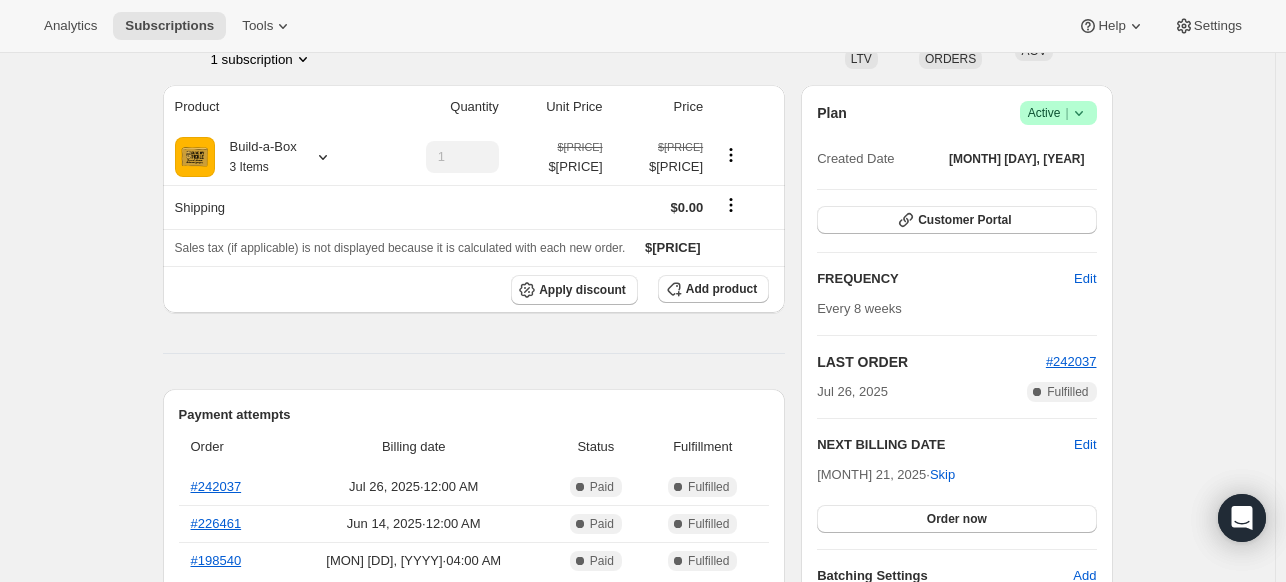 scroll, scrollTop: 200, scrollLeft: 0, axis: vertical 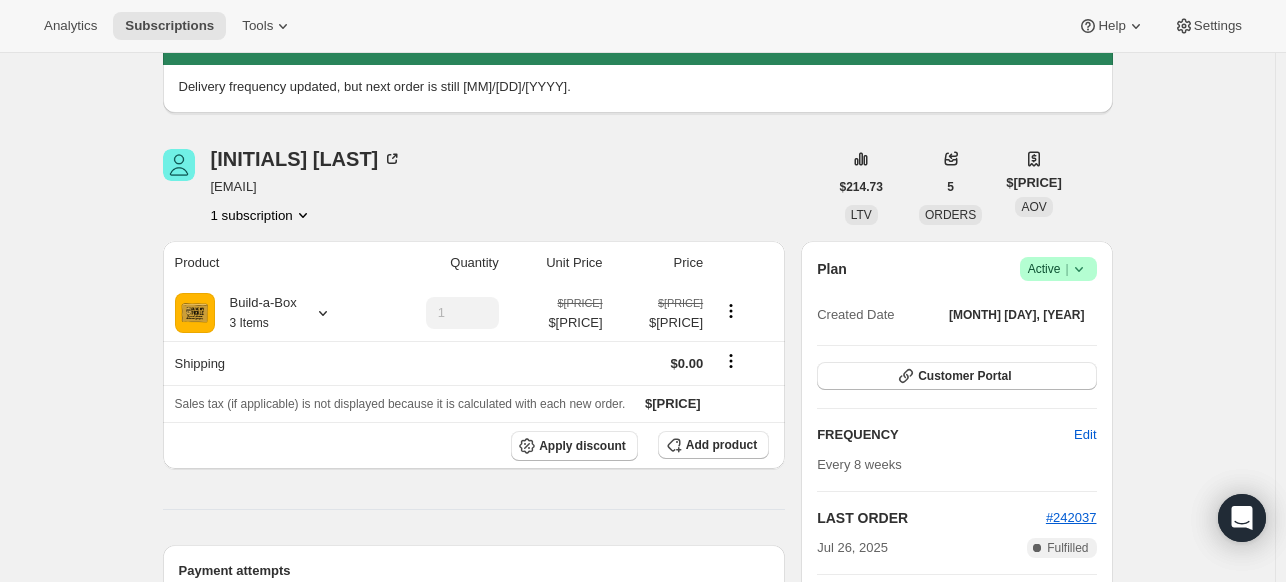 click on "Plan Success Active | Created Date [MON] [DD], [YYYY] Customer Portal FREQUENCY Edit Every 8 weeks LAST ORDER #[NUMBER] [MON] [DD], [YYYY]  Complete Fulfilled NEXT BILLING DATE Edit [MON] [DD], [YYYY]   ·  Skip Order now Batching Settings Add" at bounding box center (956, 499) 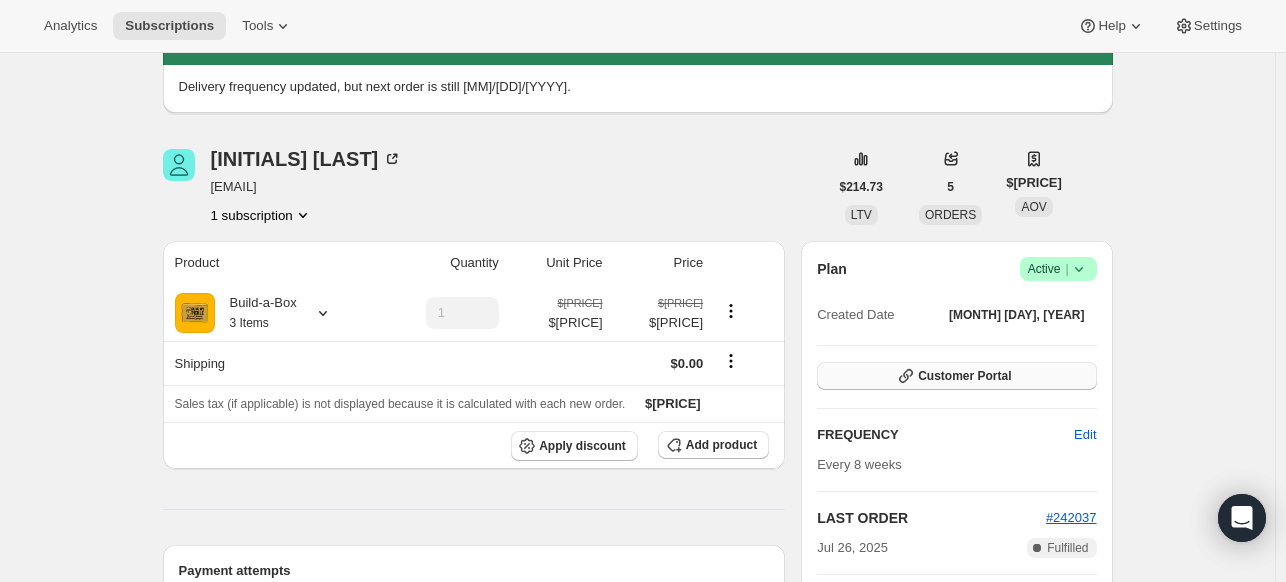 click on "Customer Portal" at bounding box center [964, 376] 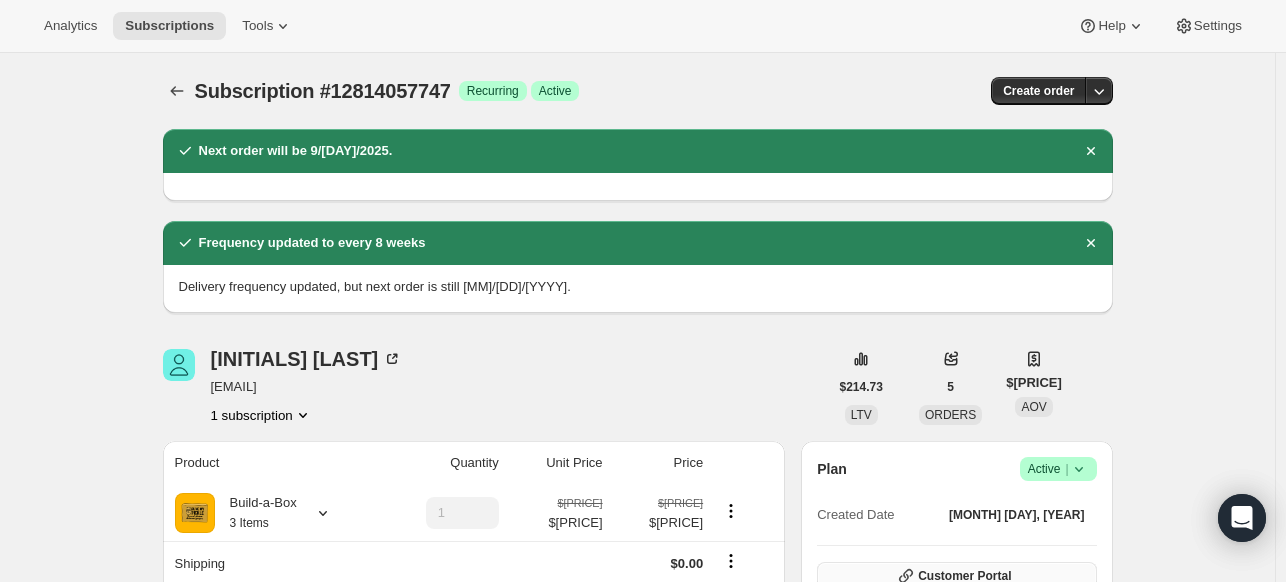 scroll, scrollTop: 200, scrollLeft: 0, axis: vertical 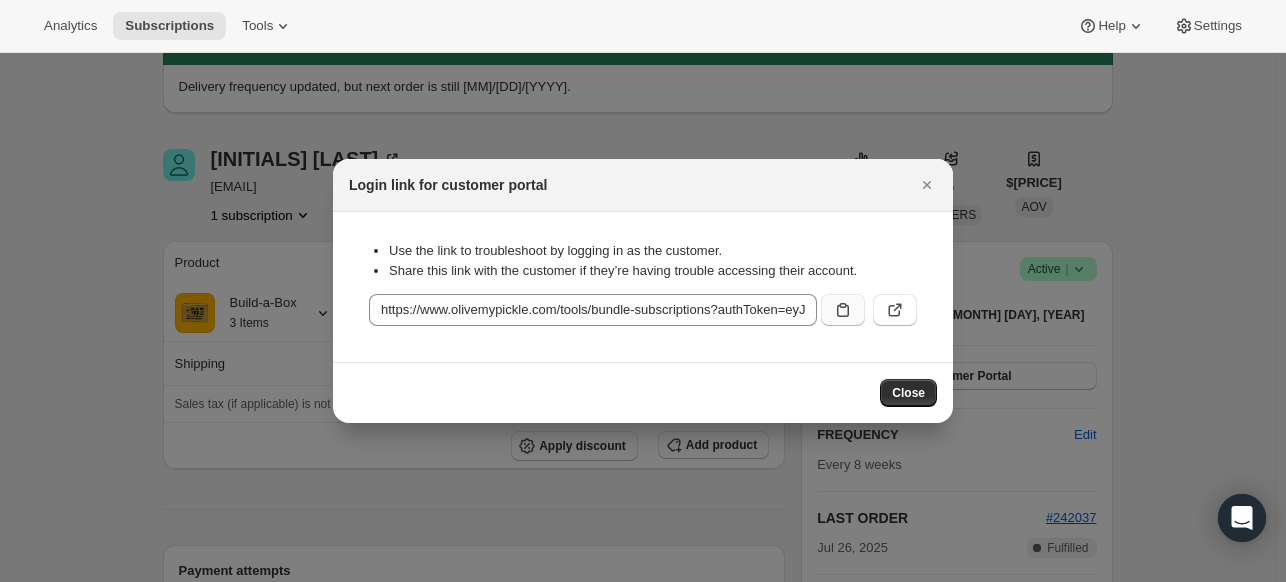 click at bounding box center [843, 310] 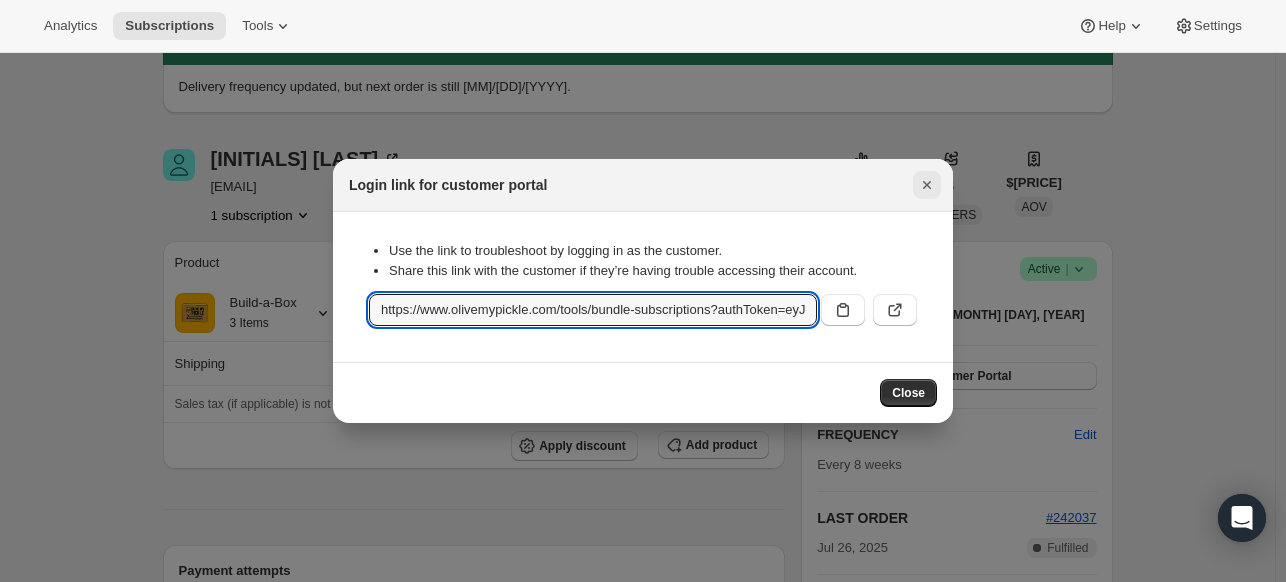 click 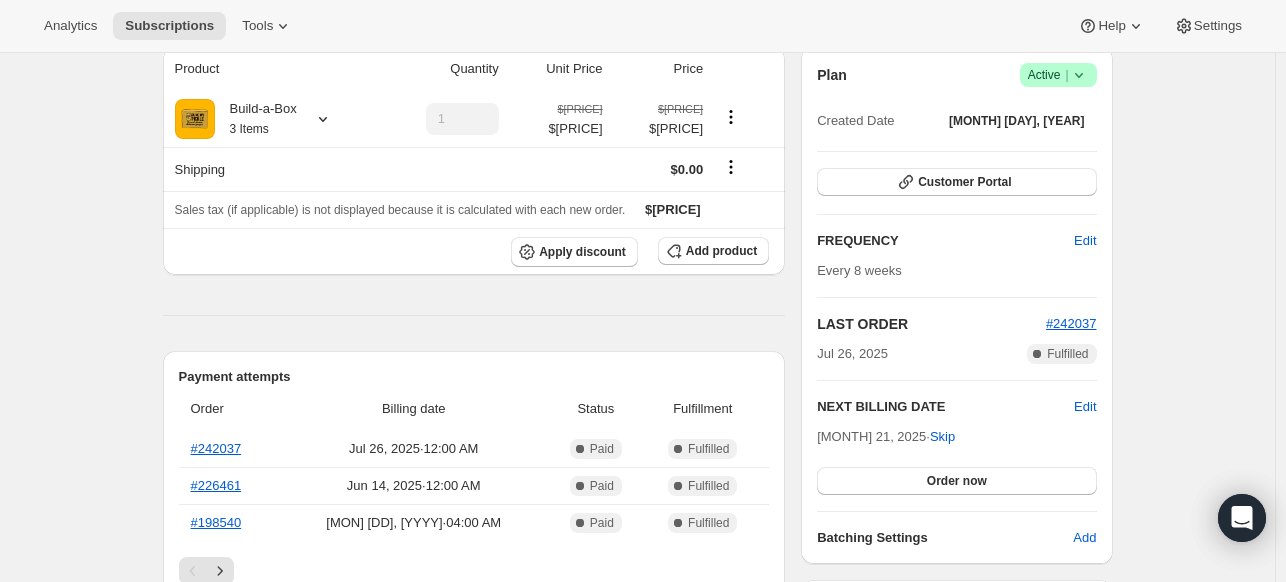 scroll, scrollTop: 400, scrollLeft: 0, axis: vertical 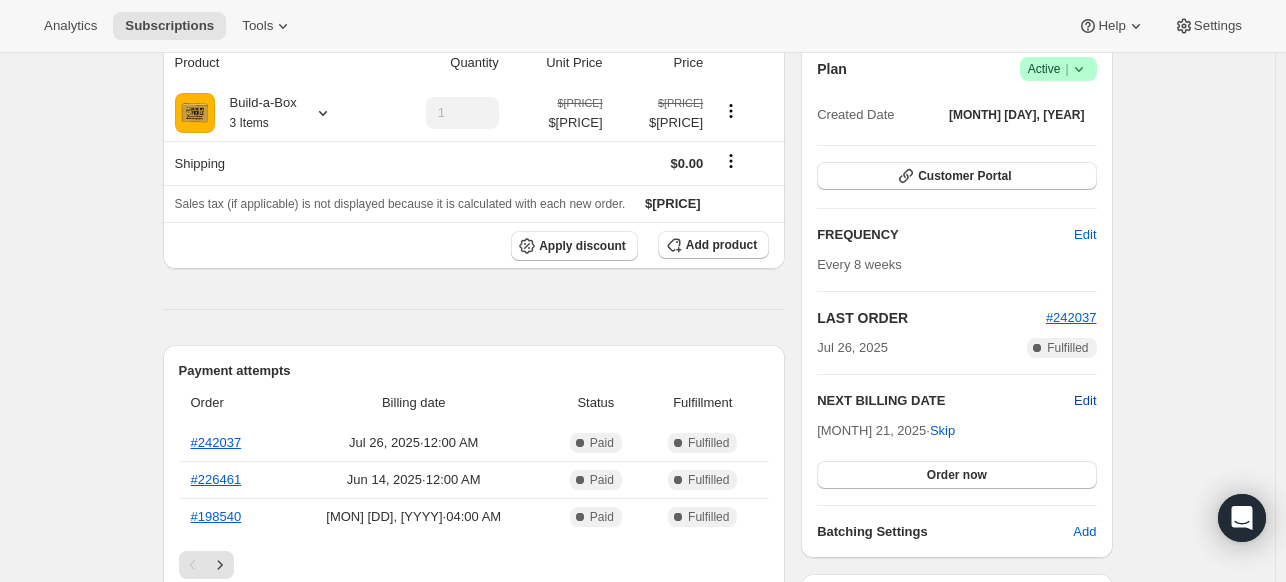 click on "Edit" at bounding box center [1085, 401] 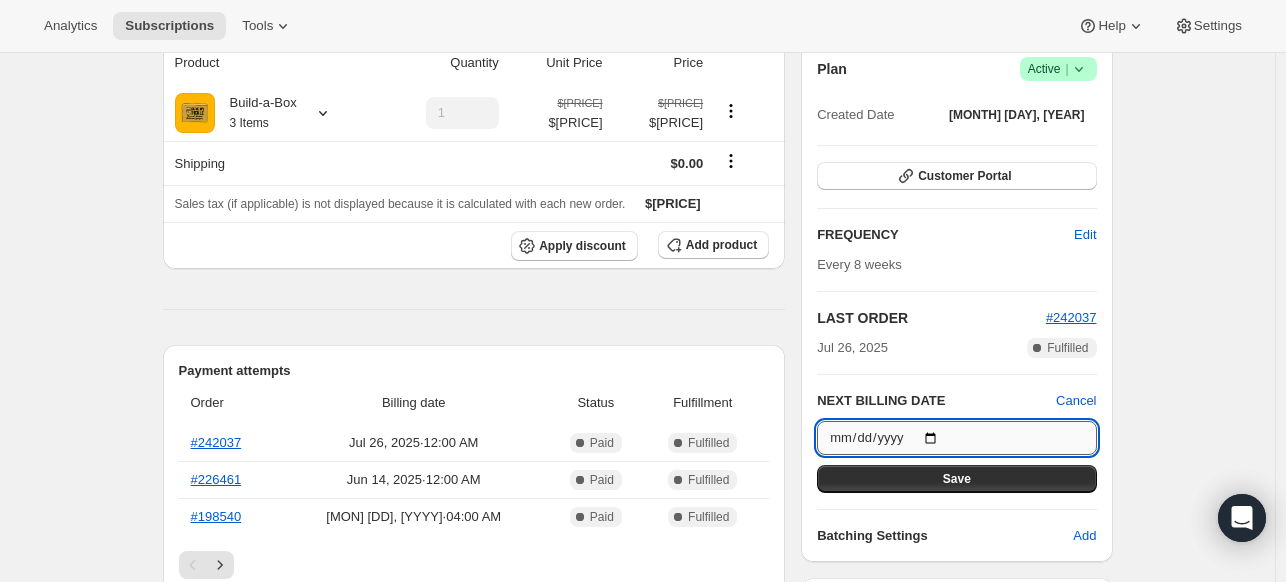 click on "2025-[MONTH]-[DAY]" at bounding box center [956, 438] 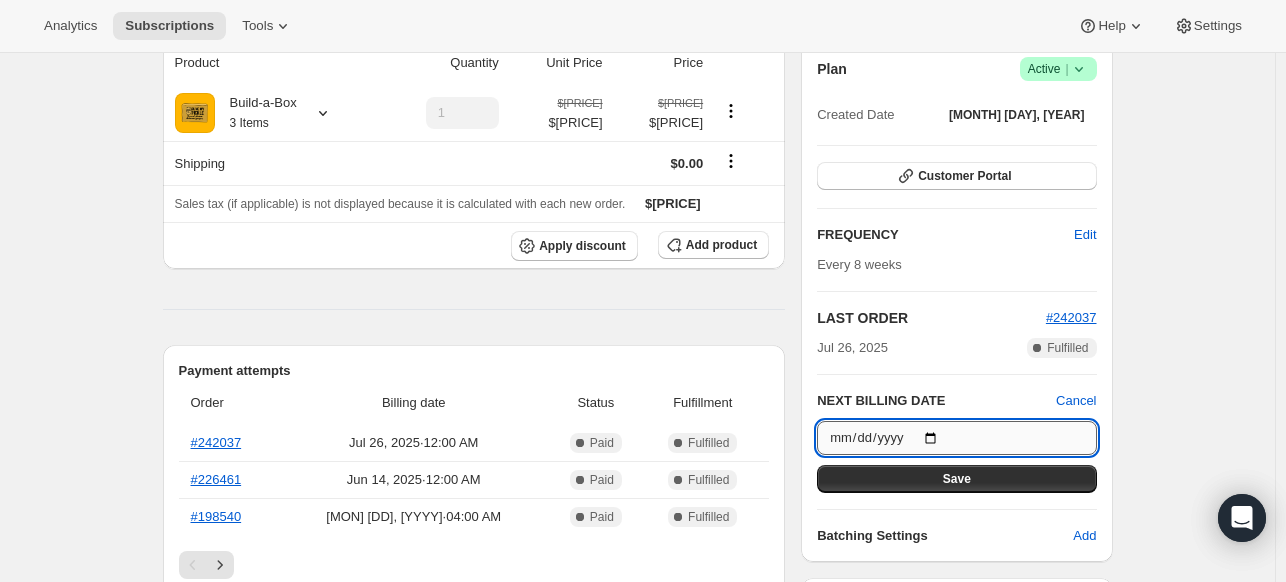 type on "[YYYY]-[MM]-[DD]" 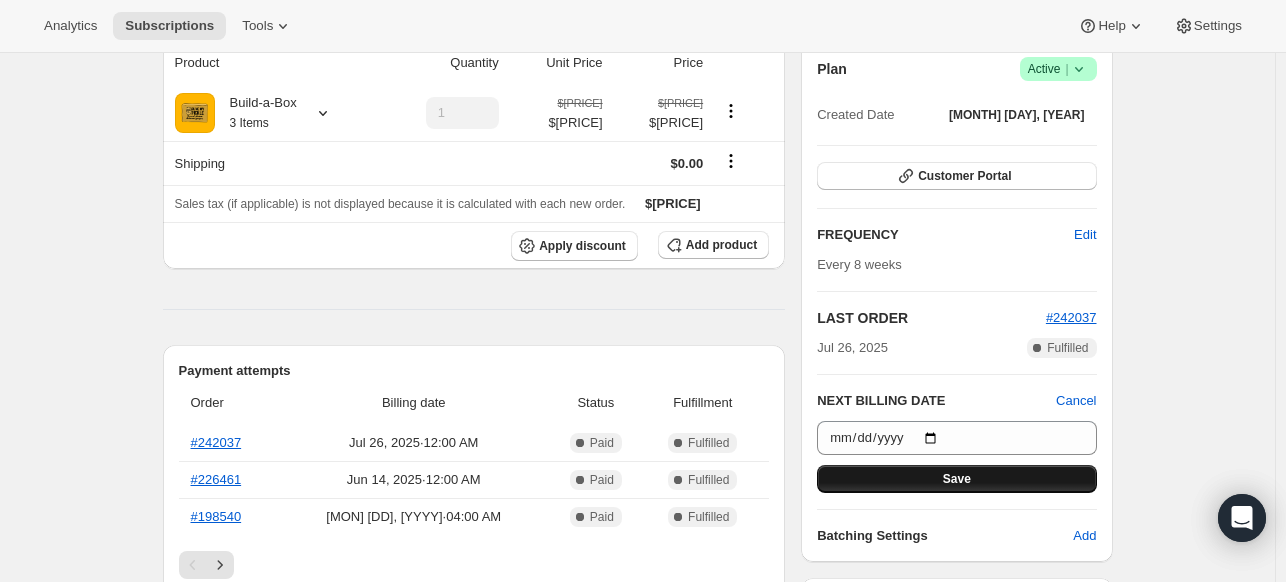 click on "Save" at bounding box center (957, 479) 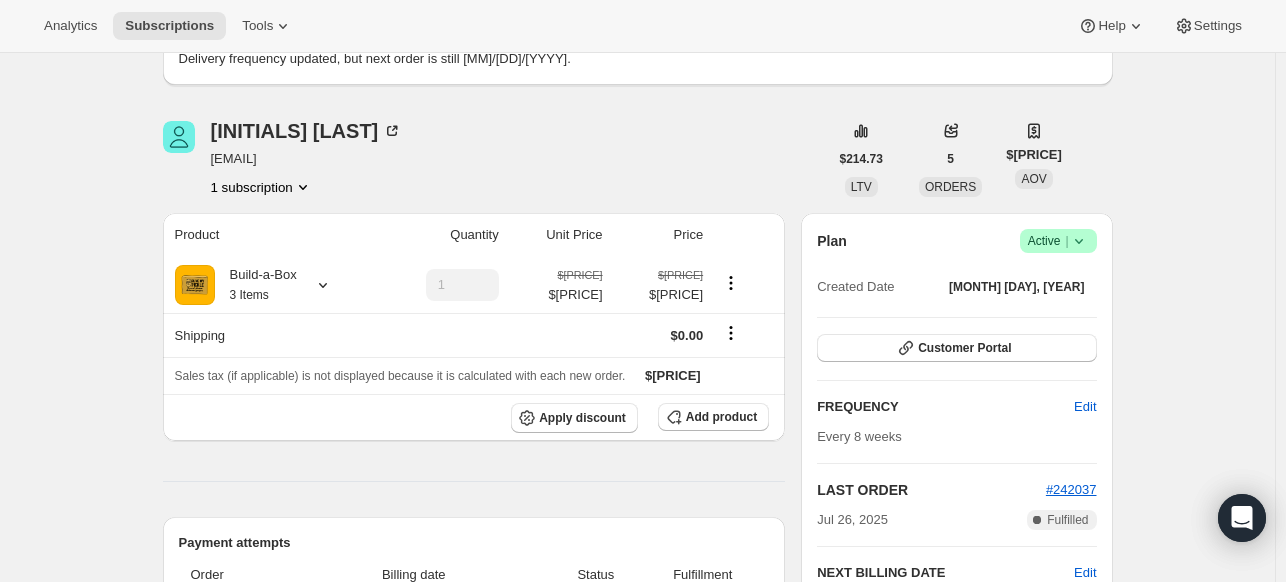 scroll, scrollTop: 400, scrollLeft: 0, axis: vertical 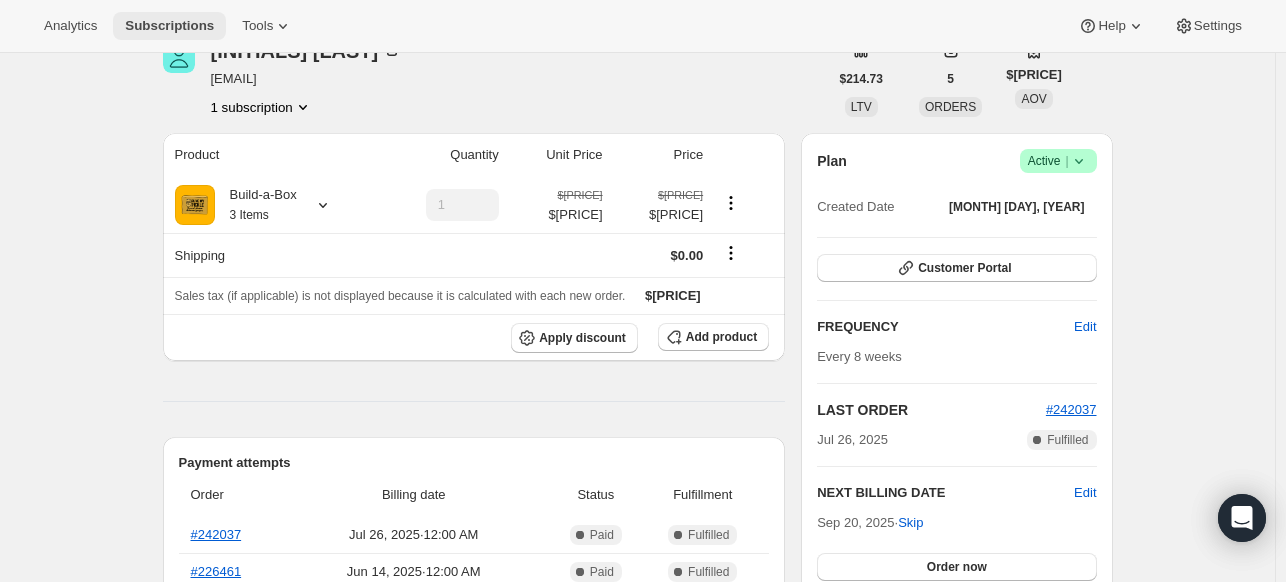 click on "Subscriptions" at bounding box center [169, 26] 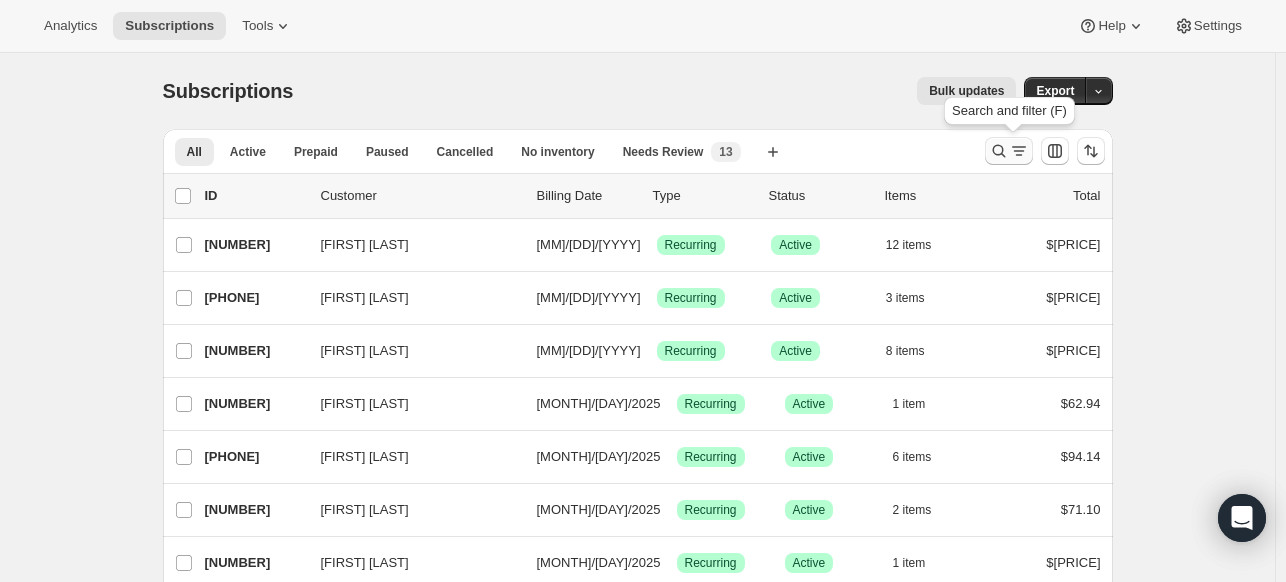 click 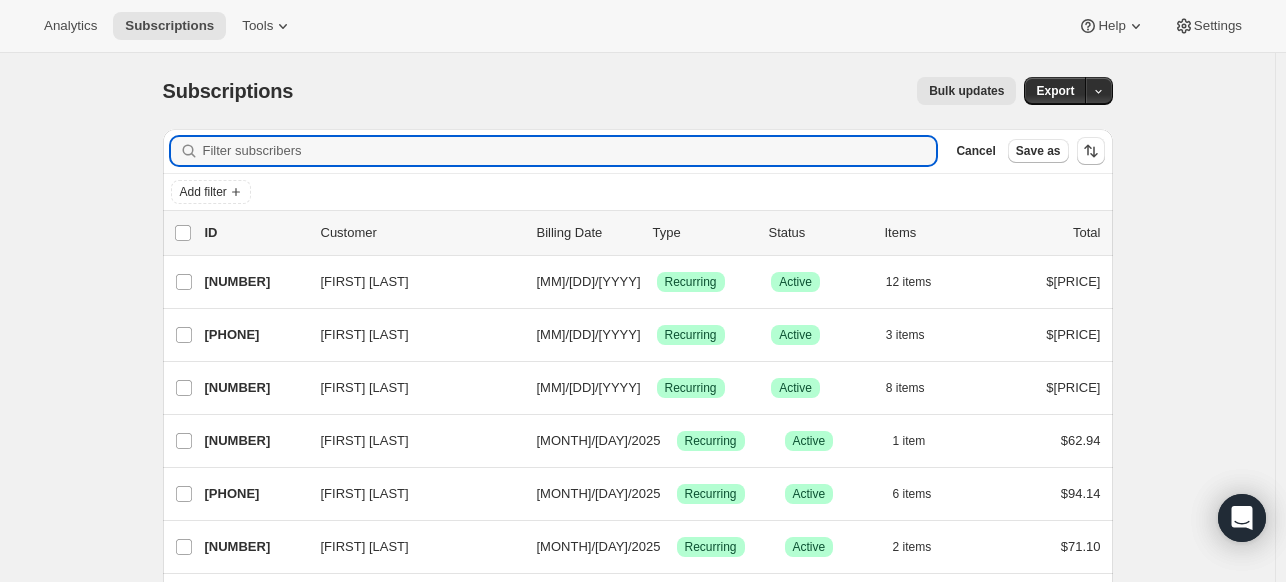 paste on "[EMAIL]" 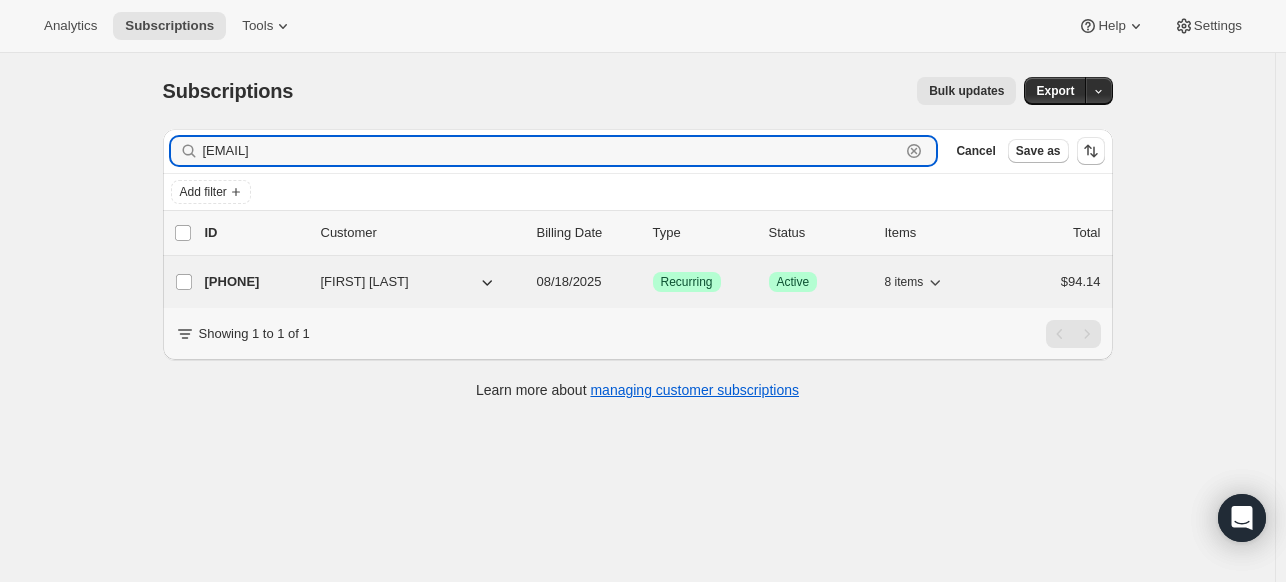type on "[EMAIL]" 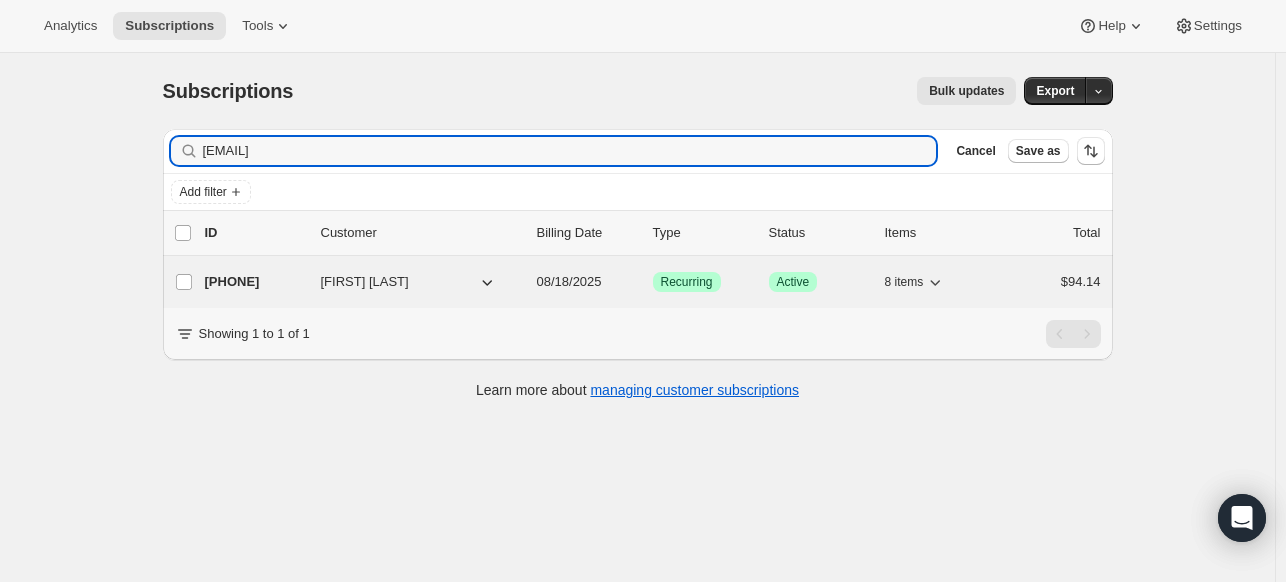 click on "[PHONE]" at bounding box center (255, 282) 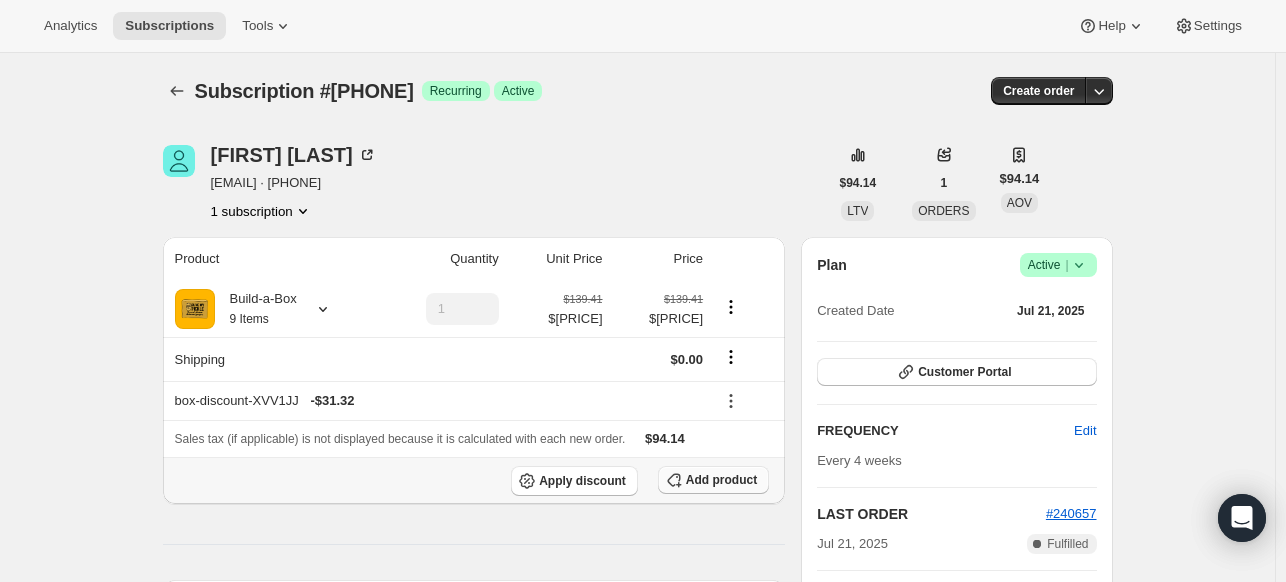 click on "Add product" at bounding box center [713, 480] 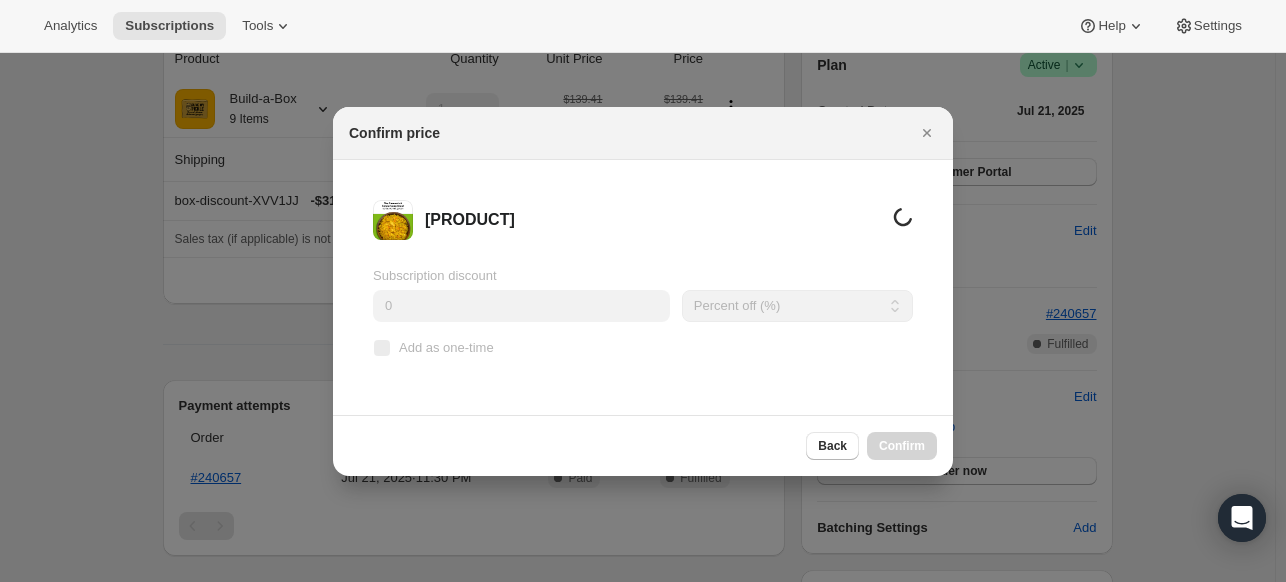 scroll, scrollTop: 0, scrollLeft: 0, axis: both 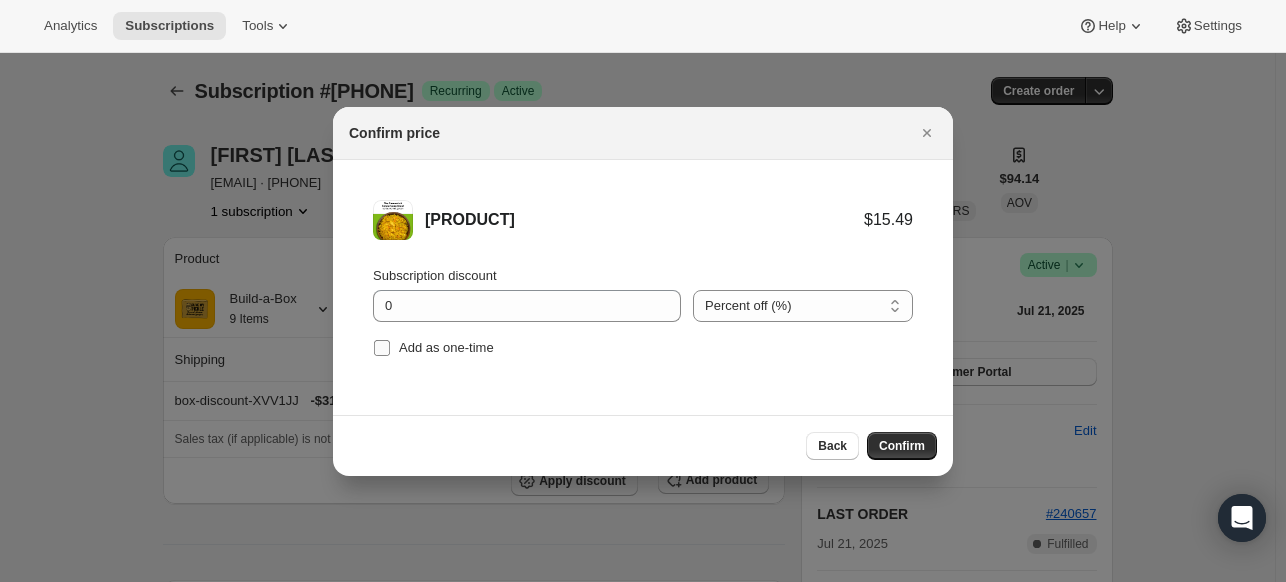 click on "Add as one-time" at bounding box center [433, 348] 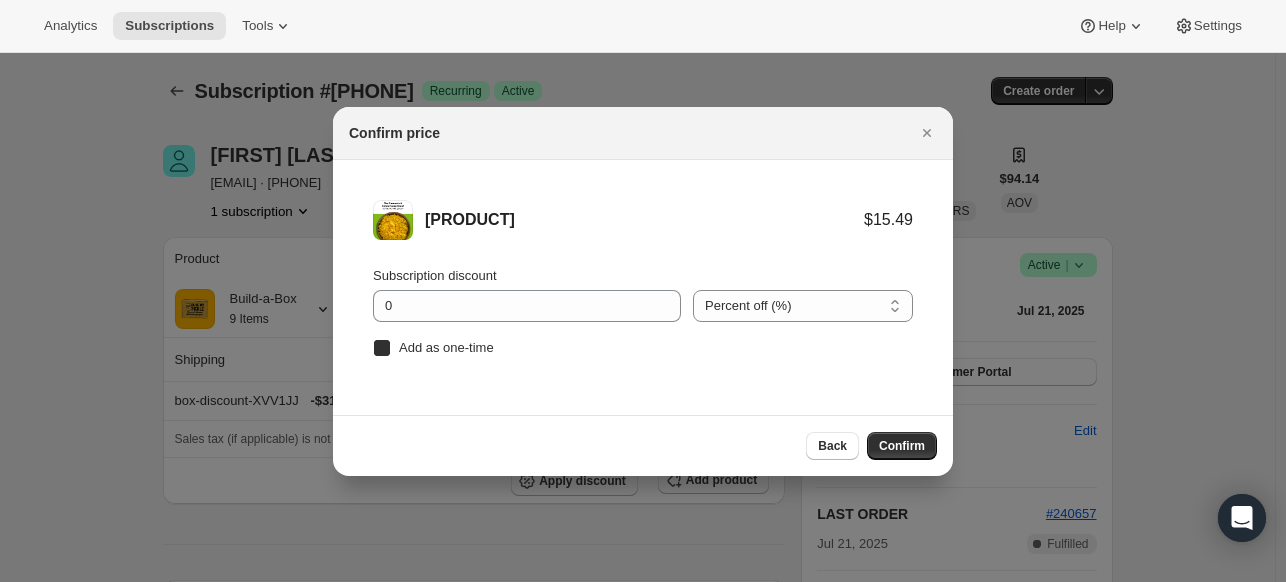 checkbox on "true" 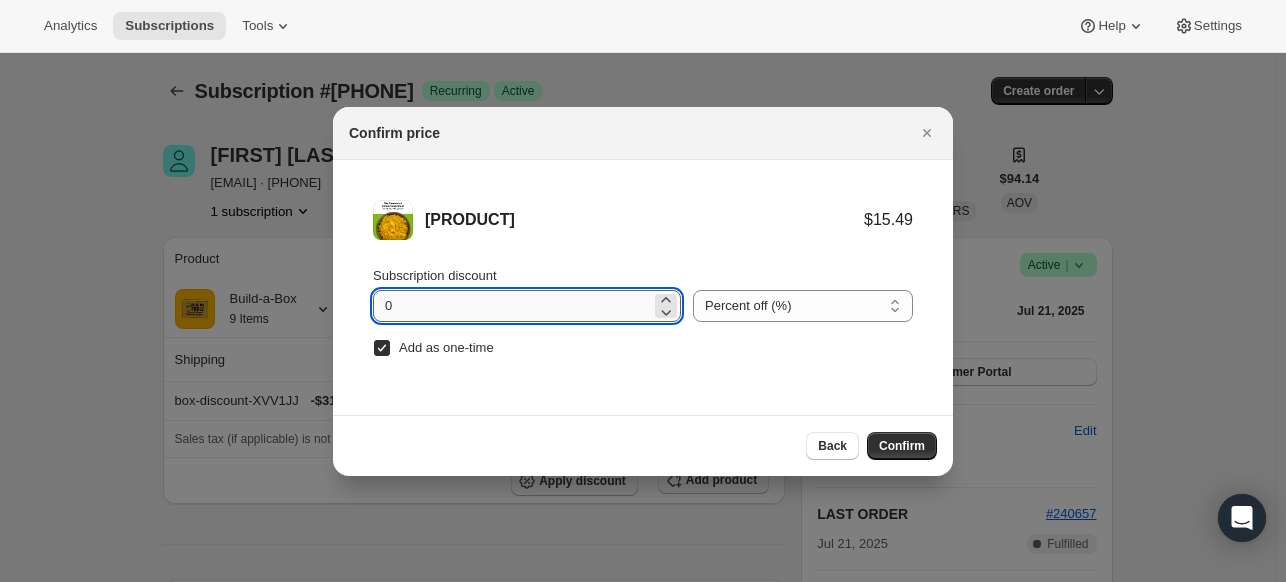 click on "0" at bounding box center [512, 306] 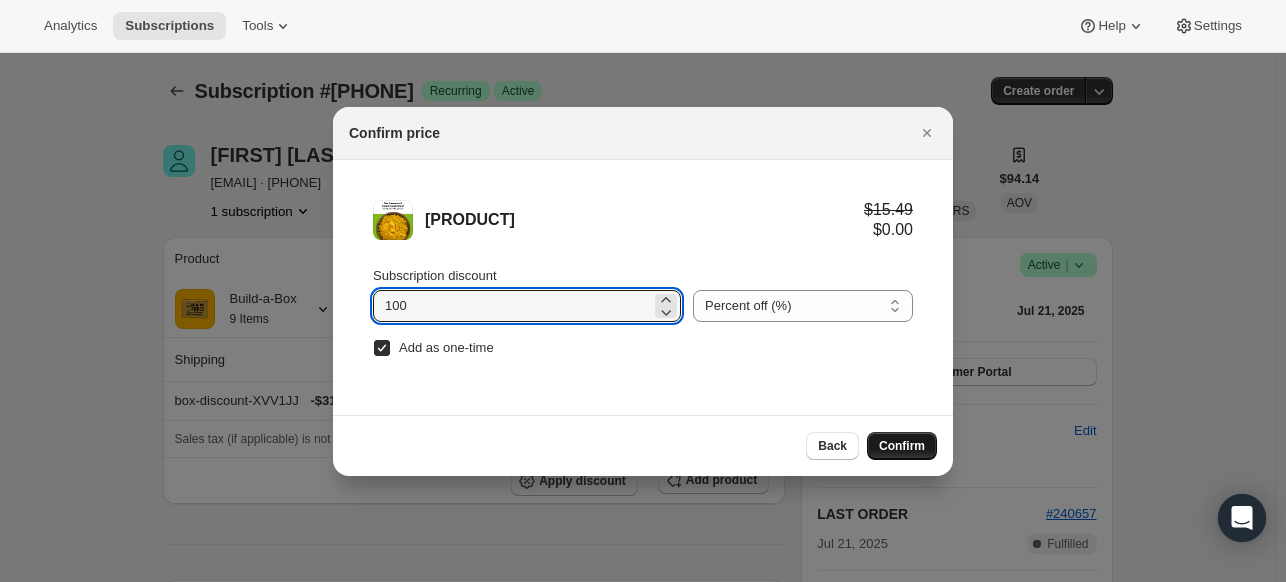 type on "100" 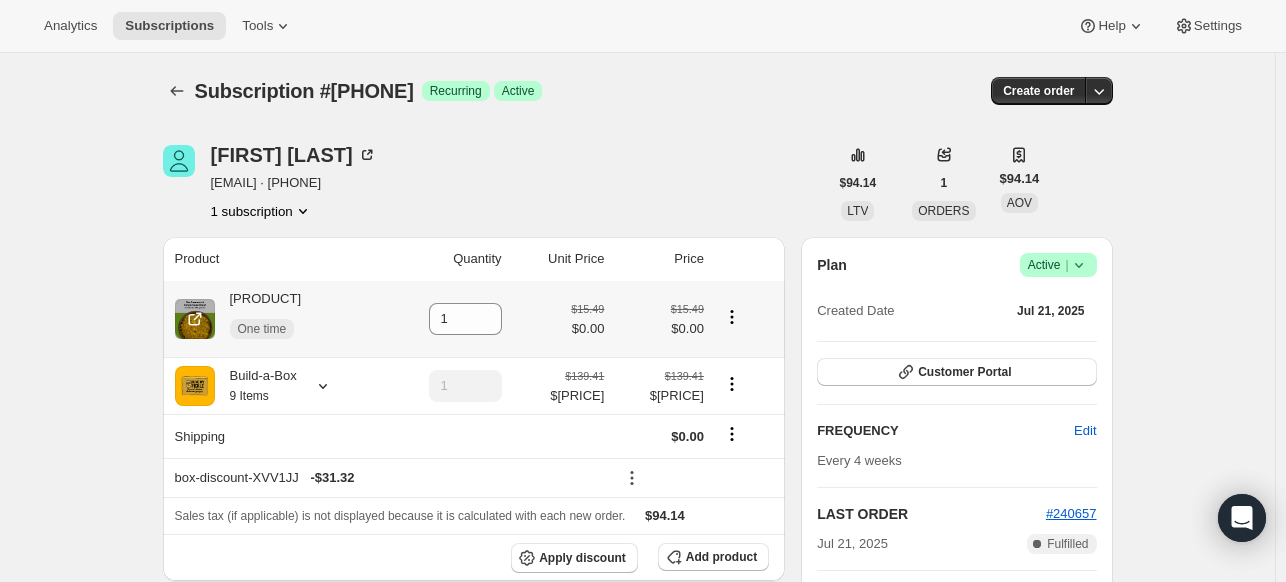 drag, startPoint x: 491, startPoint y: 299, endPoint x: 228, endPoint y: 300, distance: 263.0019 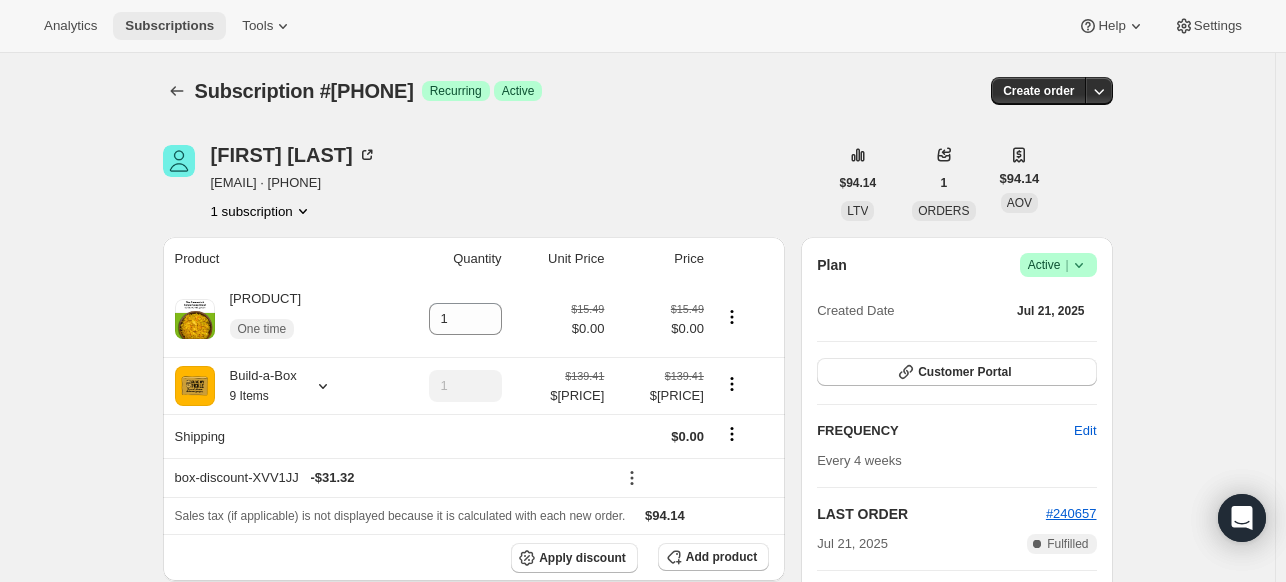 click on "Subscriptions" at bounding box center [169, 26] 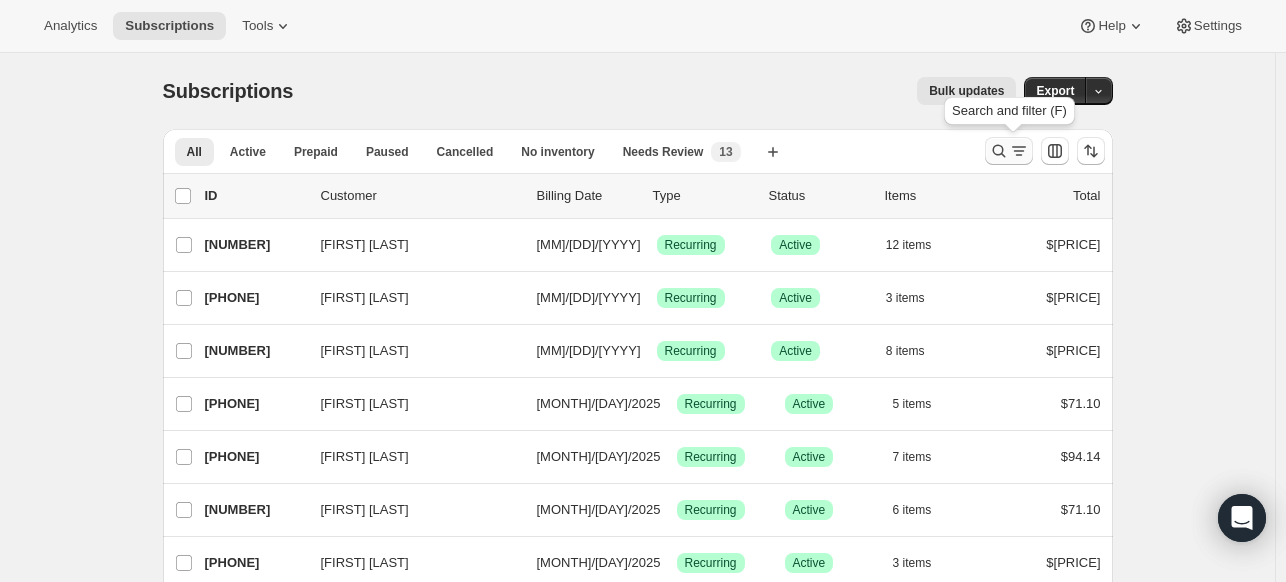 click 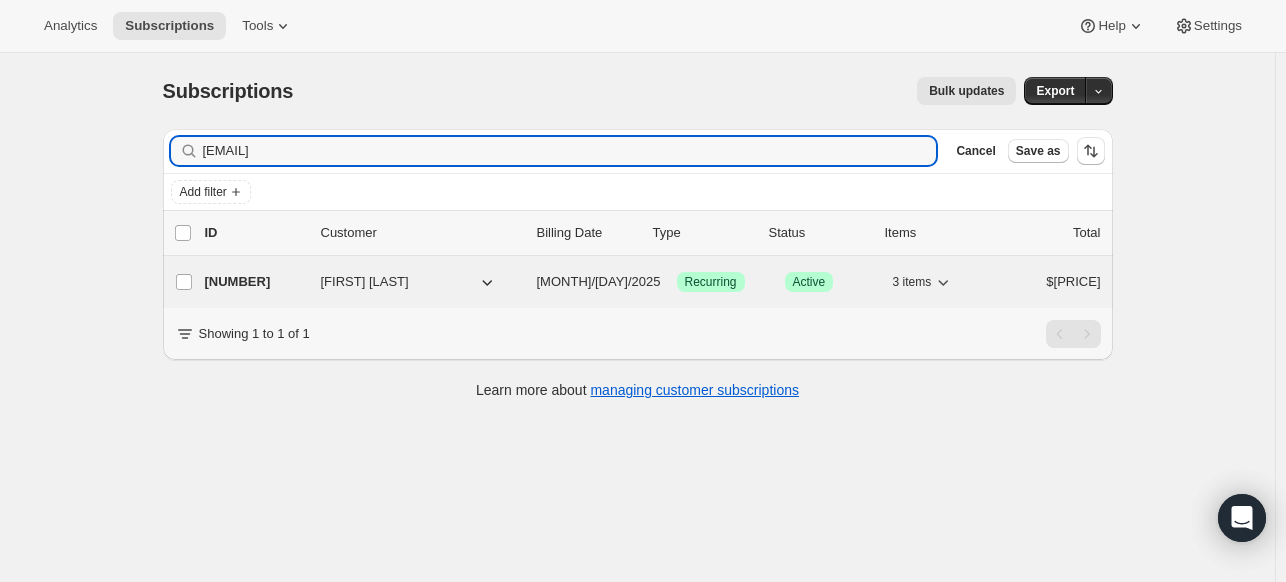 type on "[EMAIL]" 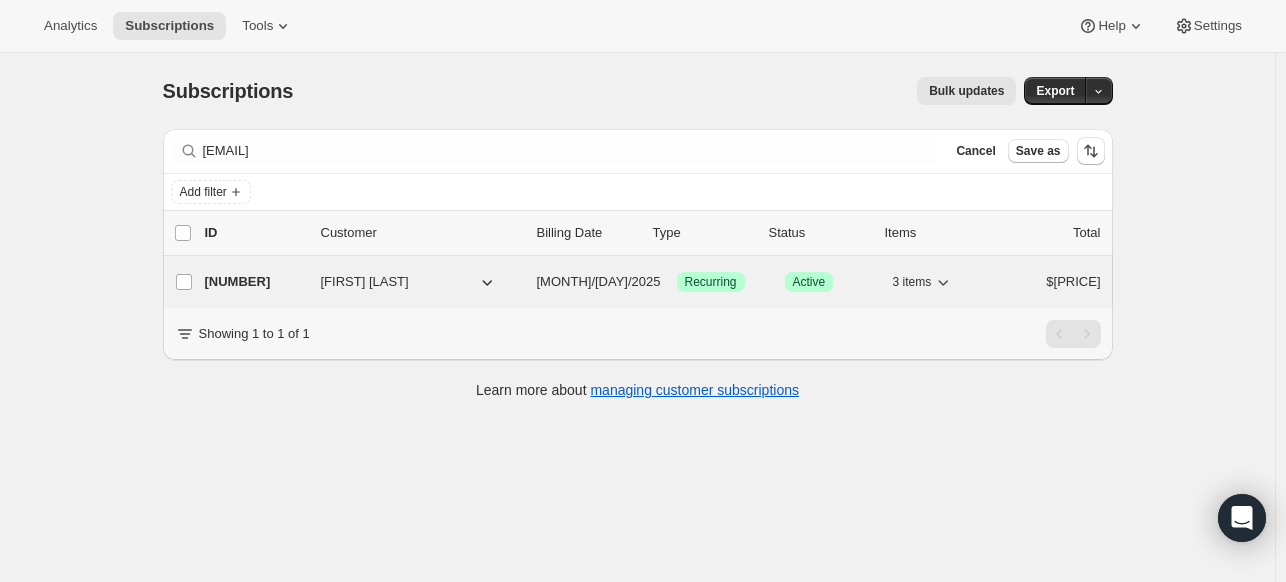 click on "[NUMBER]" at bounding box center (255, 282) 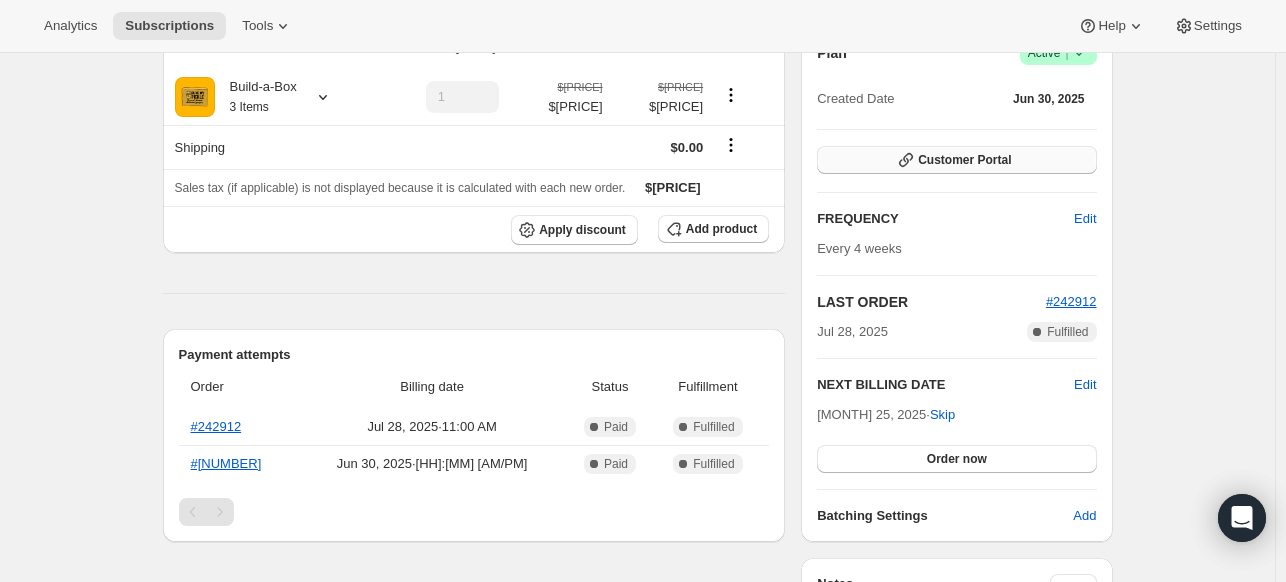 scroll, scrollTop: 200, scrollLeft: 0, axis: vertical 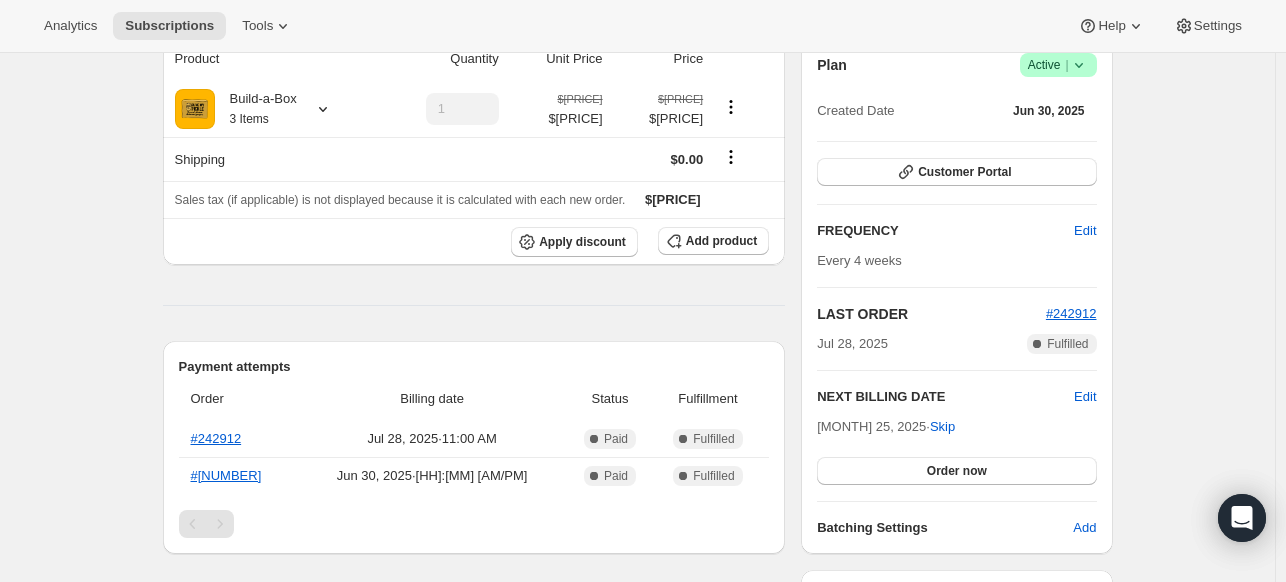 click 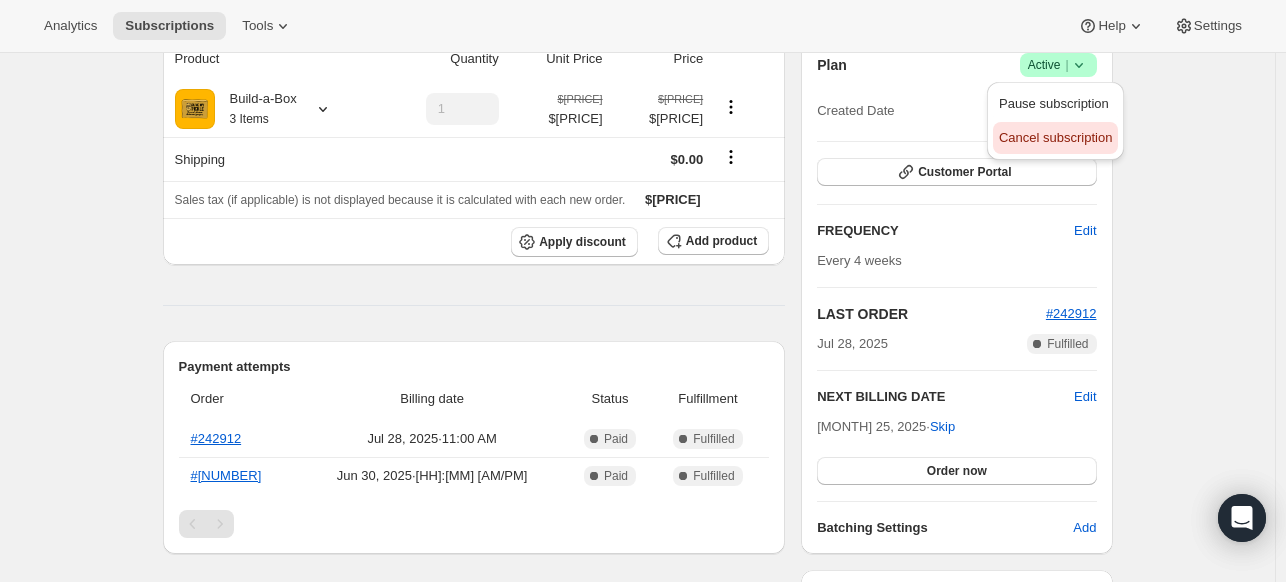 click on "Cancel subscription" at bounding box center [1055, 137] 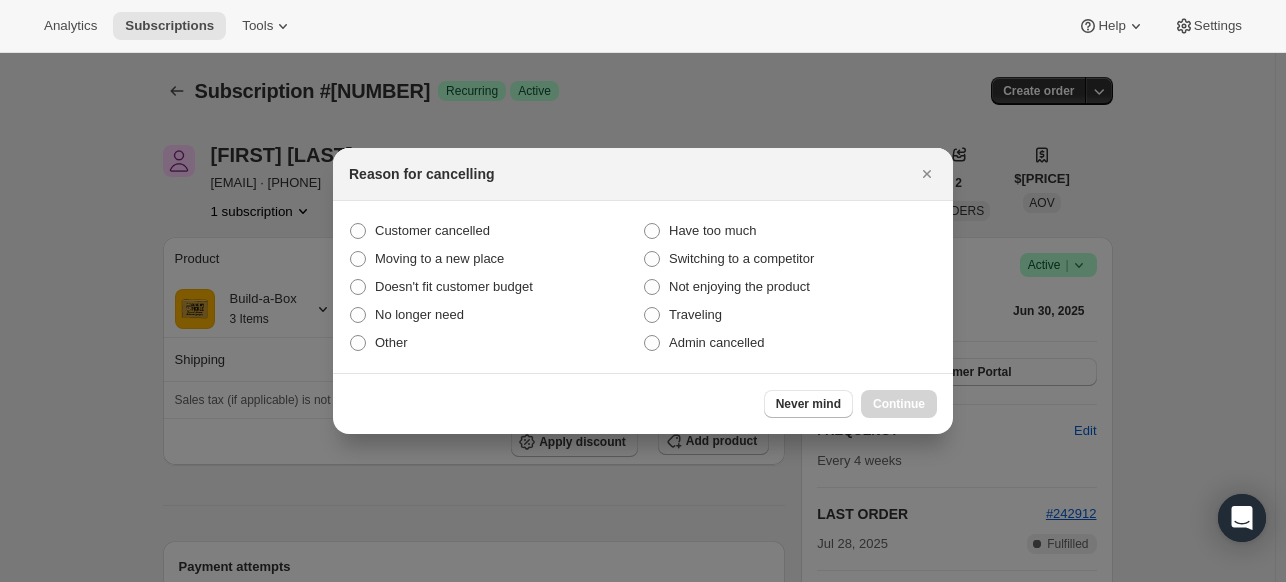 scroll, scrollTop: 200, scrollLeft: 0, axis: vertical 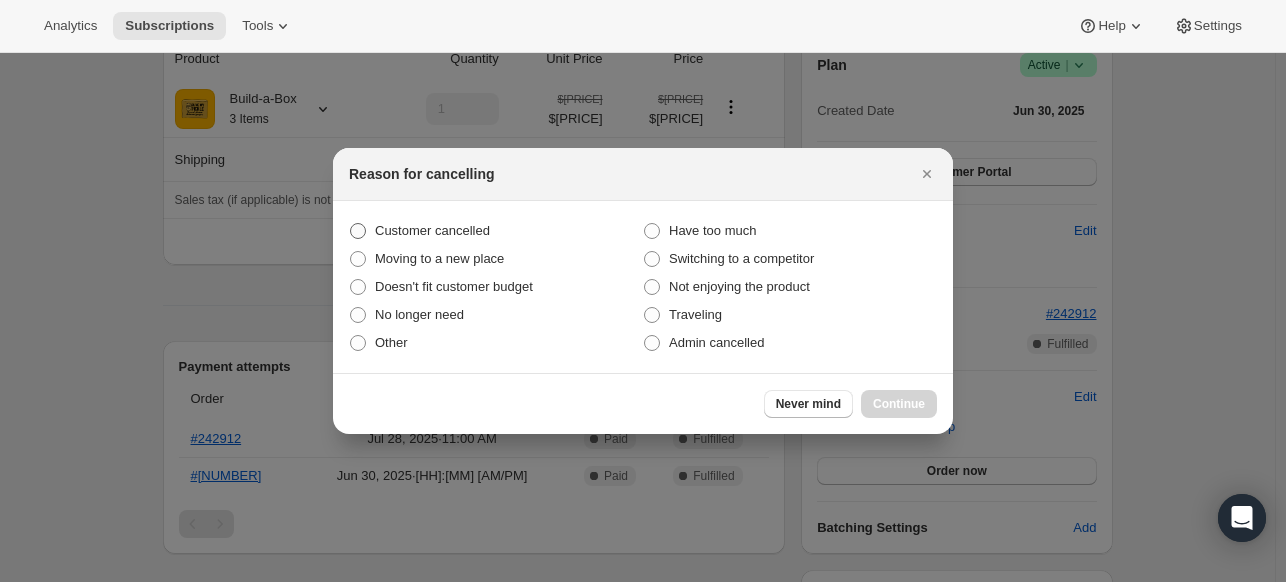 click on "Customer cancelled" at bounding box center (432, 230) 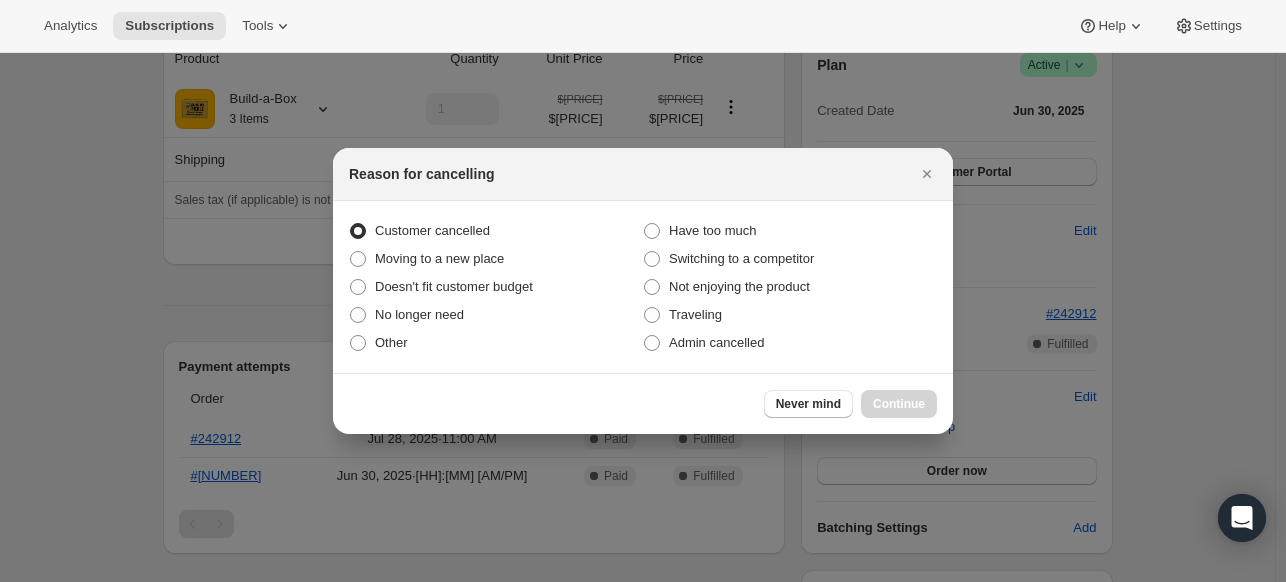 radio on "true" 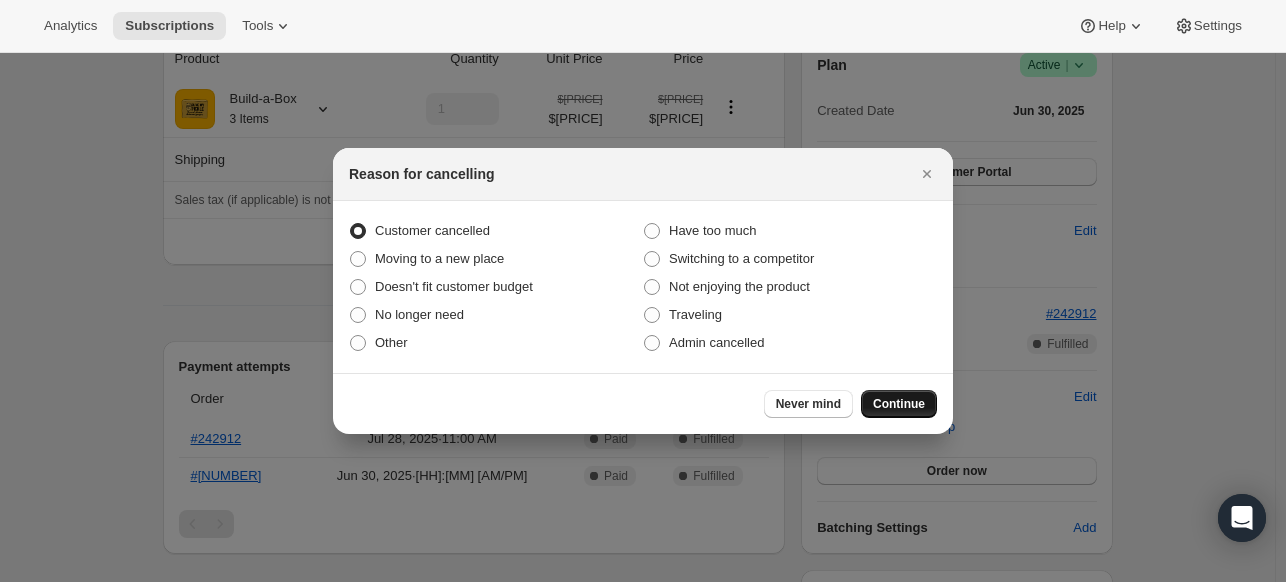 click on "Continue" at bounding box center (899, 404) 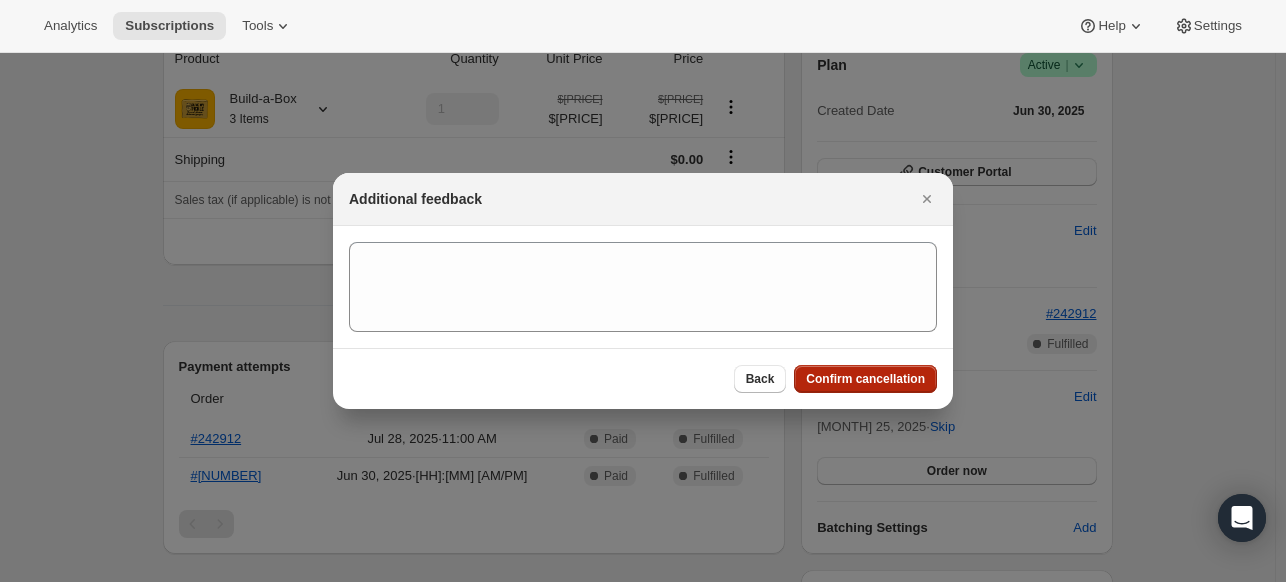 click on "Confirm cancellation" at bounding box center [865, 379] 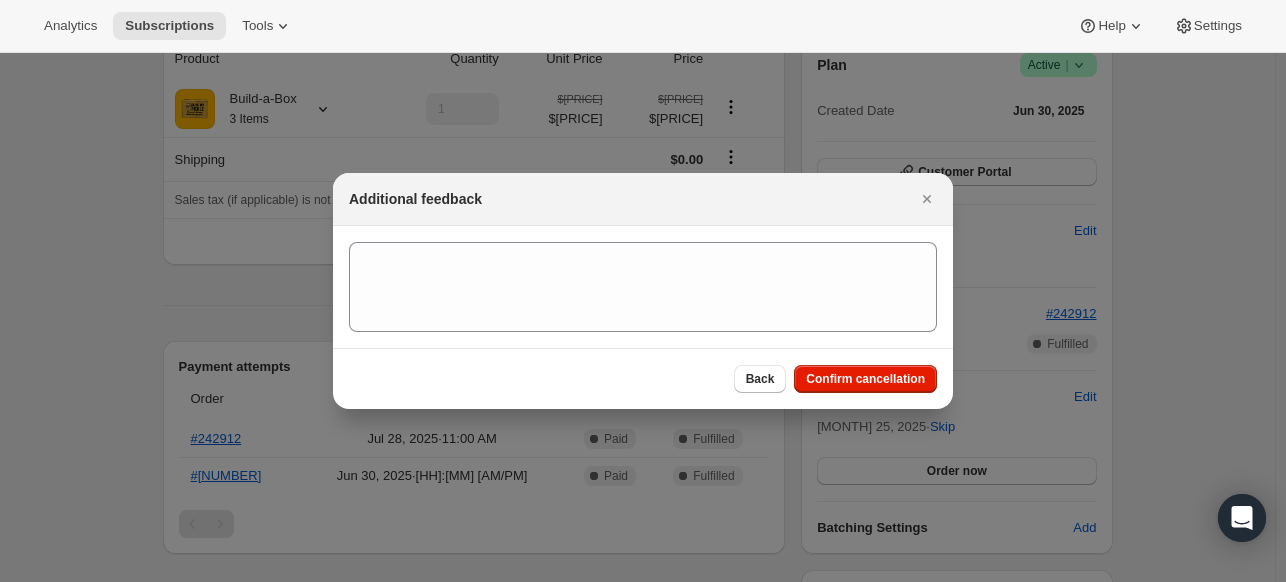scroll, scrollTop: 200, scrollLeft: 0, axis: vertical 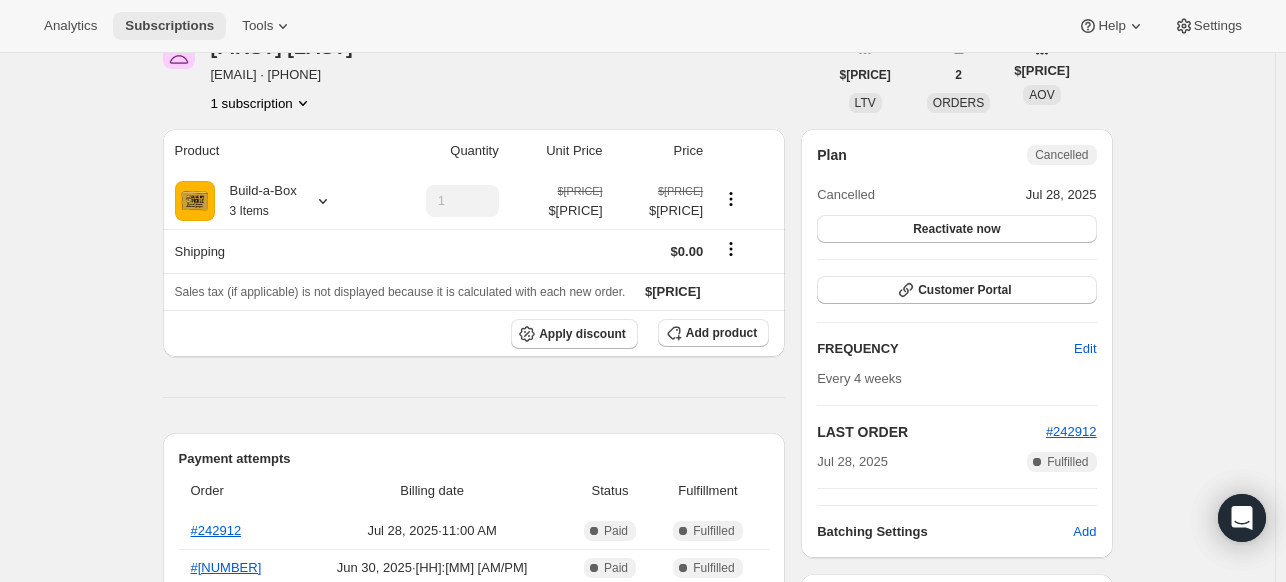 click on "Subscriptions" at bounding box center (169, 26) 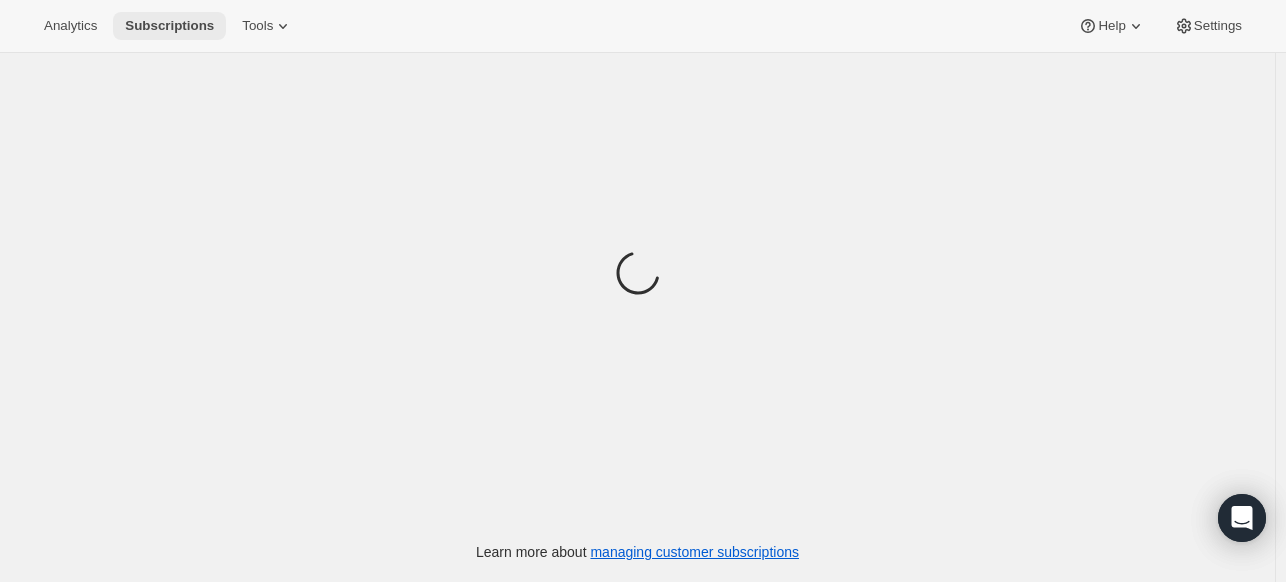 scroll, scrollTop: 0, scrollLeft: 0, axis: both 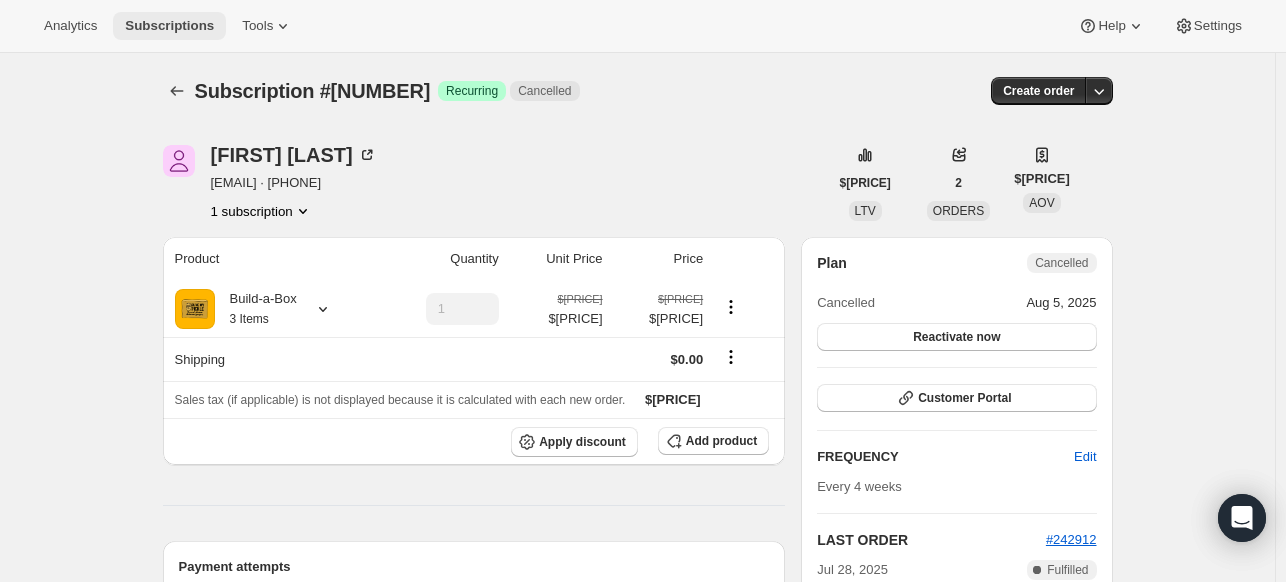 click on "Subscriptions" at bounding box center [169, 26] 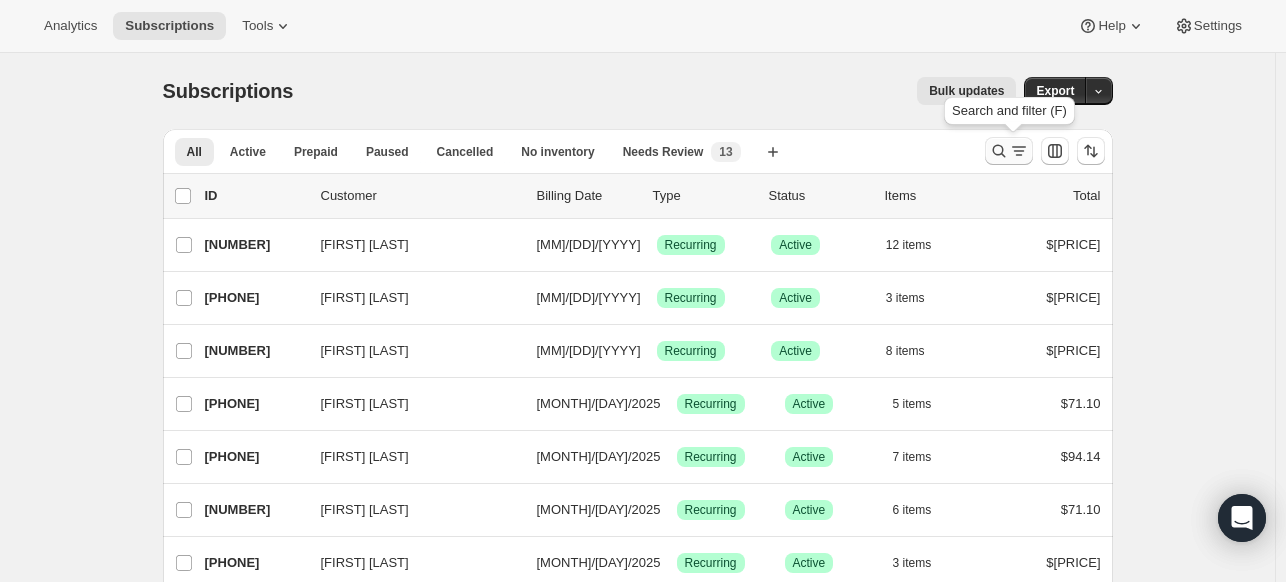 click 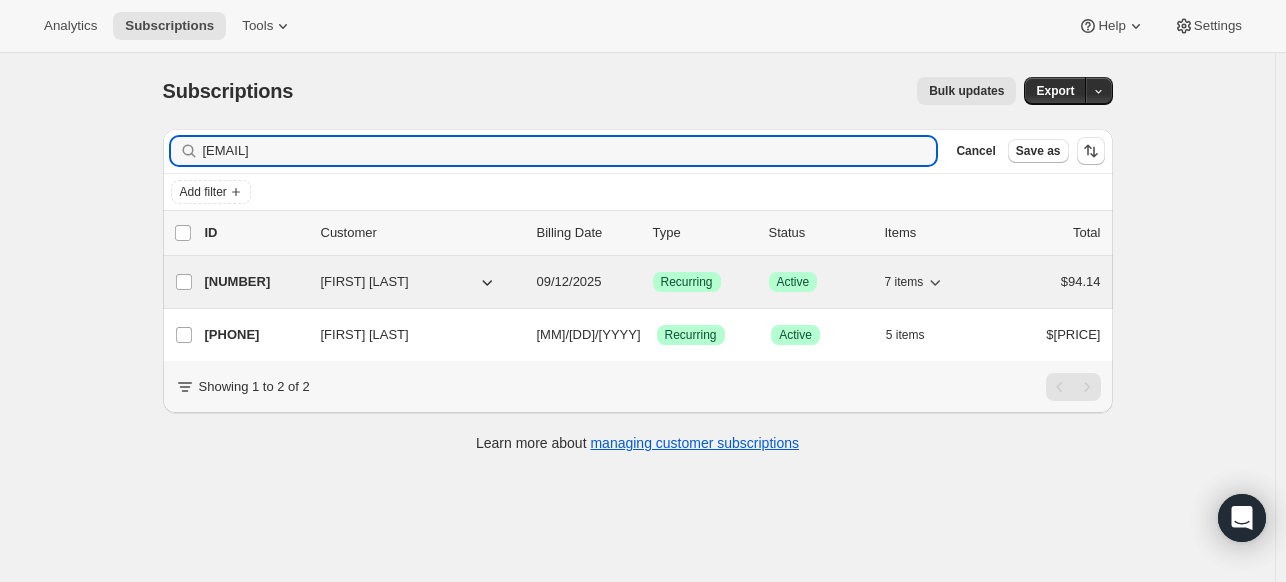 type on "[EMAIL]" 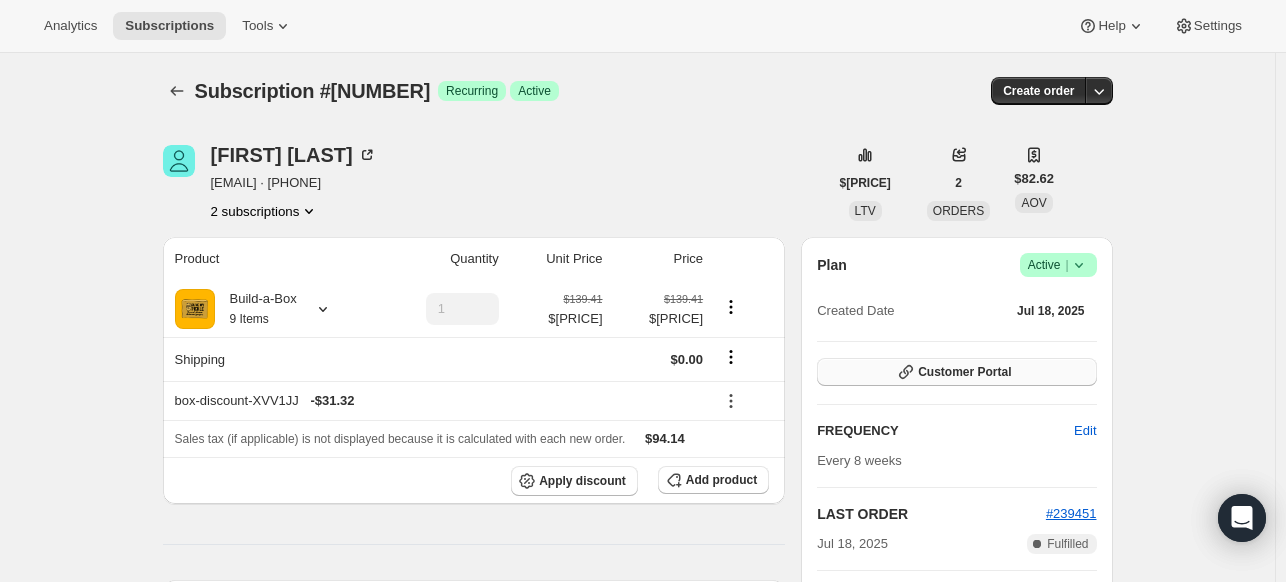 click on "Customer Portal" at bounding box center [956, 372] 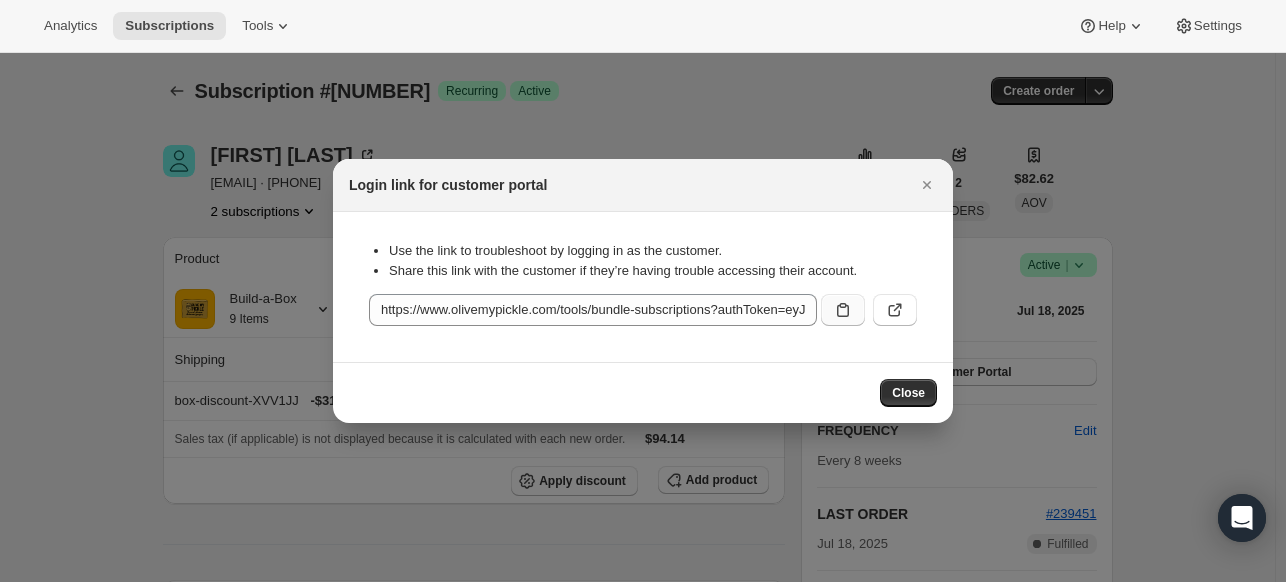 click 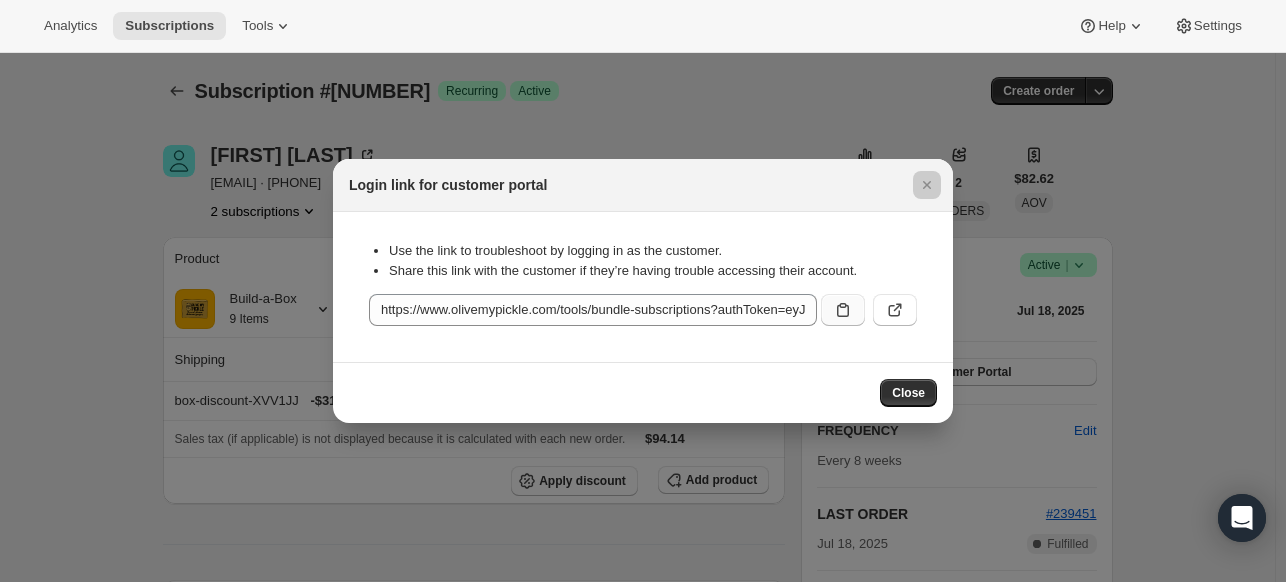 click at bounding box center [643, 291] 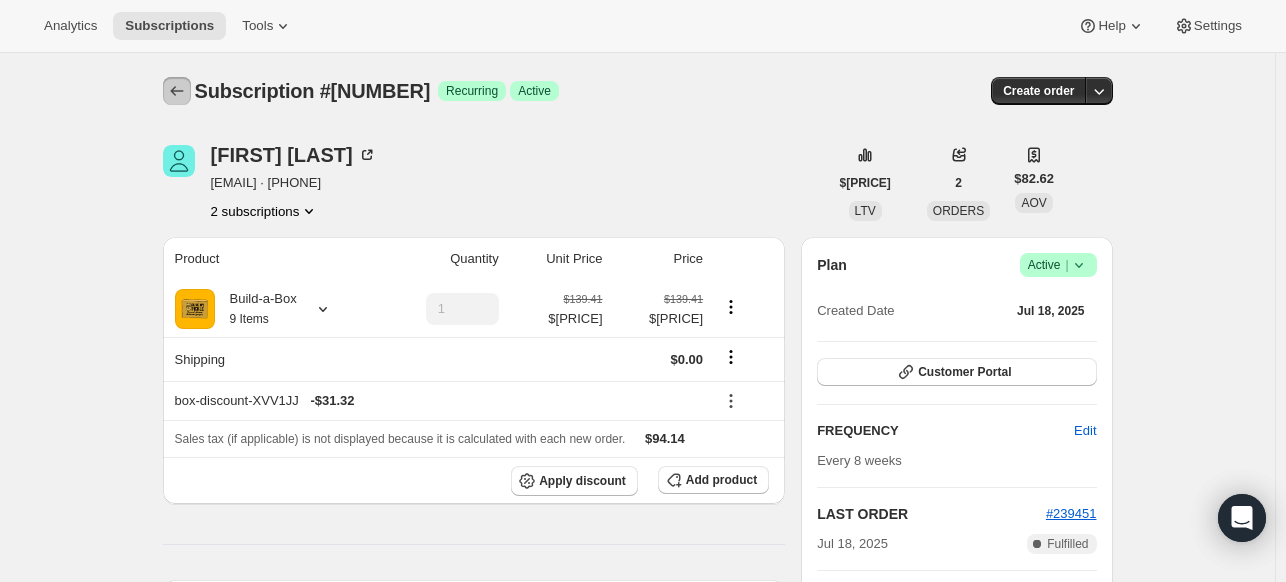 click at bounding box center (177, 91) 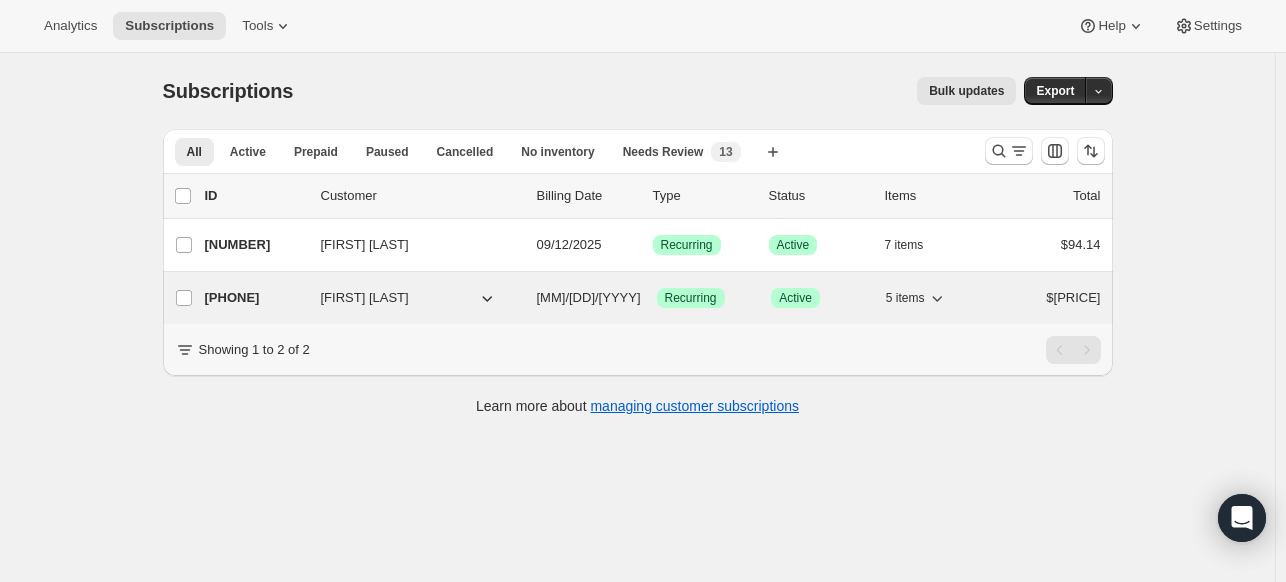 click on "[PHONE]" at bounding box center [255, 298] 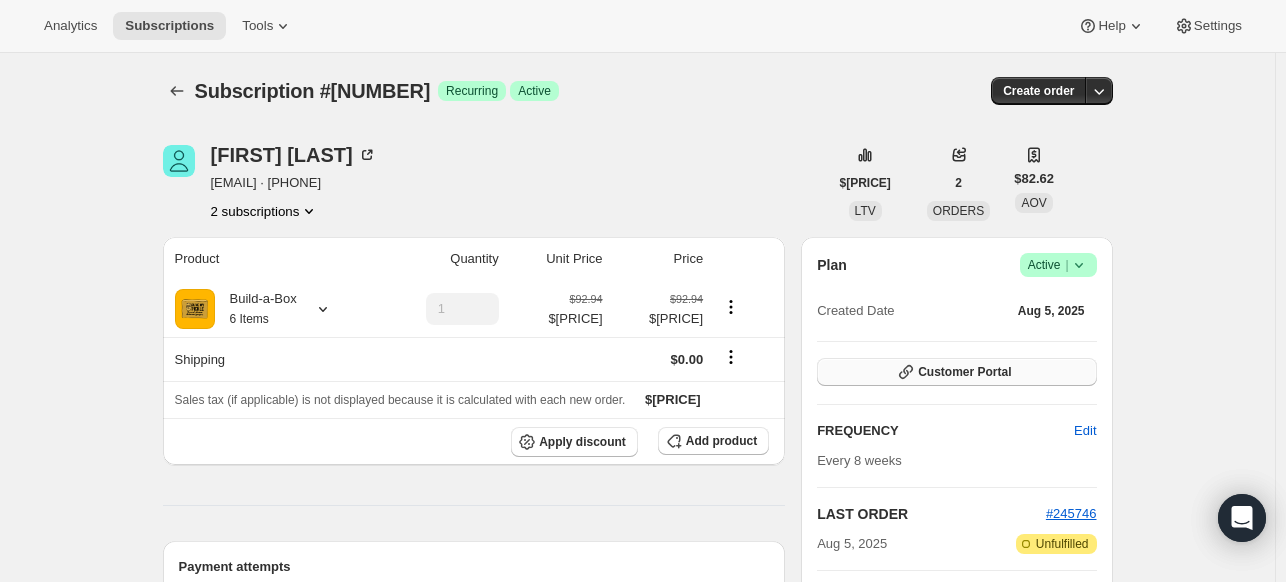 click on "Customer Portal" at bounding box center (956, 372) 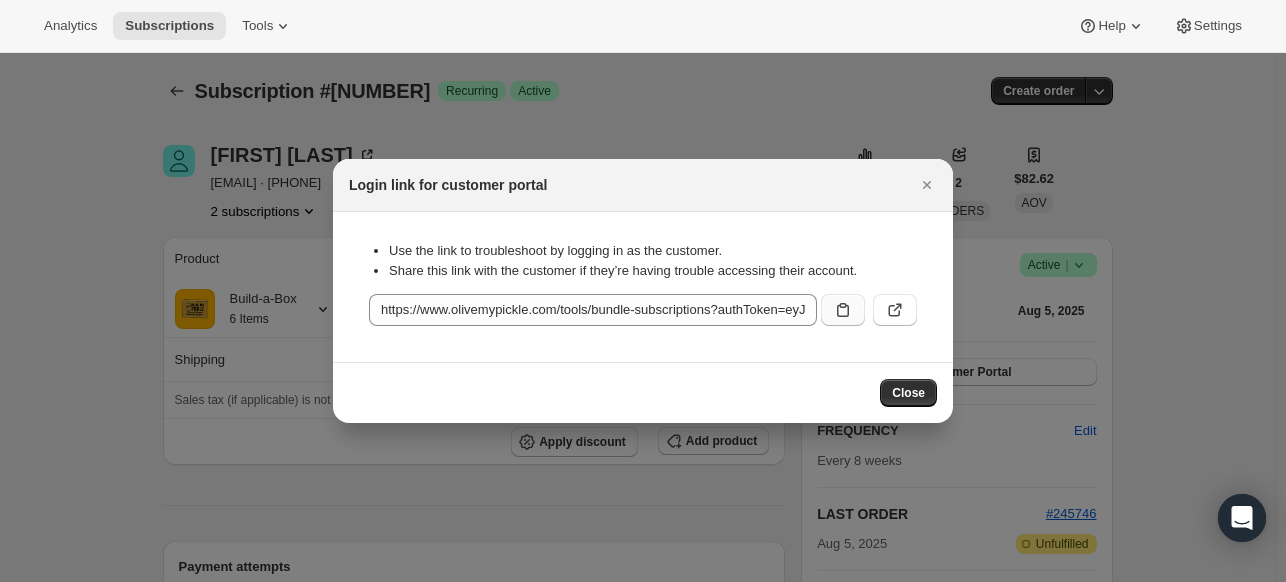 click at bounding box center [843, 310] 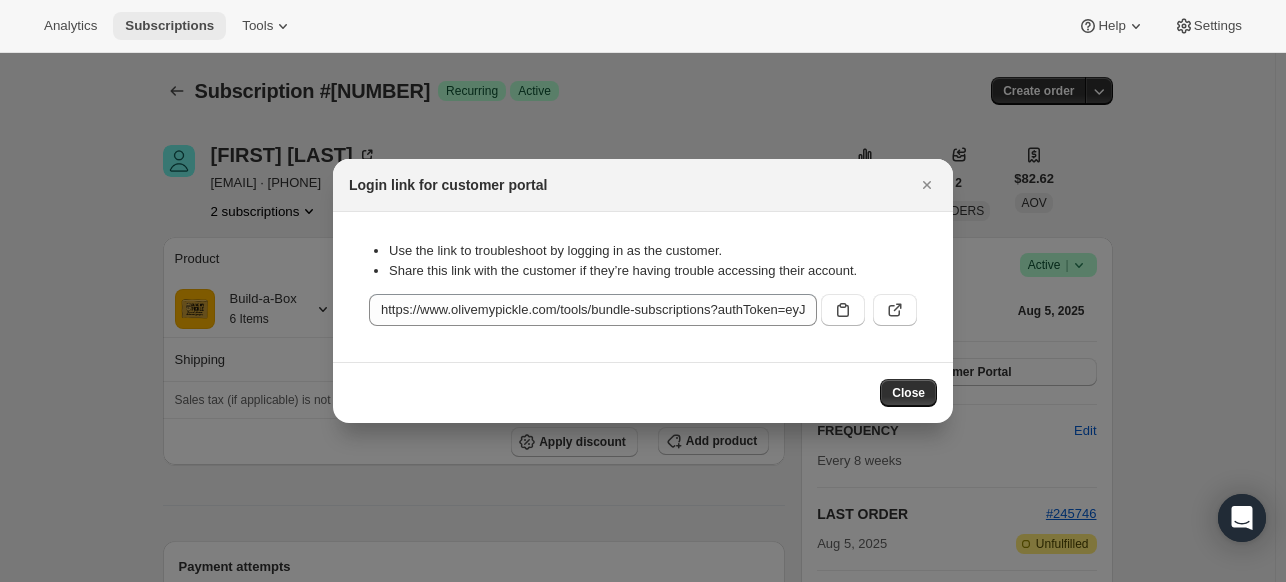 click on "Subscriptions" at bounding box center [169, 26] 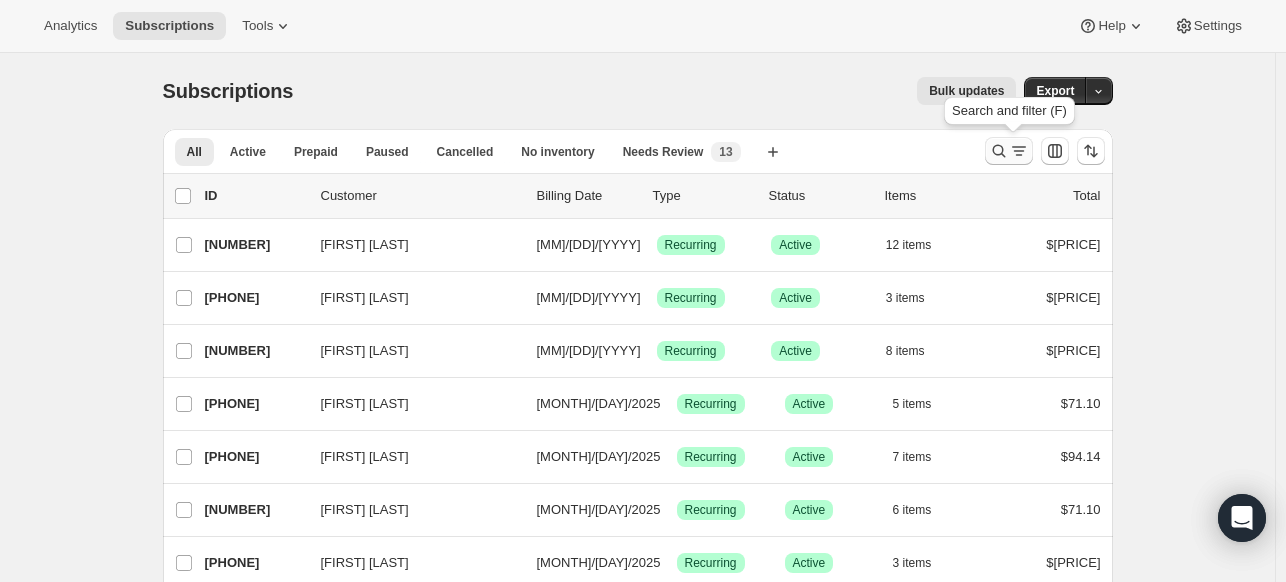 click 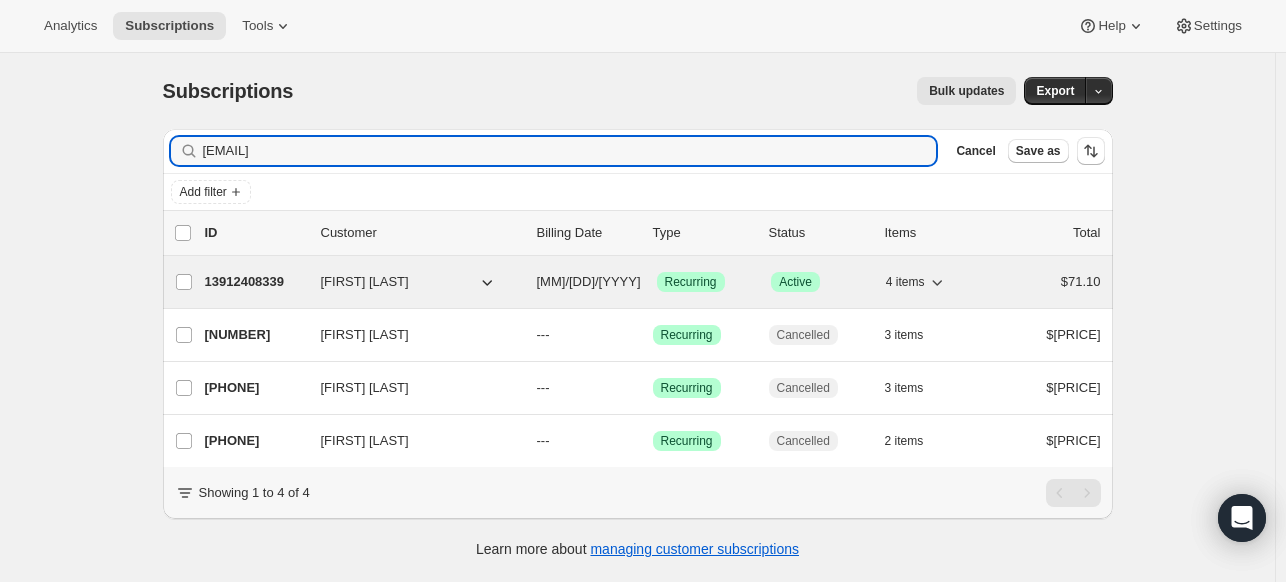 type on "[EMAIL]" 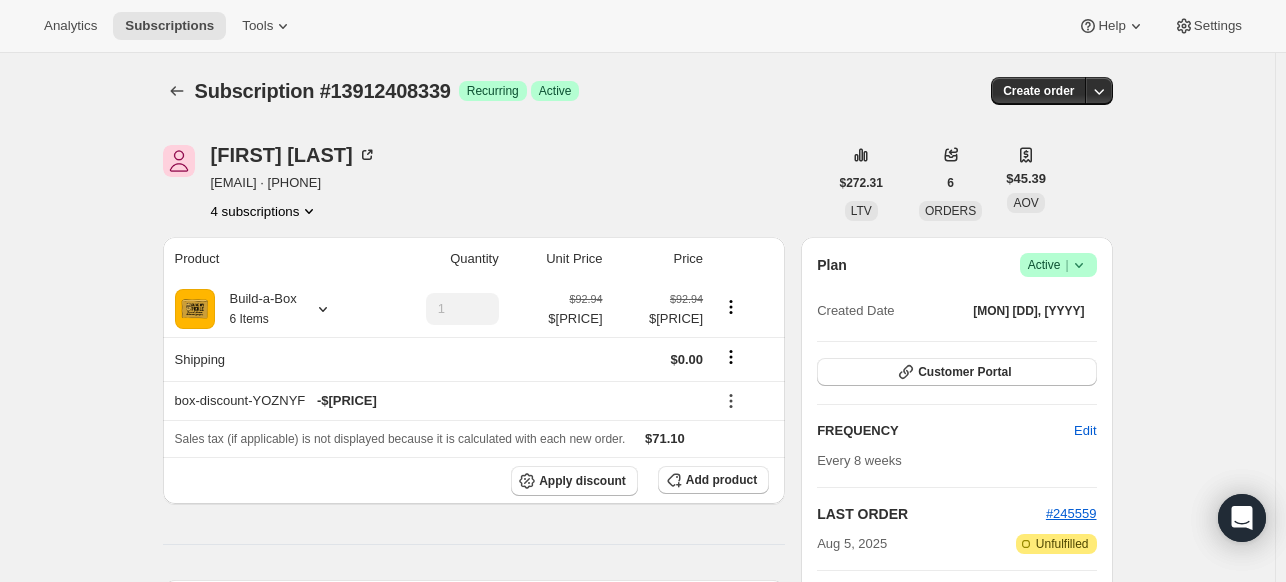 scroll, scrollTop: 300, scrollLeft: 0, axis: vertical 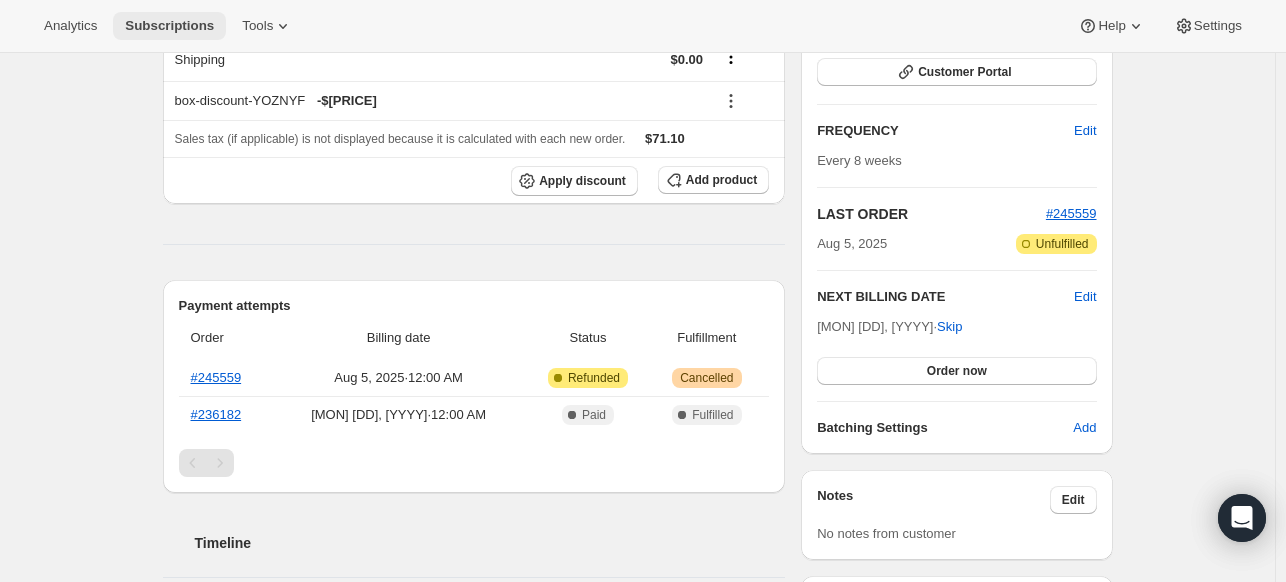 click on "Subscriptions" at bounding box center (169, 26) 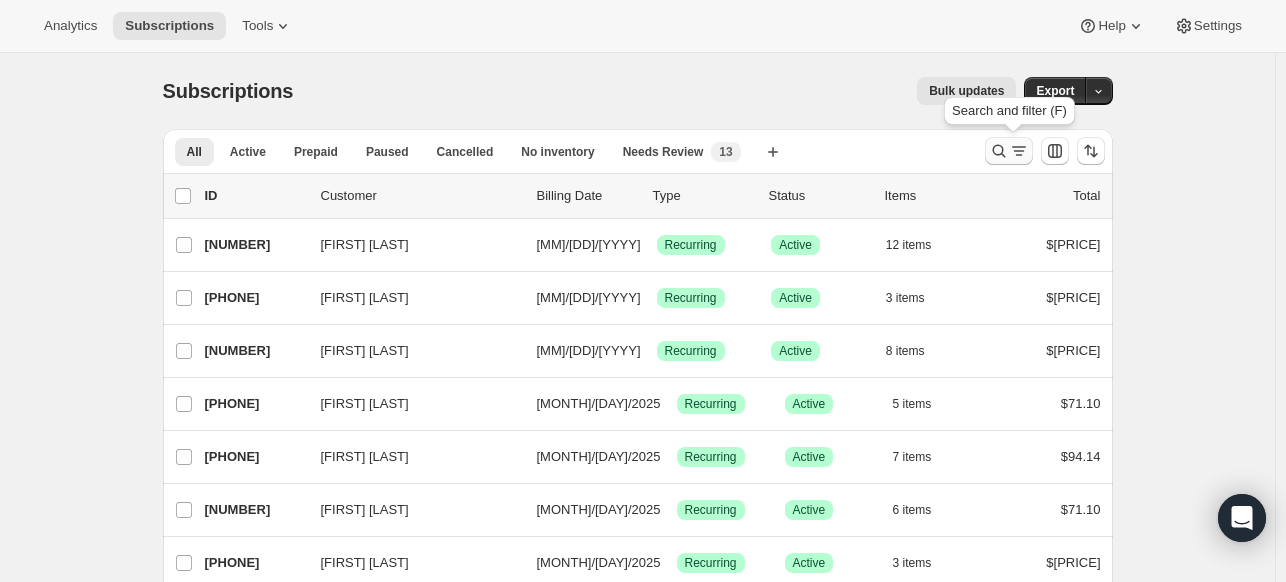 click 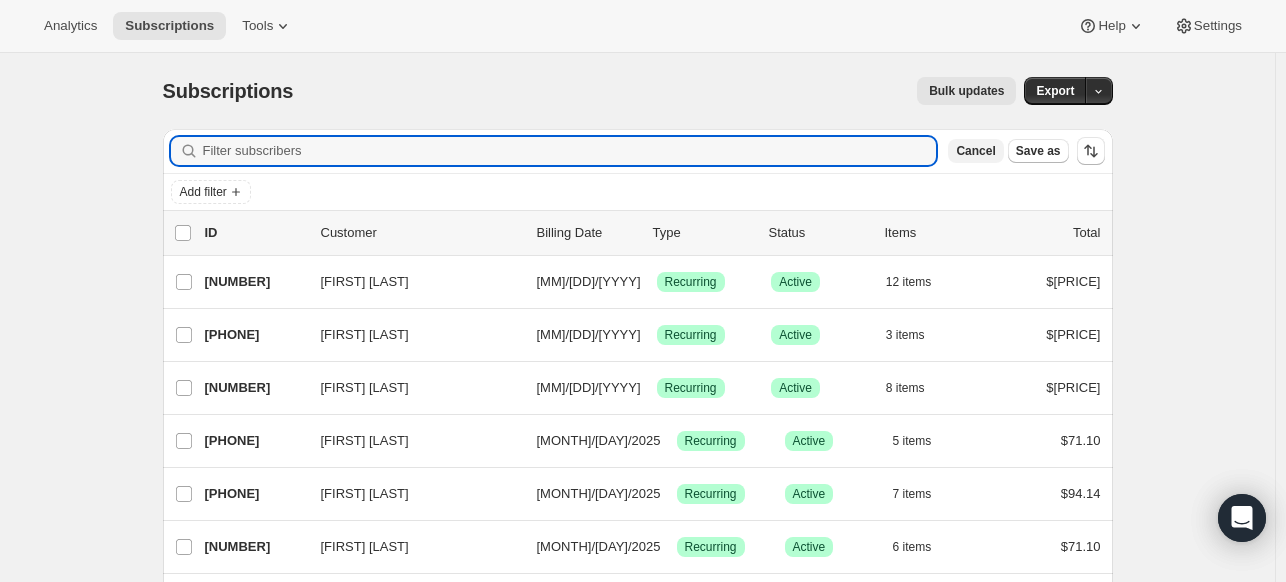 paste on "[EMAIL]" 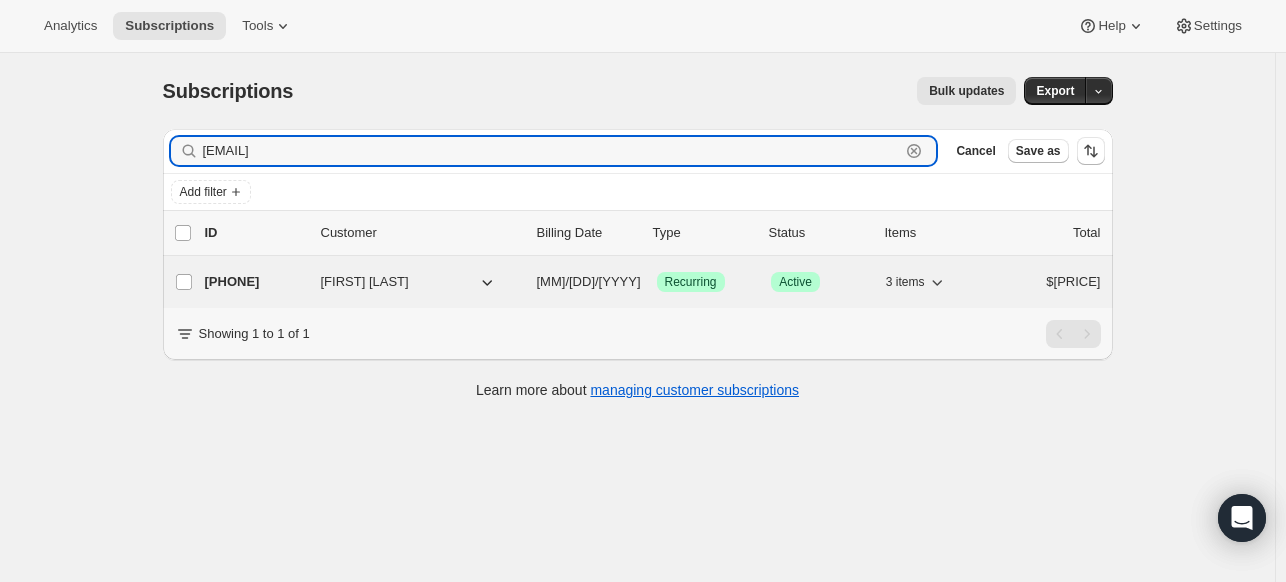 type on "[EMAIL]" 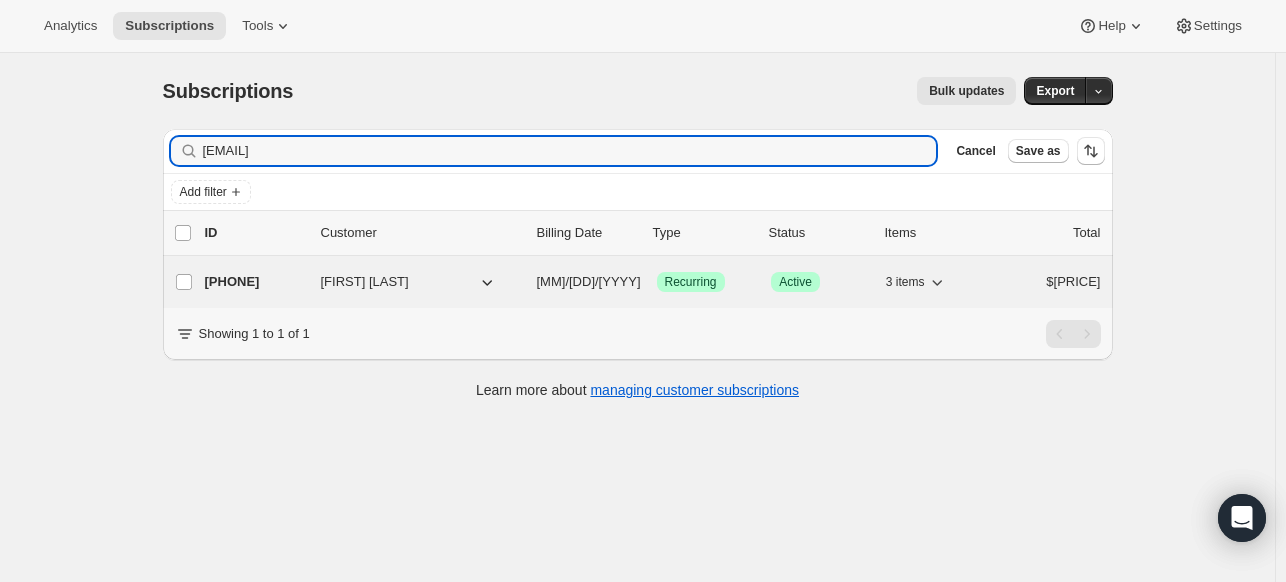 click on "[PHONE]" at bounding box center [255, 282] 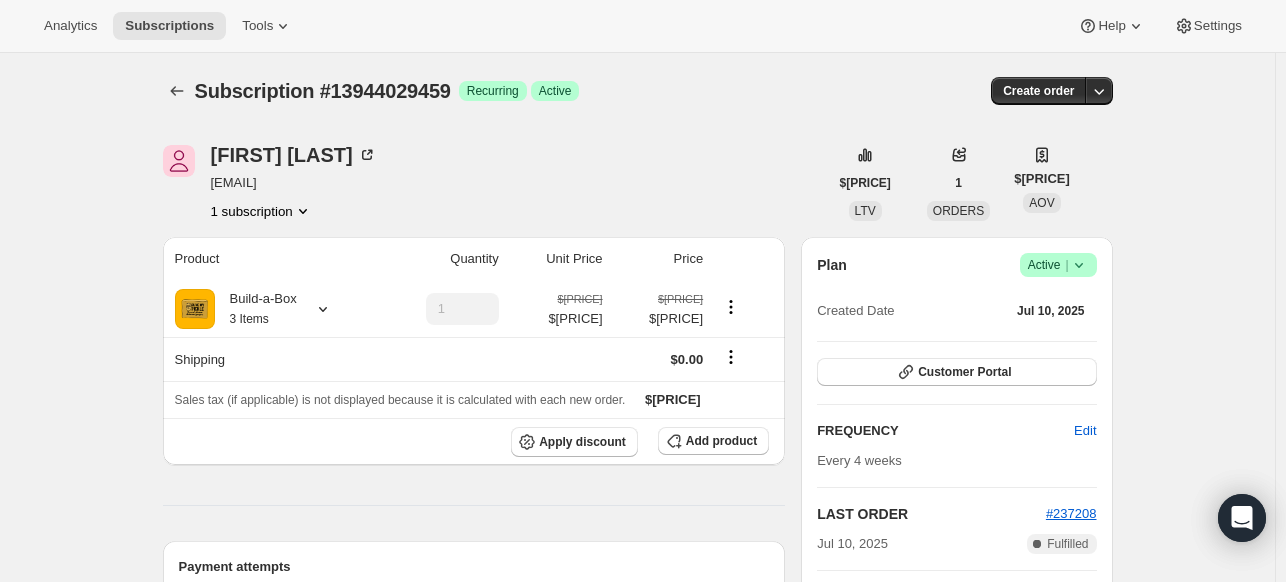 click on "Success Active |" at bounding box center [1058, 265] 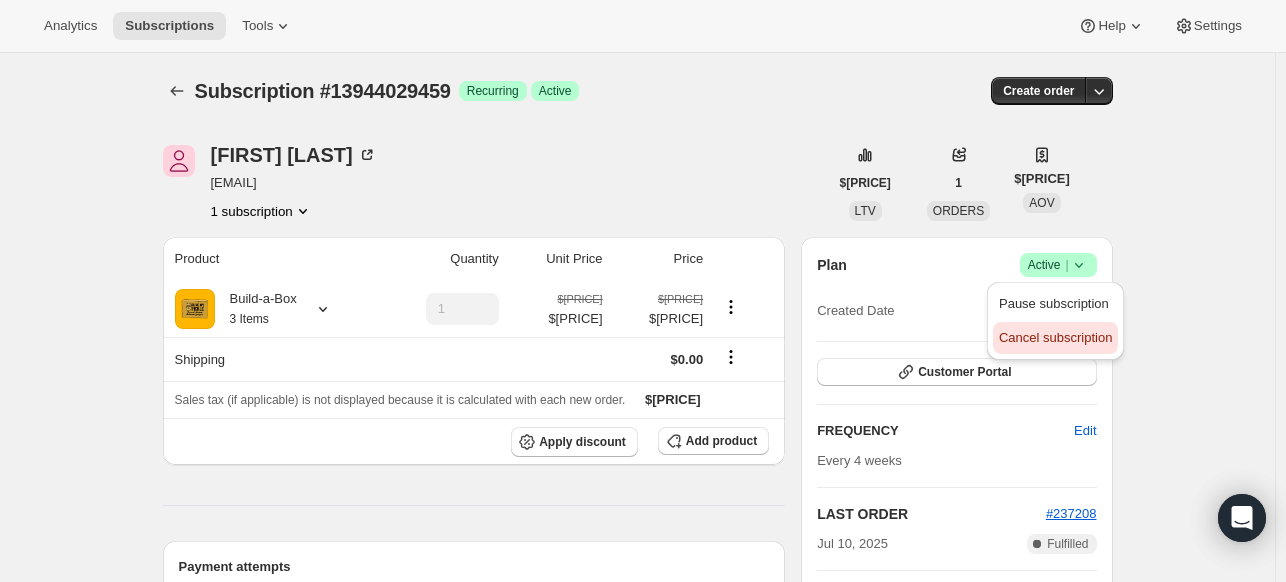 click on "Cancel subscription" at bounding box center (1055, 337) 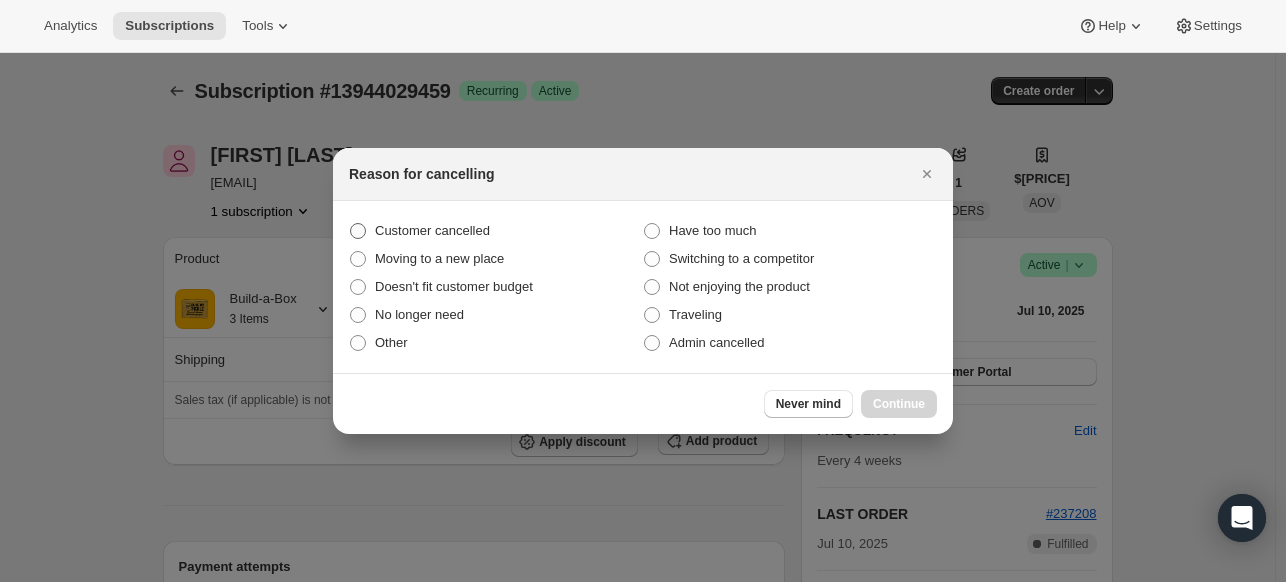click on "Customer cancelled" at bounding box center [432, 230] 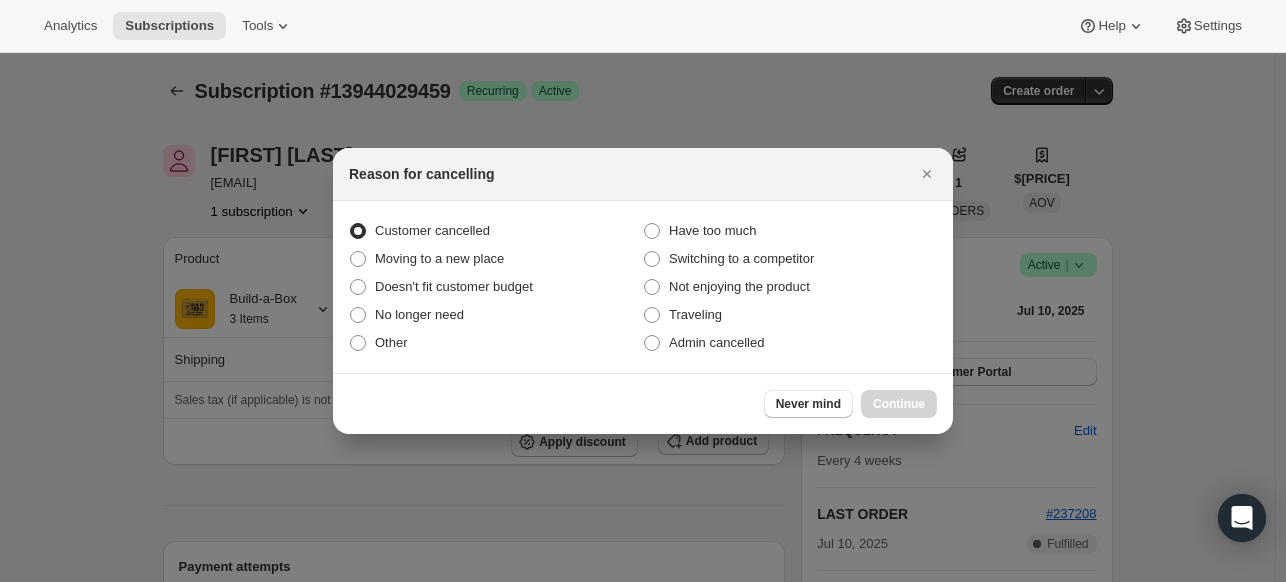 radio on "true" 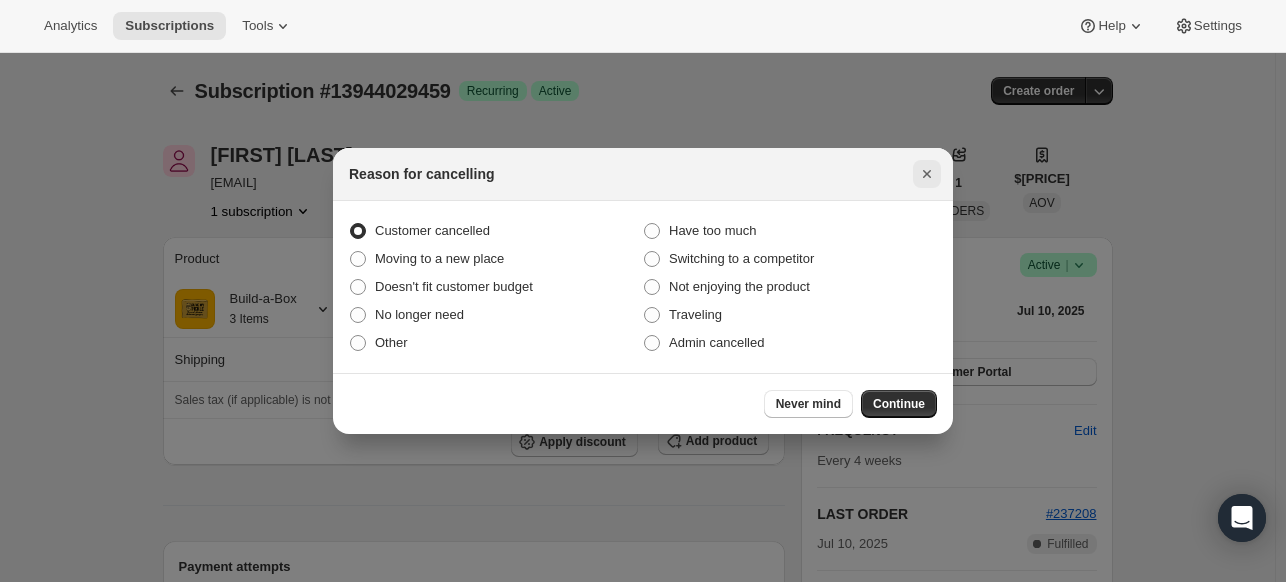 click 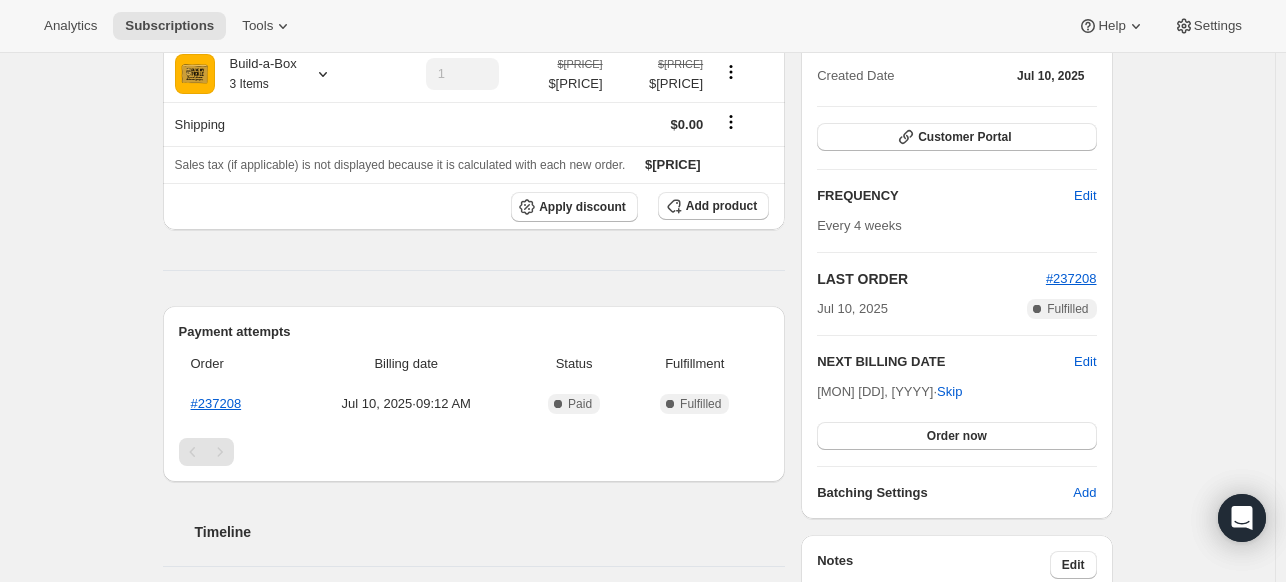 scroll, scrollTop: 200, scrollLeft: 0, axis: vertical 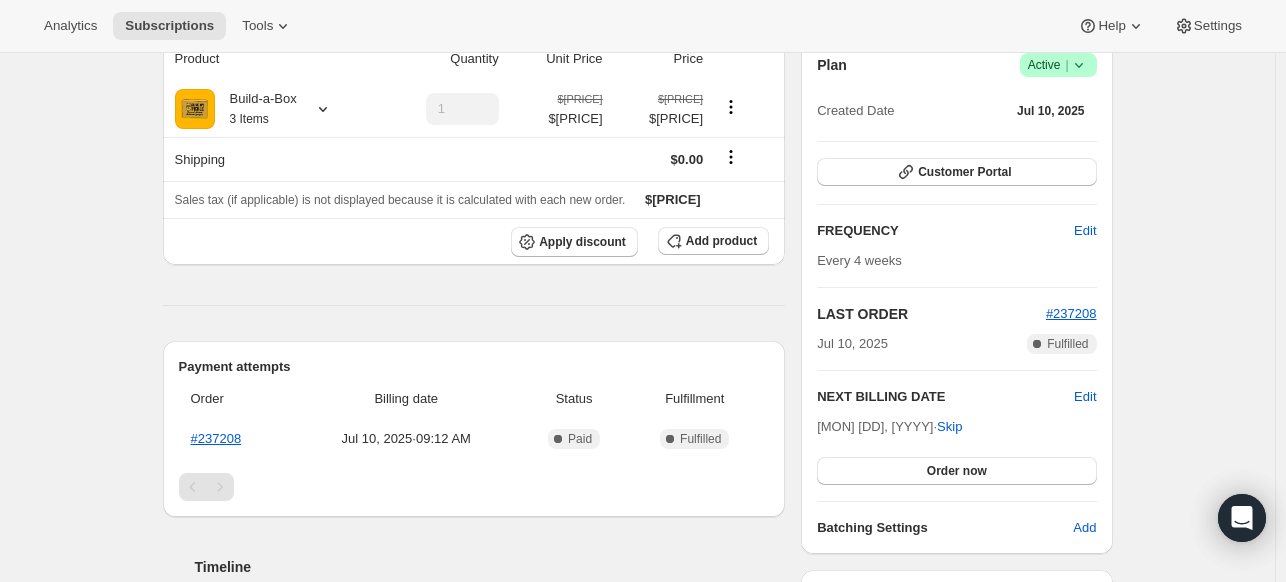 click 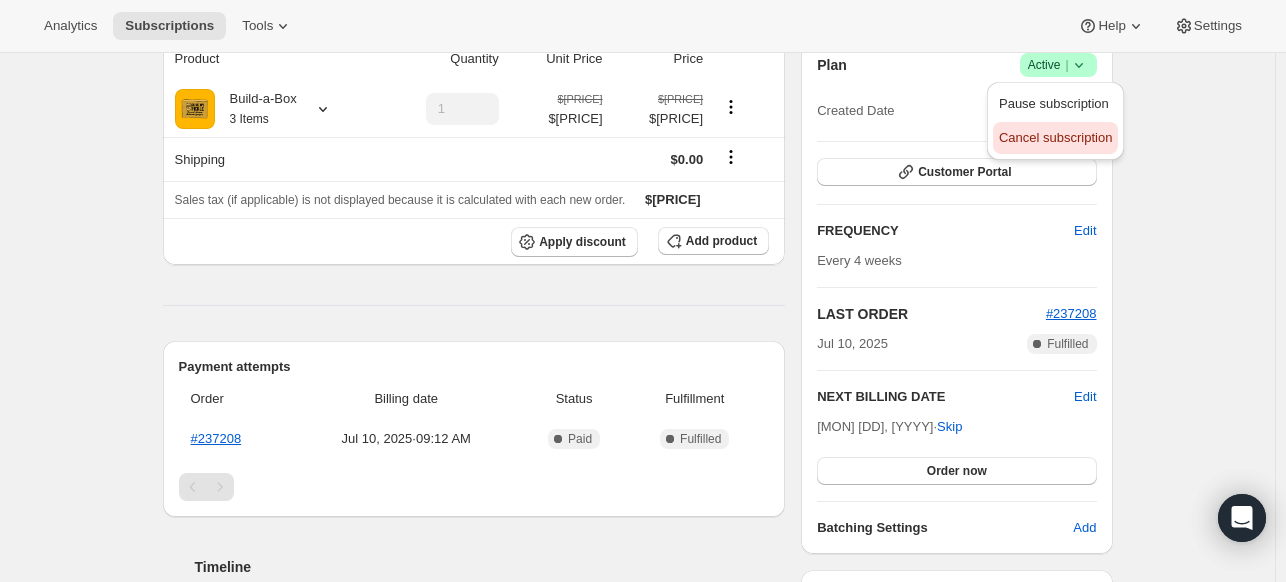click on "Cancel subscription" at bounding box center [1055, 138] 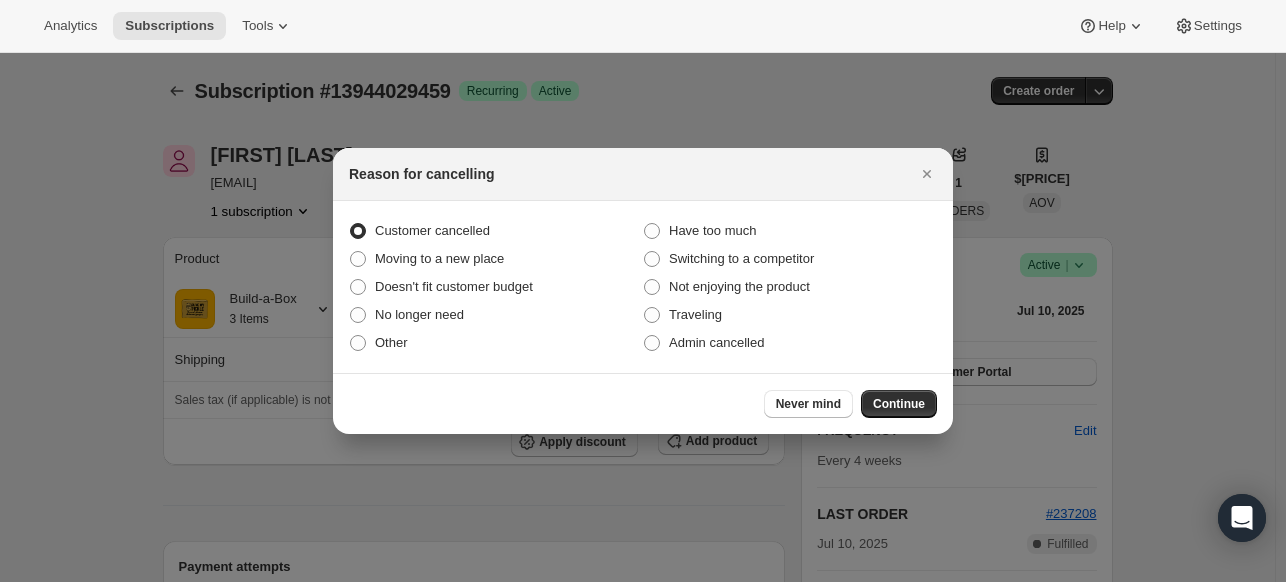 scroll, scrollTop: 0, scrollLeft: 0, axis: both 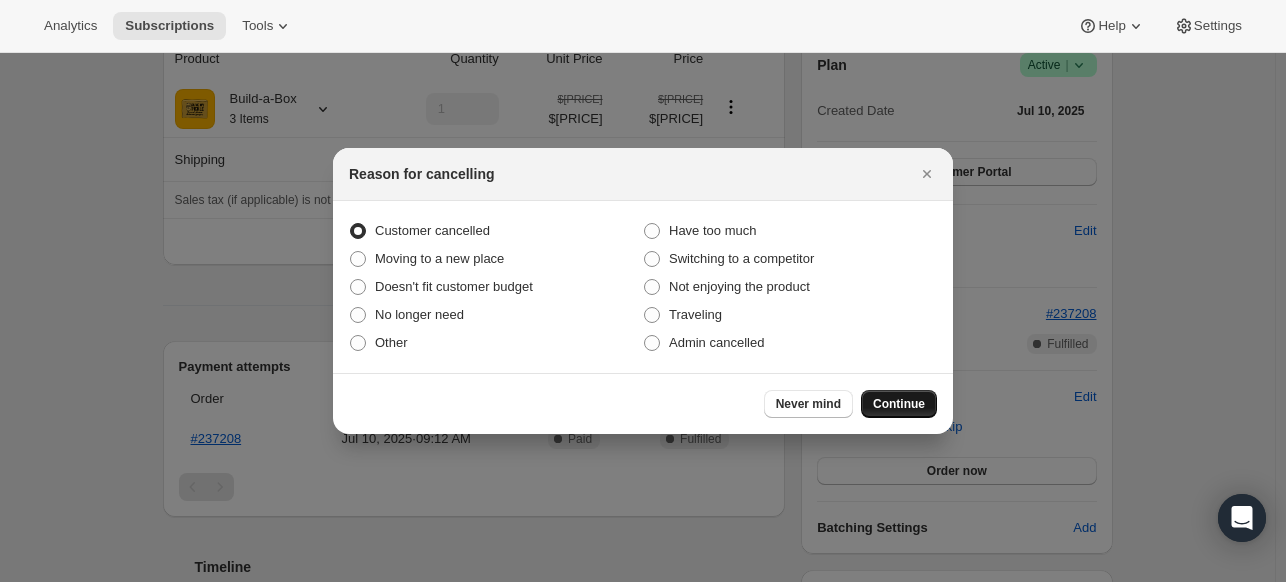 click on "Continue" at bounding box center [899, 404] 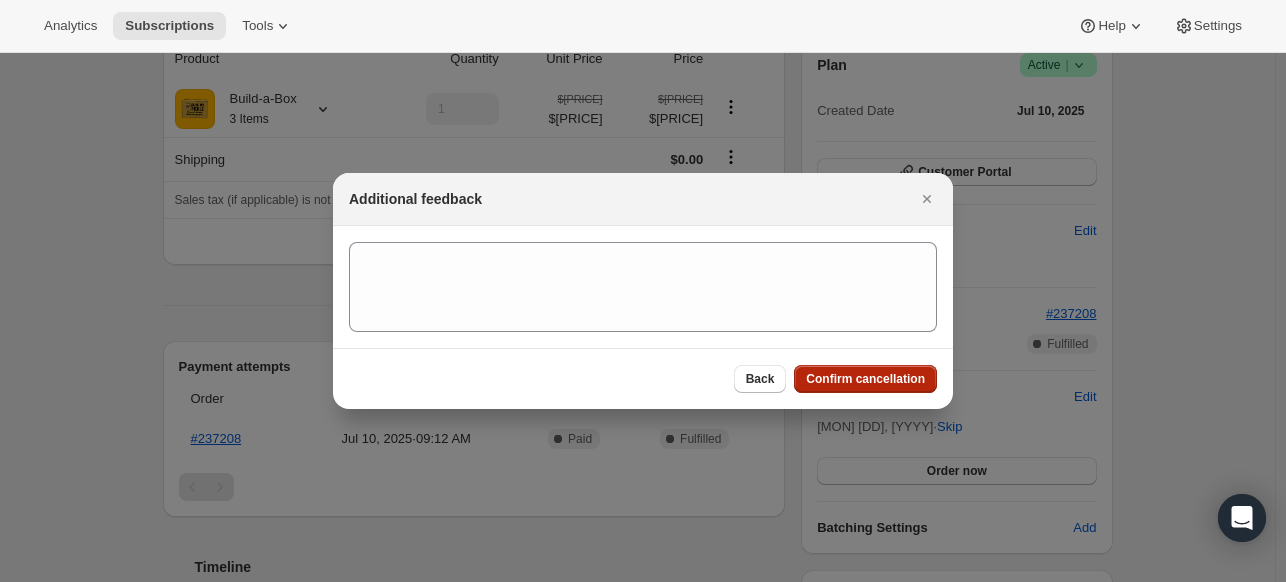 click on "Confirm cancellation" at bounding box center (865, 379) 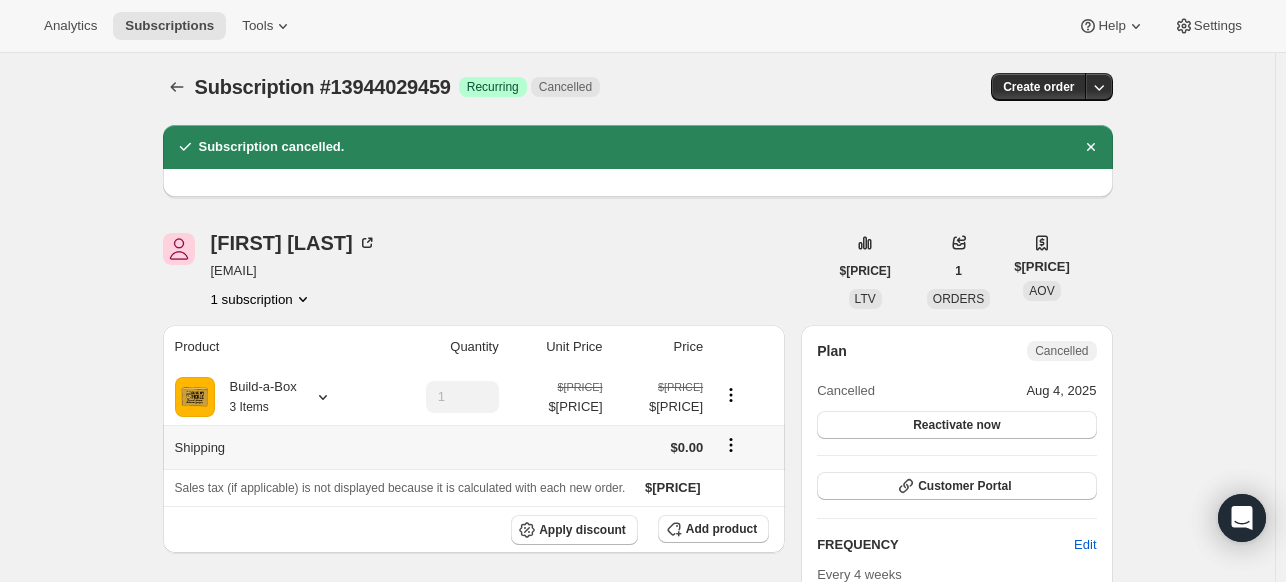 scroll, scrollTop: 0, scrollLeft: 0, axis: both 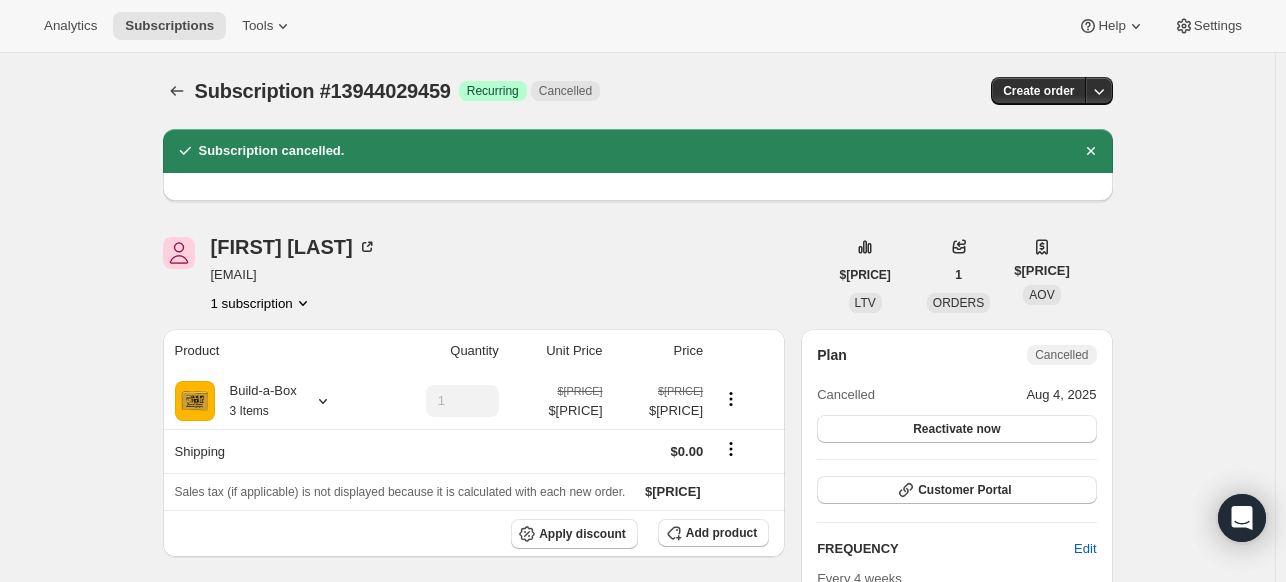 click on "Analytics Subscriptions Tools Help Settings" at bounding box center (643, 26) 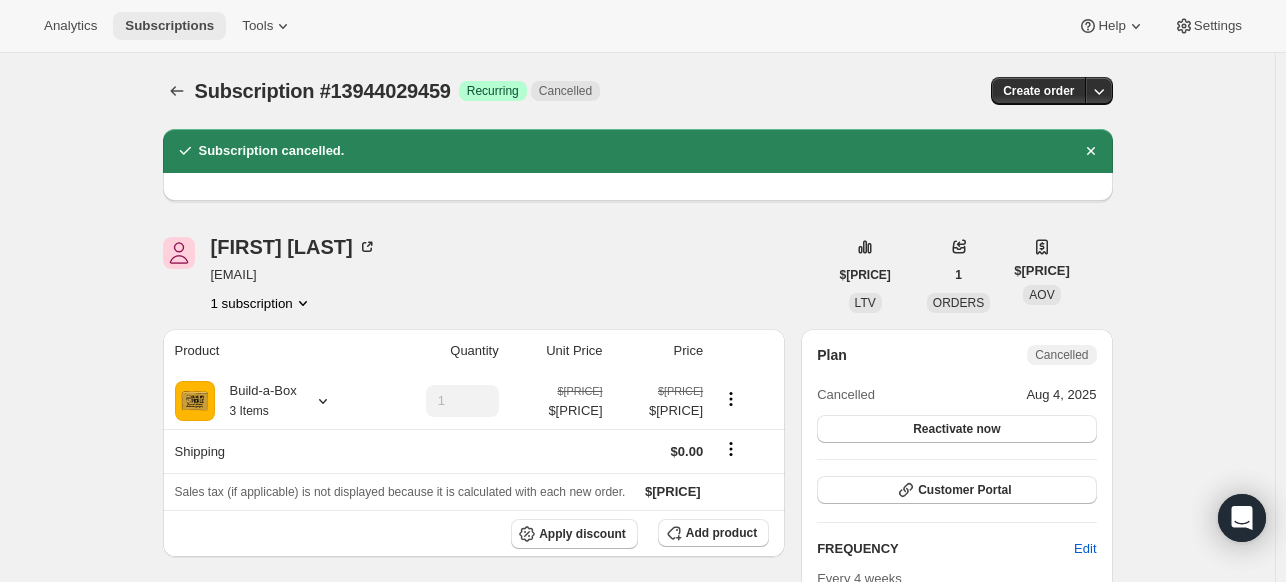 click on "Subscriptions" at bounding box center [169, 26] 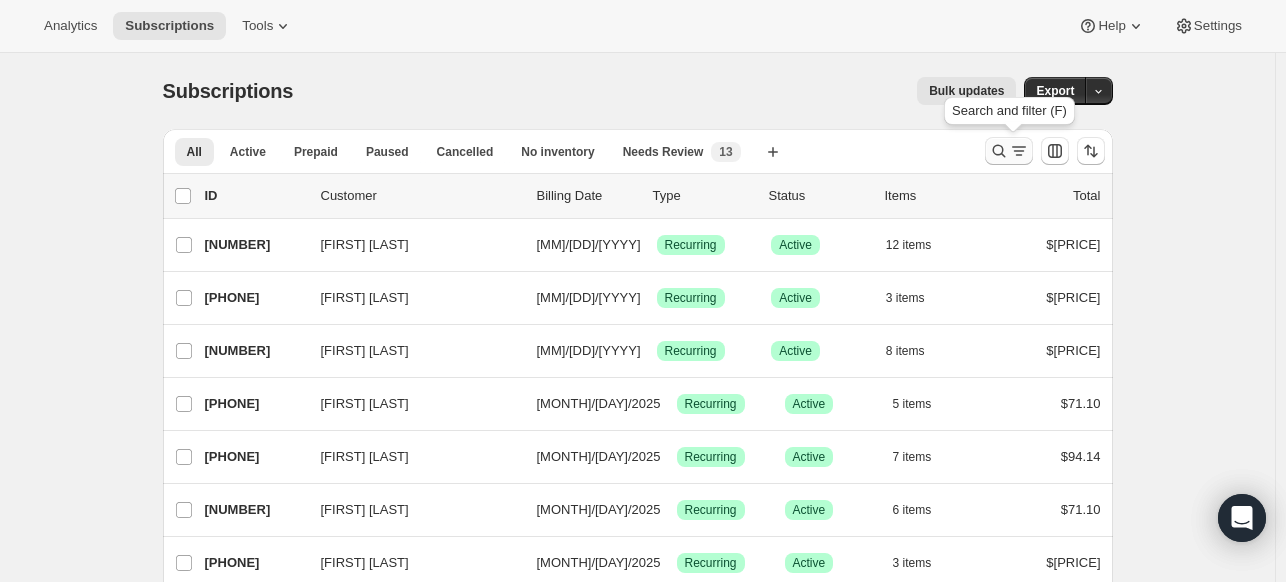 click 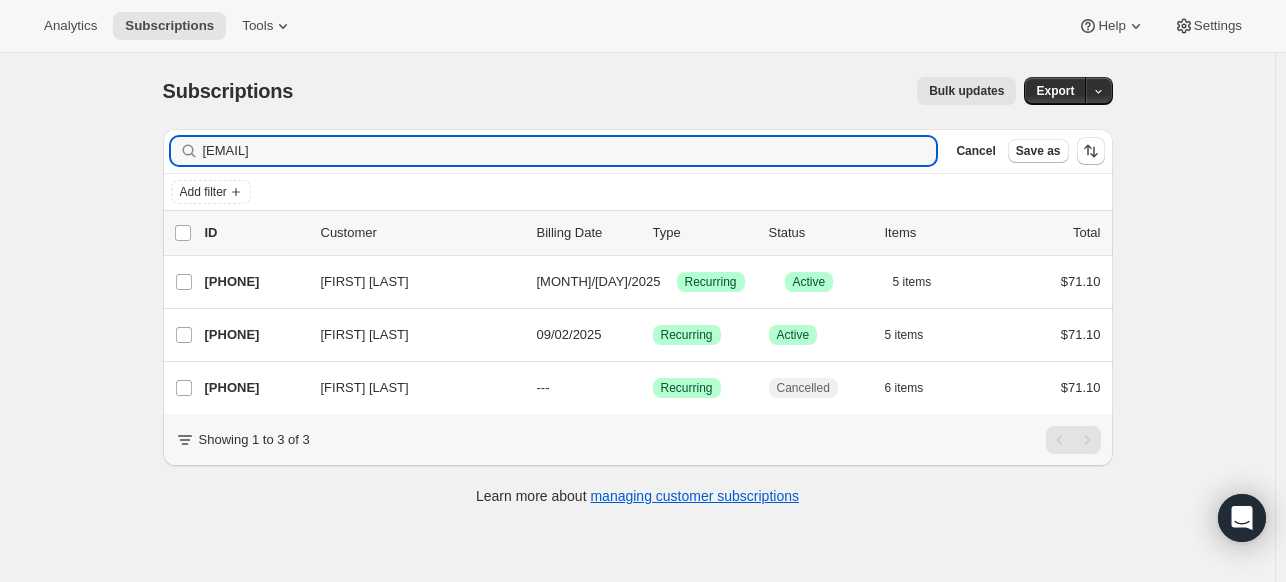 type on "[EMAIL]" 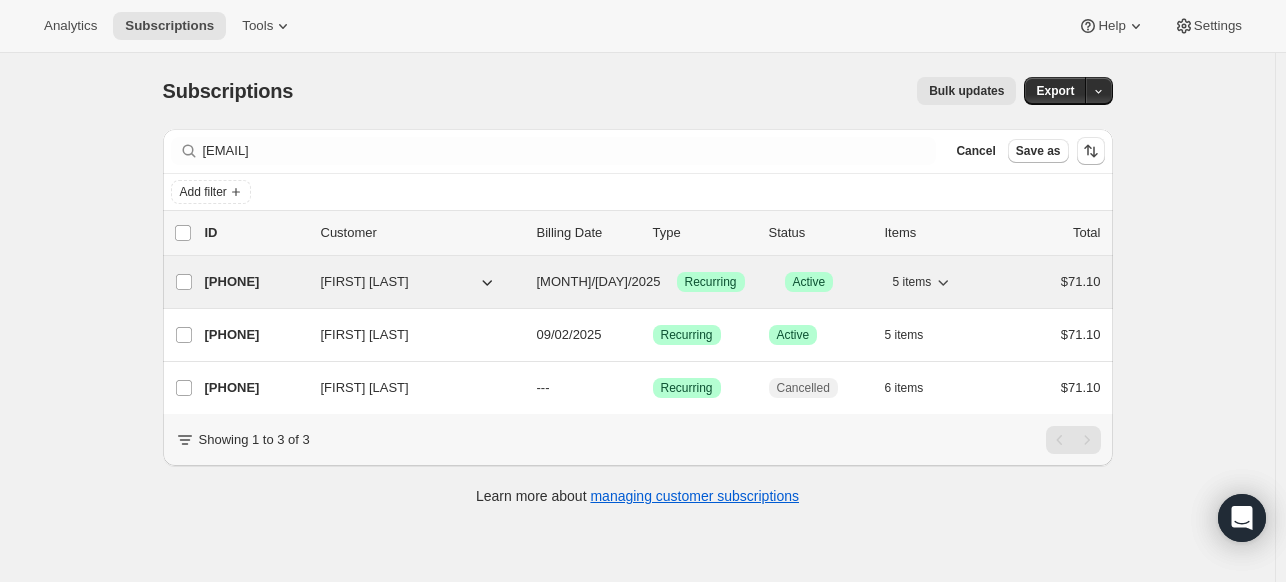 click on "[PHONE]" at bounding box center (255, 282) 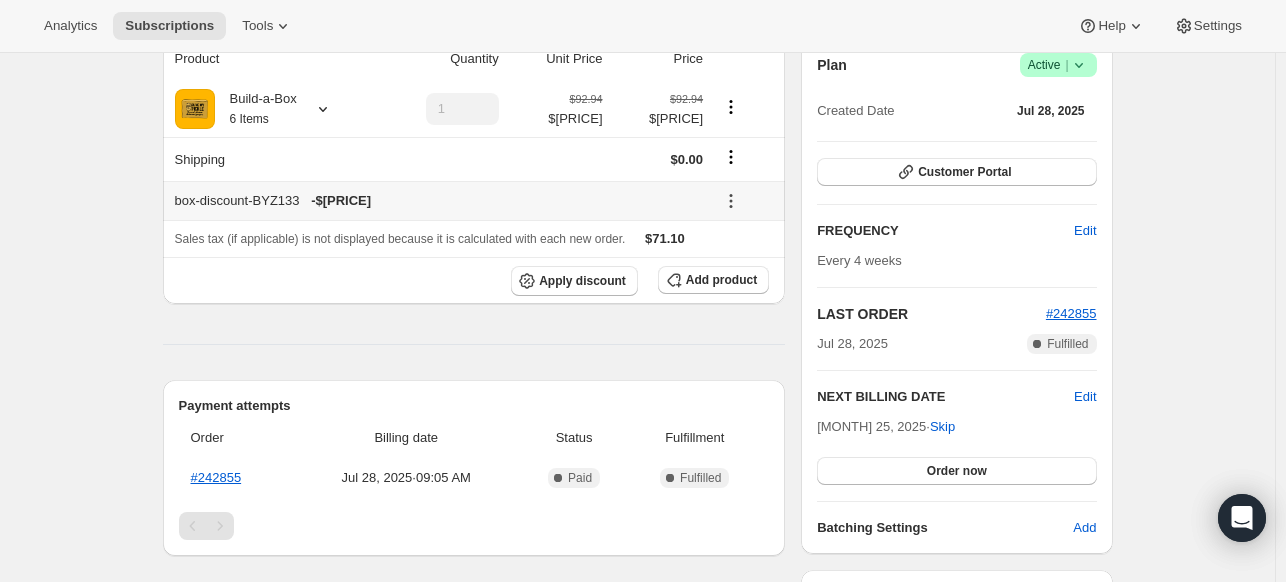 scroll, scrollTop: 100, scrollLeft: 0, axis: vertical 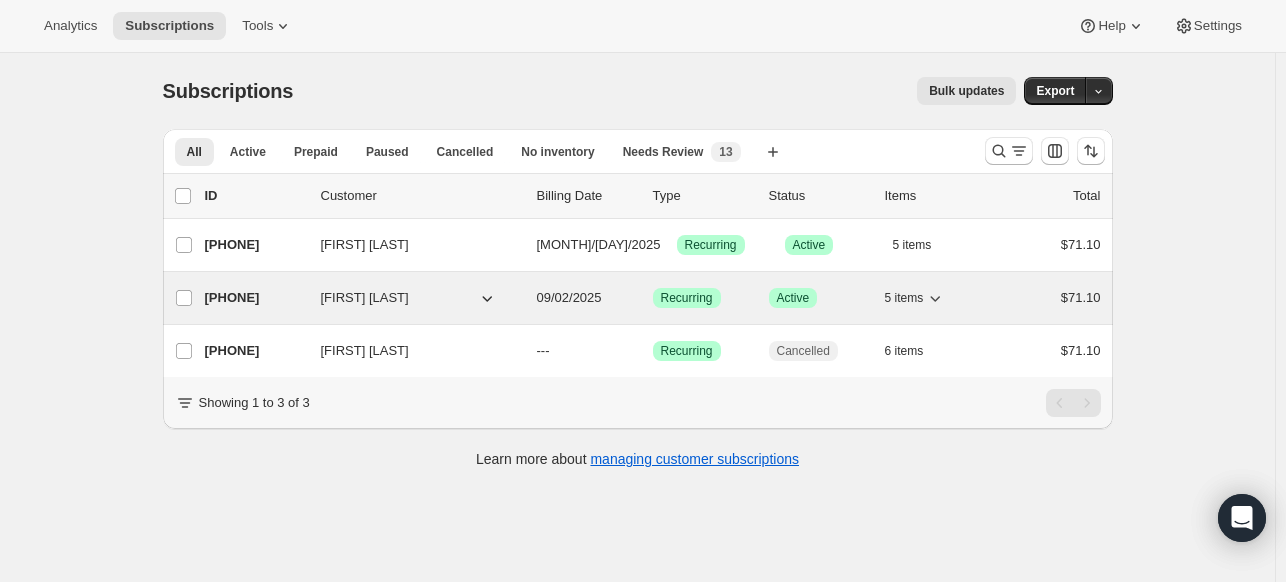 click on "[PHONE]" at bounding box center (255, 298) 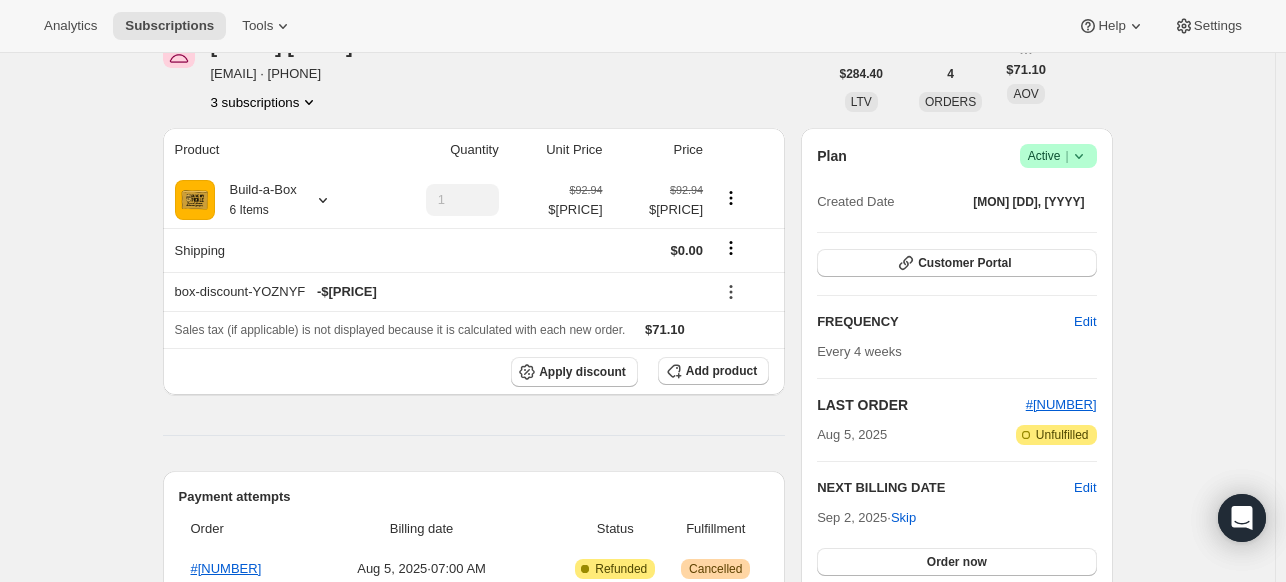 scroll, scrollTop: 100, scrollLeft: 0, axis: vertical 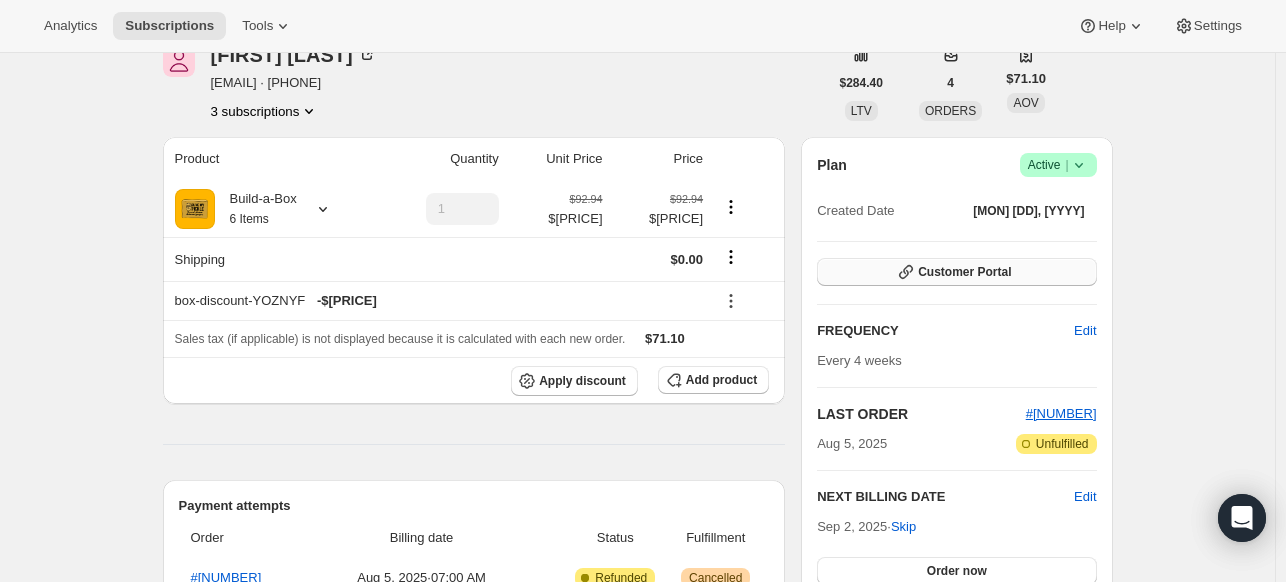 click on "Customer Portal" at bounding box center [956, 272] 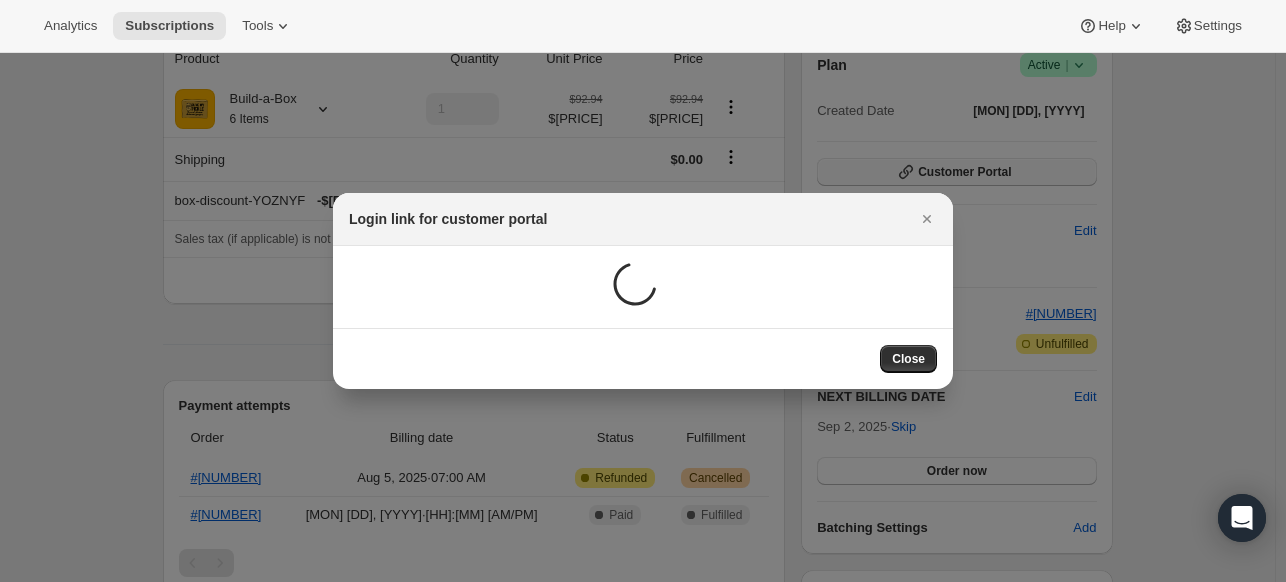 scroll, scrollTop: 100, scrollLeft: 0, axis: vertical 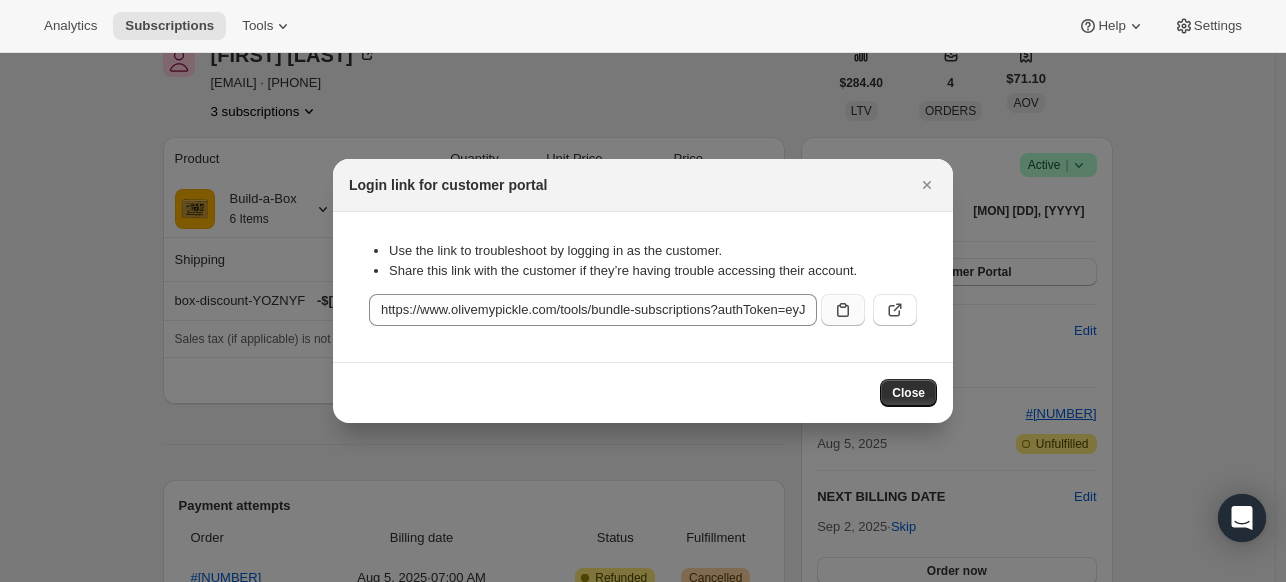 click at bounding box center [843, 310] 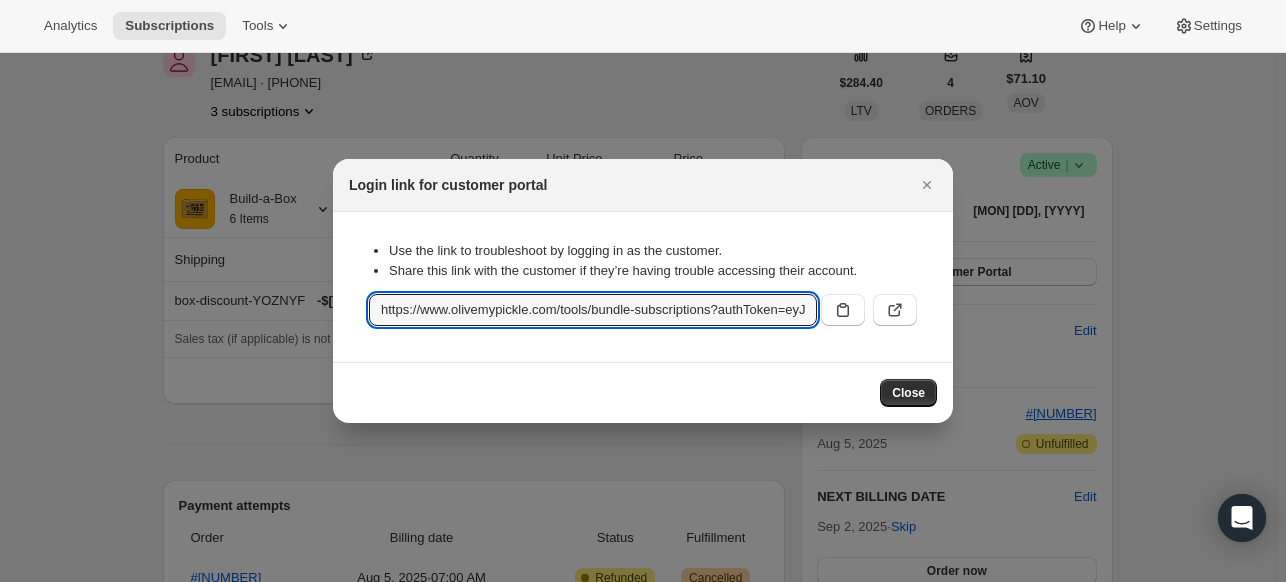 drag, startPoint x: 845, startPoint y: 299, endPoint x: 853, endPoint y: 285, distance: 16.124516 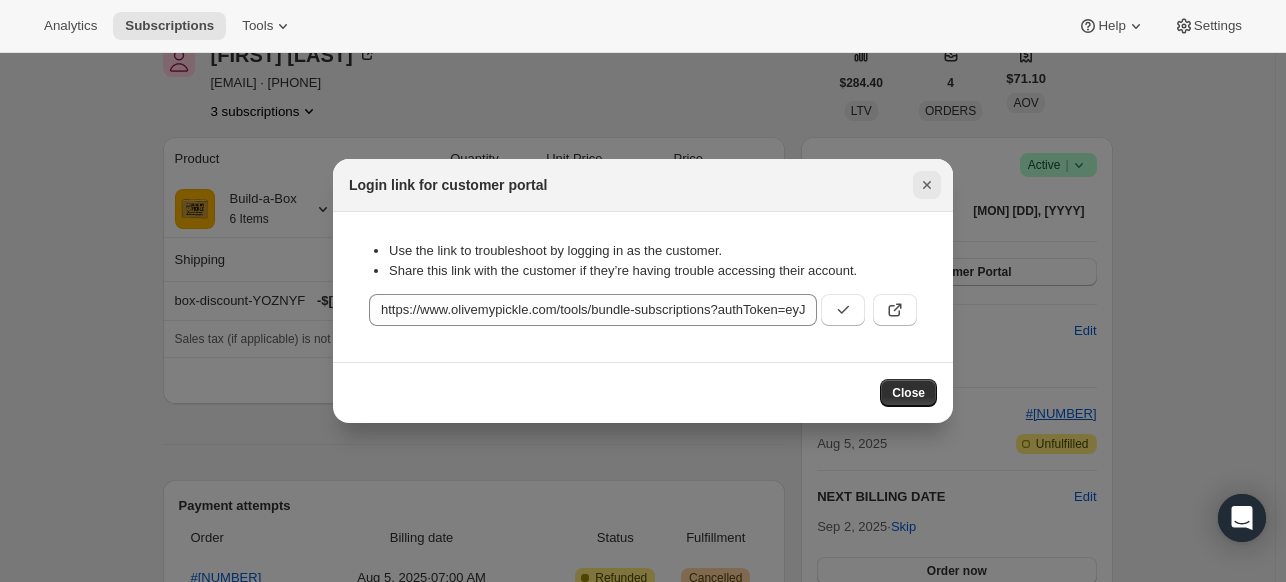 click 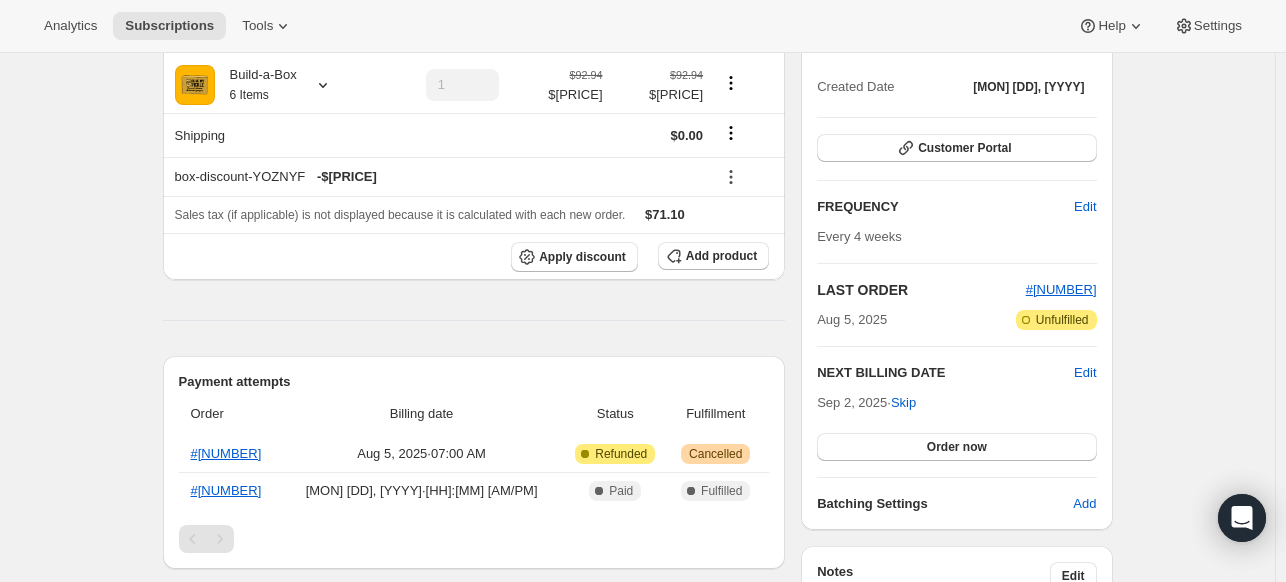 scroll, scrollTop: 300, scrollLeft: 0, axis: vertical 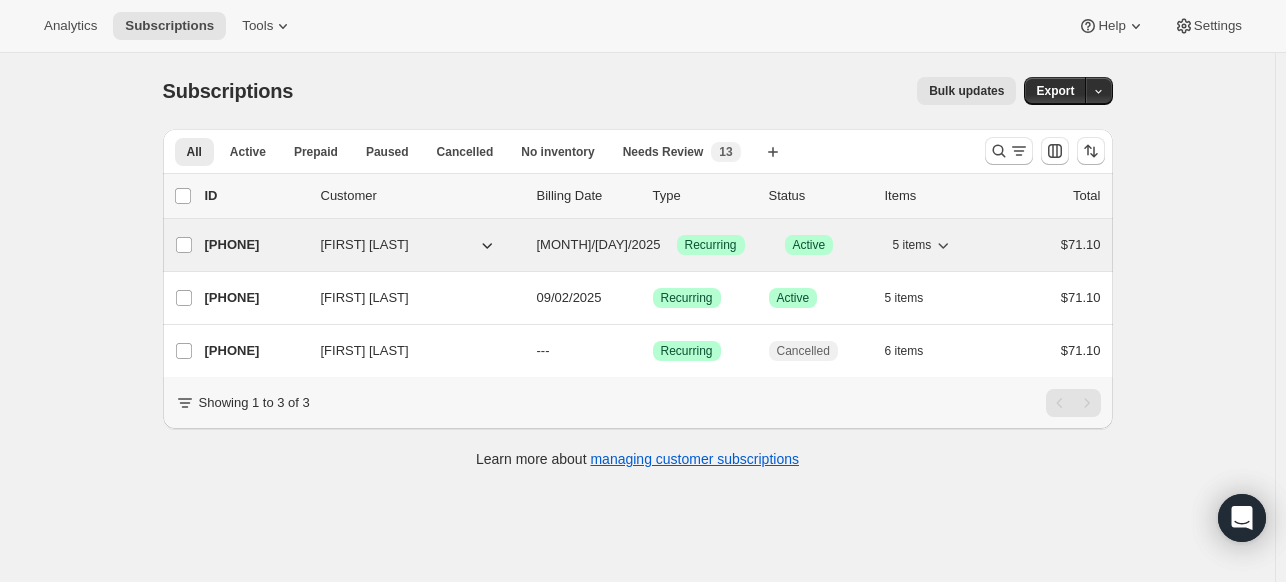 click on "[PHONE]" at bounding box center [255, 245] 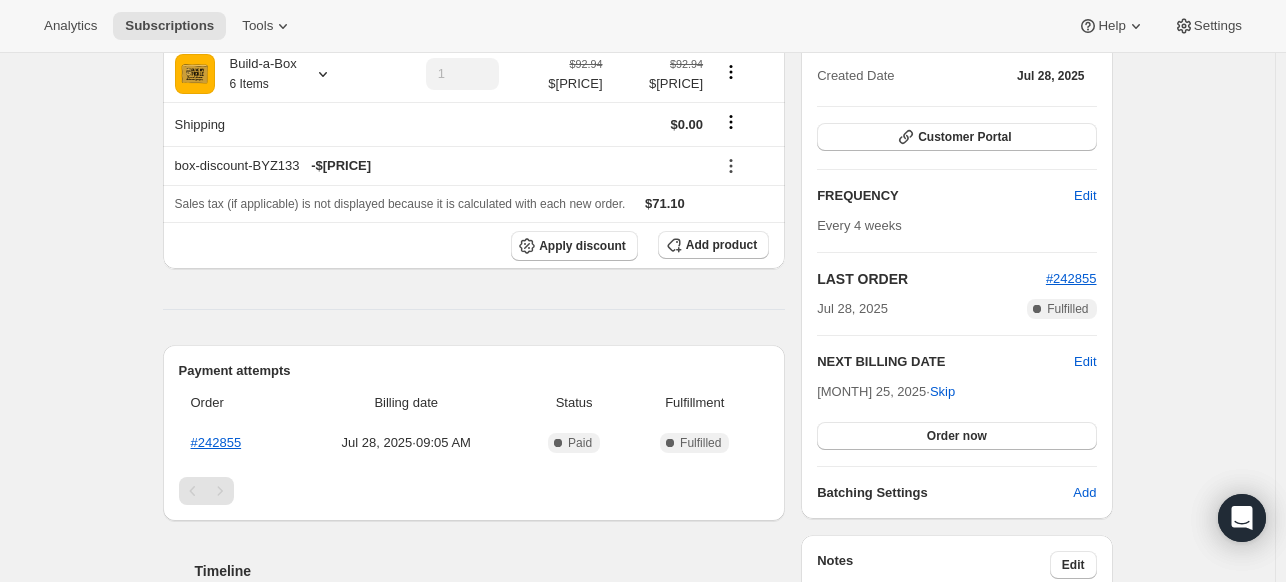 scroll, scrollTop: 200, scrollLeft: 0, axis: vertical 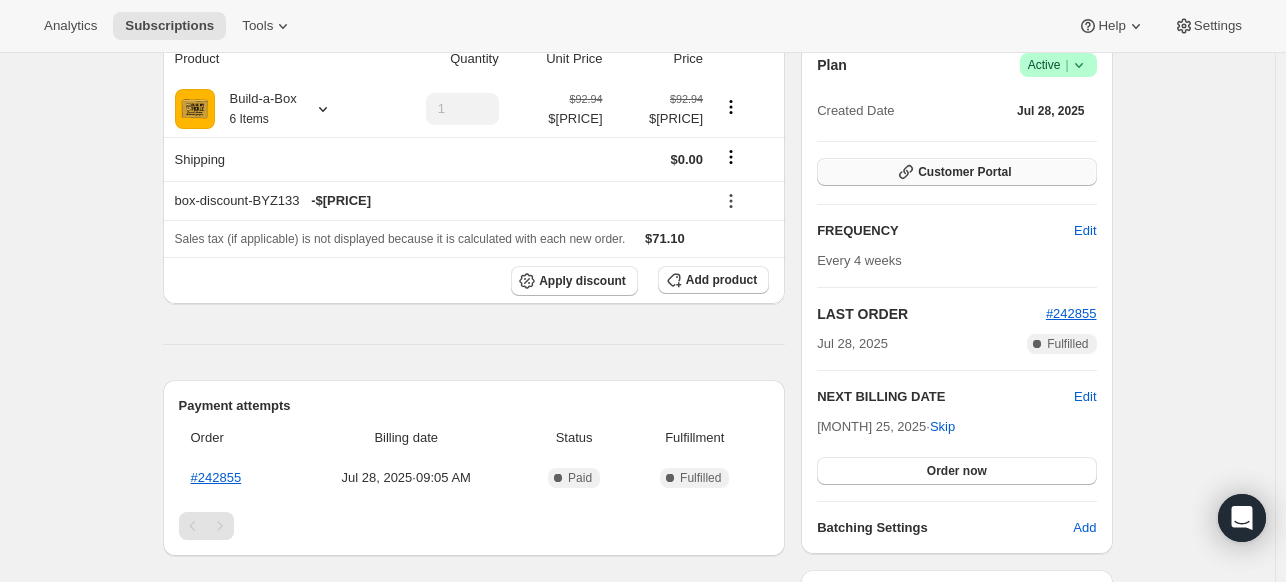 click on "Customer Portal" at bounding box center [956, 172] 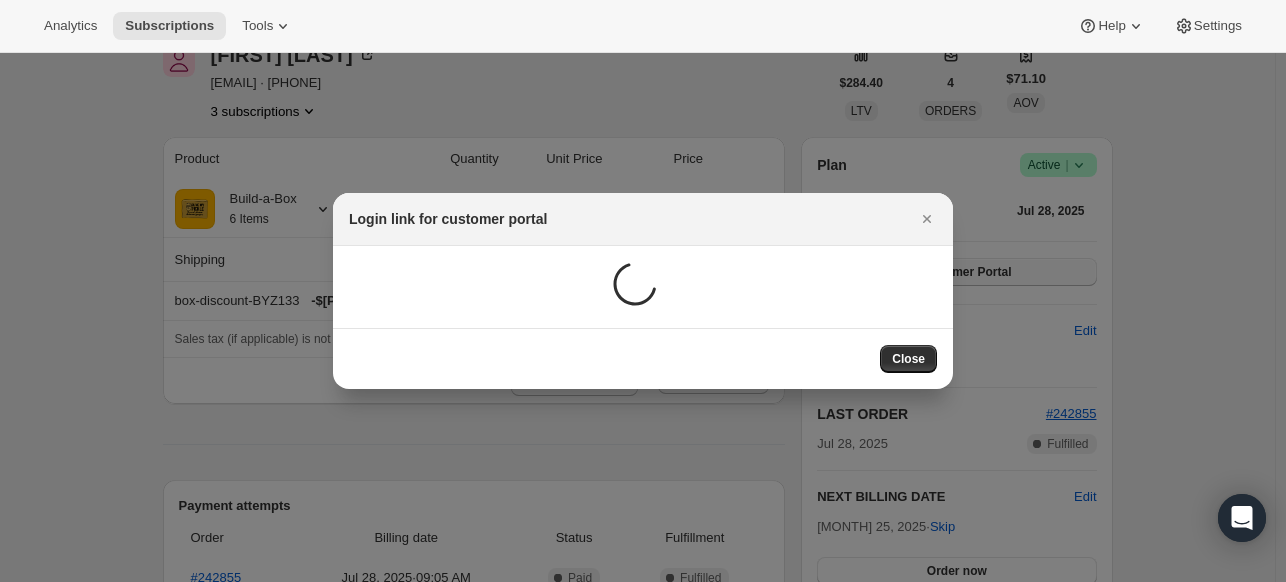 scroll, scrollTop: 200, scrollLeft: 0, axis: vertical 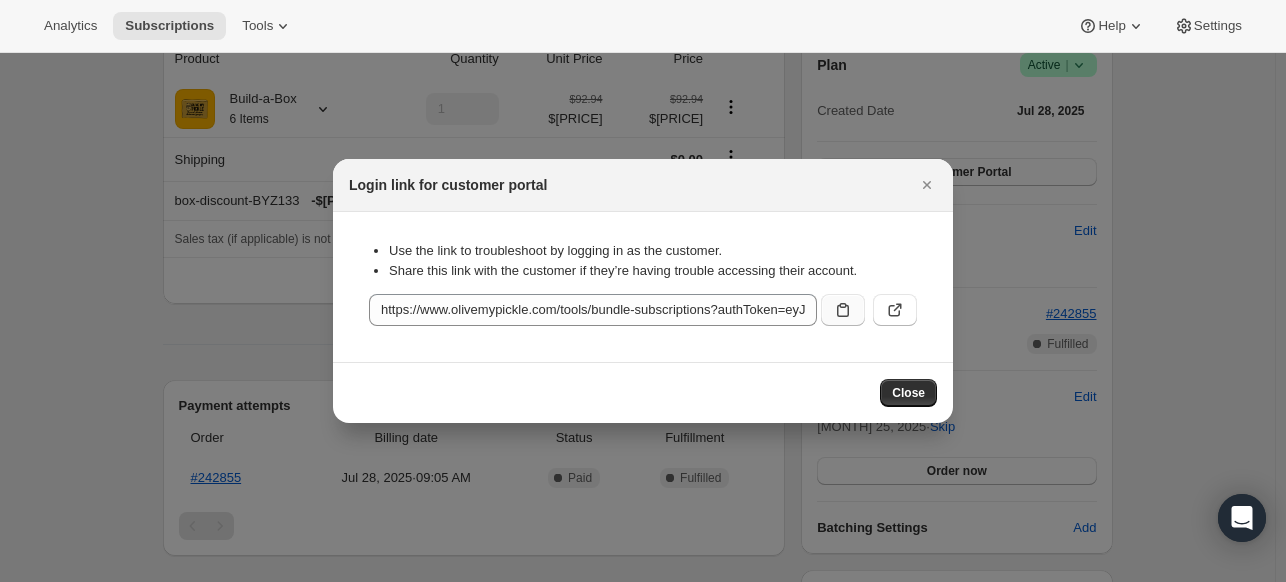 click 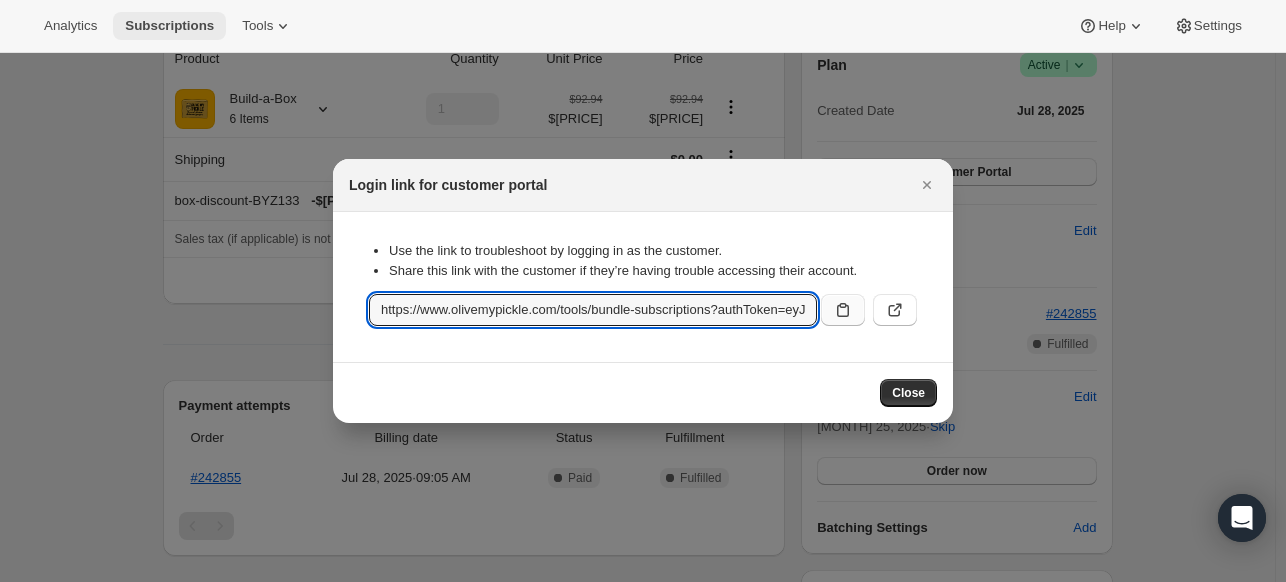 click on "Subscriptions" at bounding box center (169, 26) 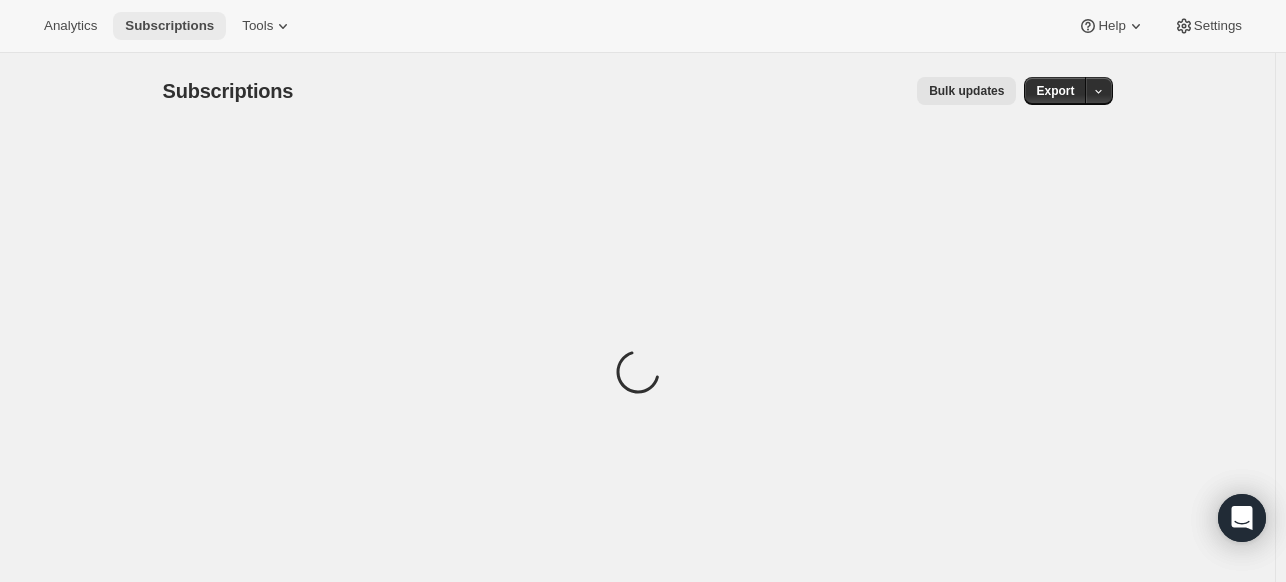 scroll, scrollTop: 0, scrollLeft: 0, axis: both 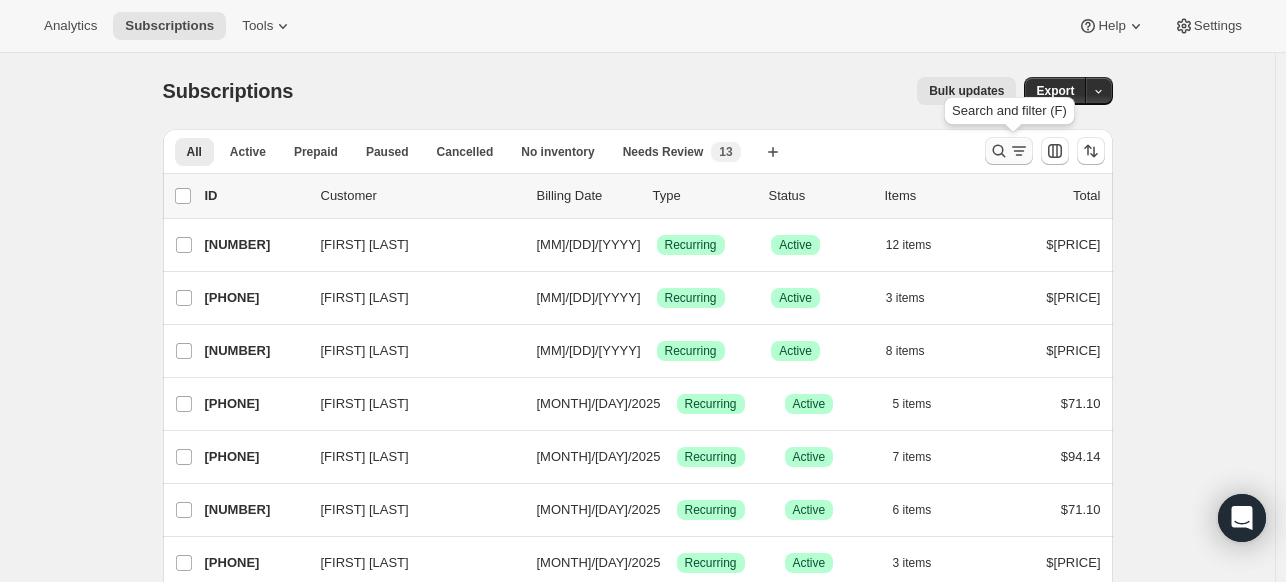 click 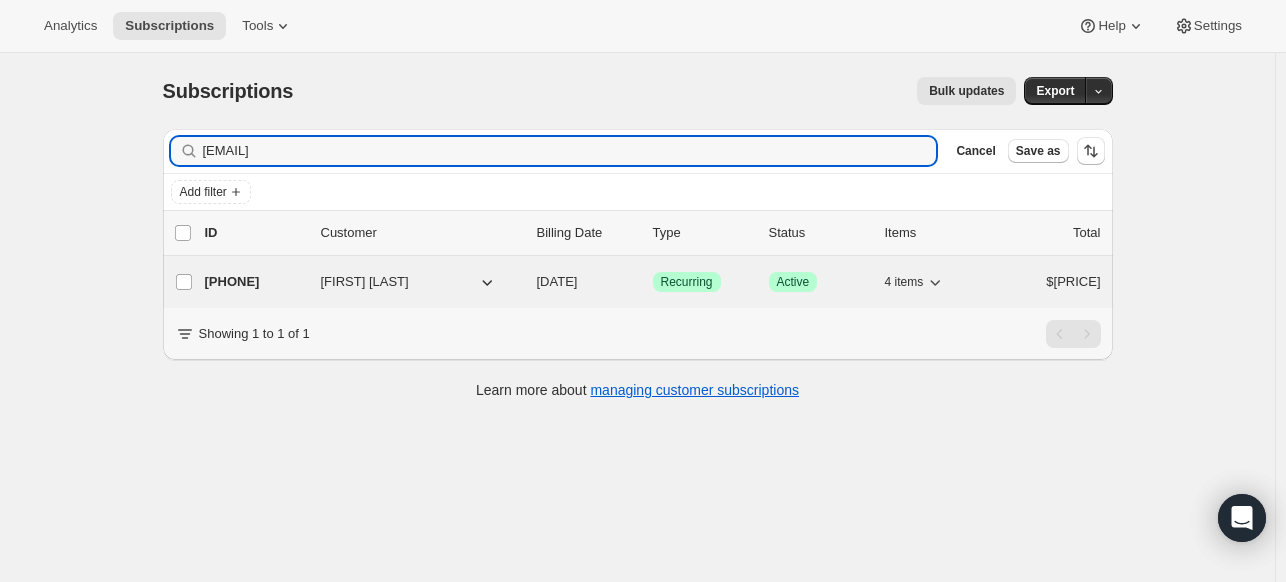 type on "[EMAIL]" 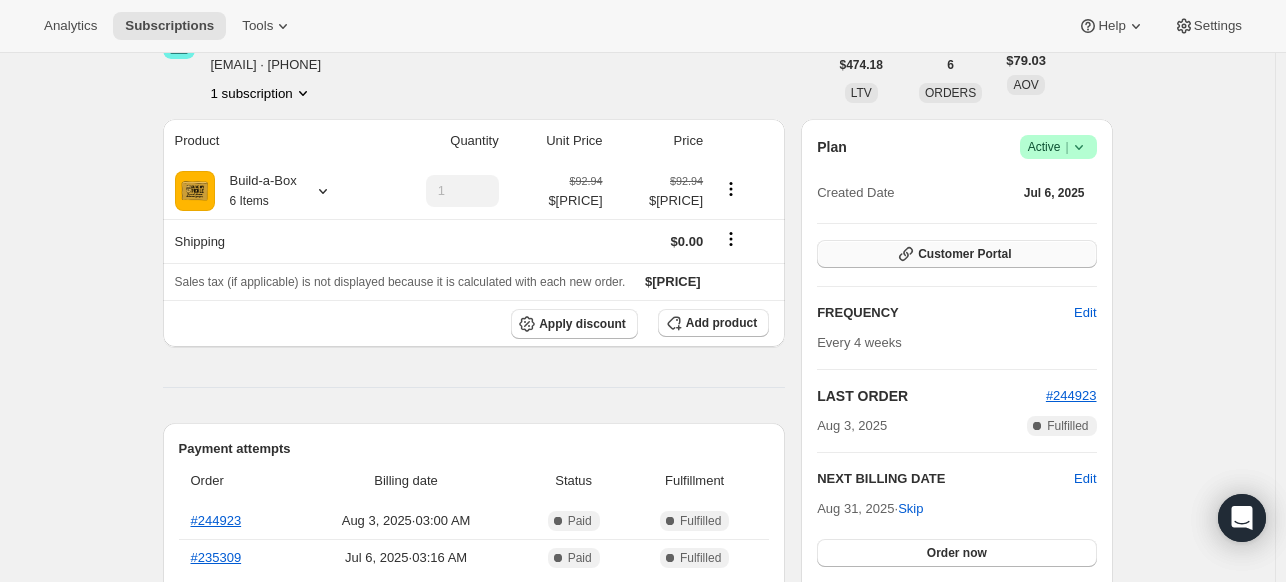 scroll, scrollTop: 100, scrollLeft: 0, axis: vertical 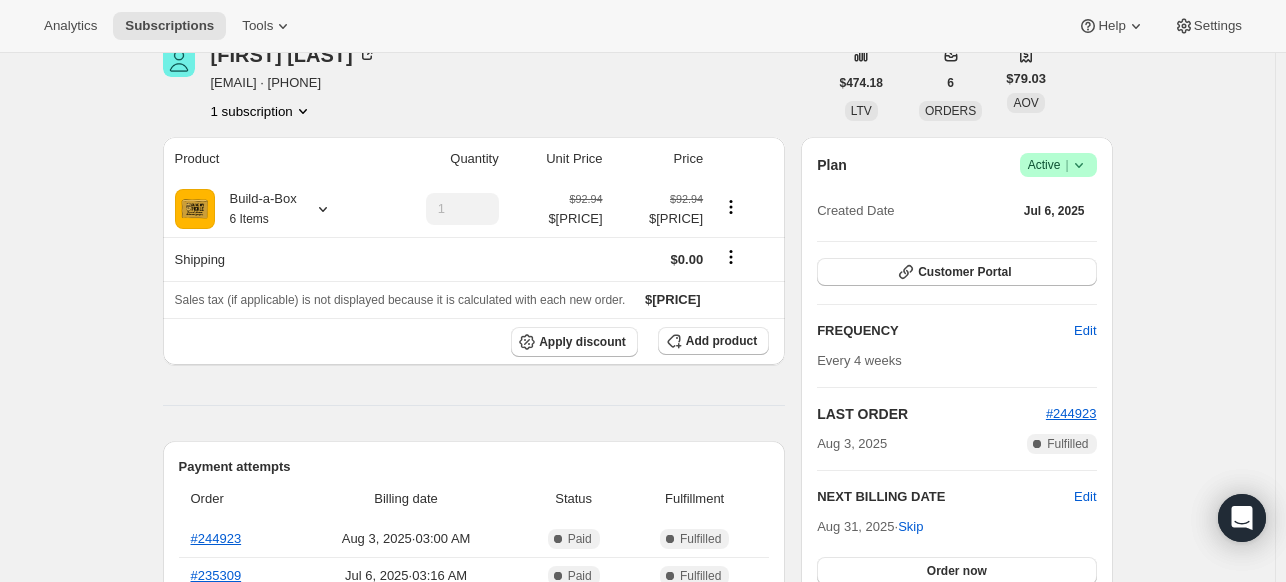 click 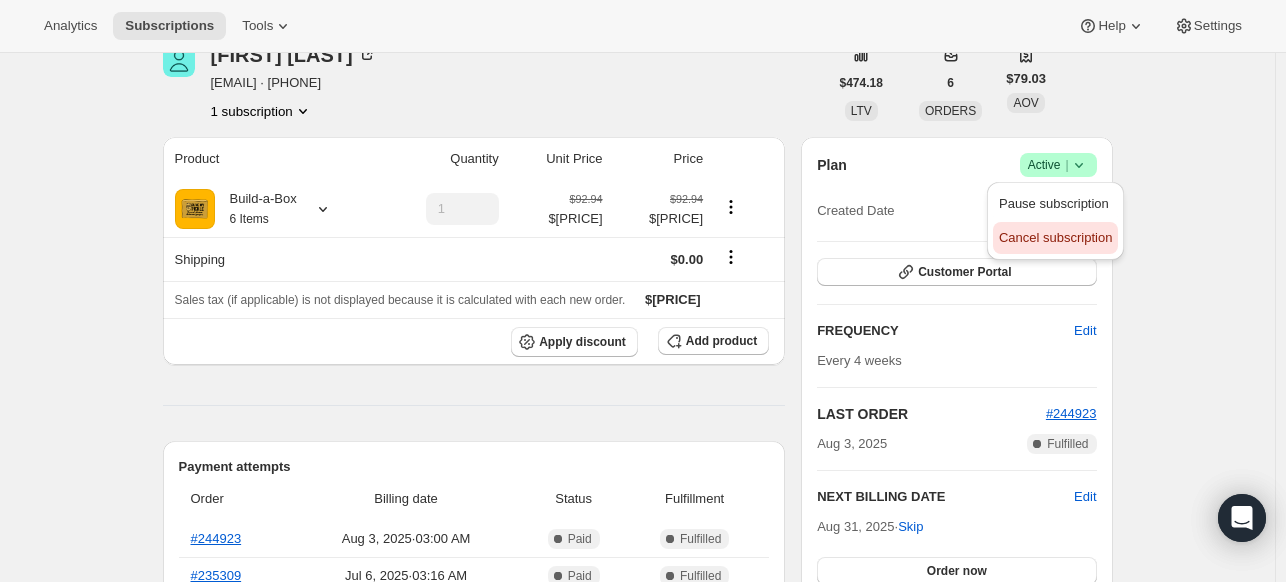 click on "Cancel subscription" at bounding box center [1055, 237] 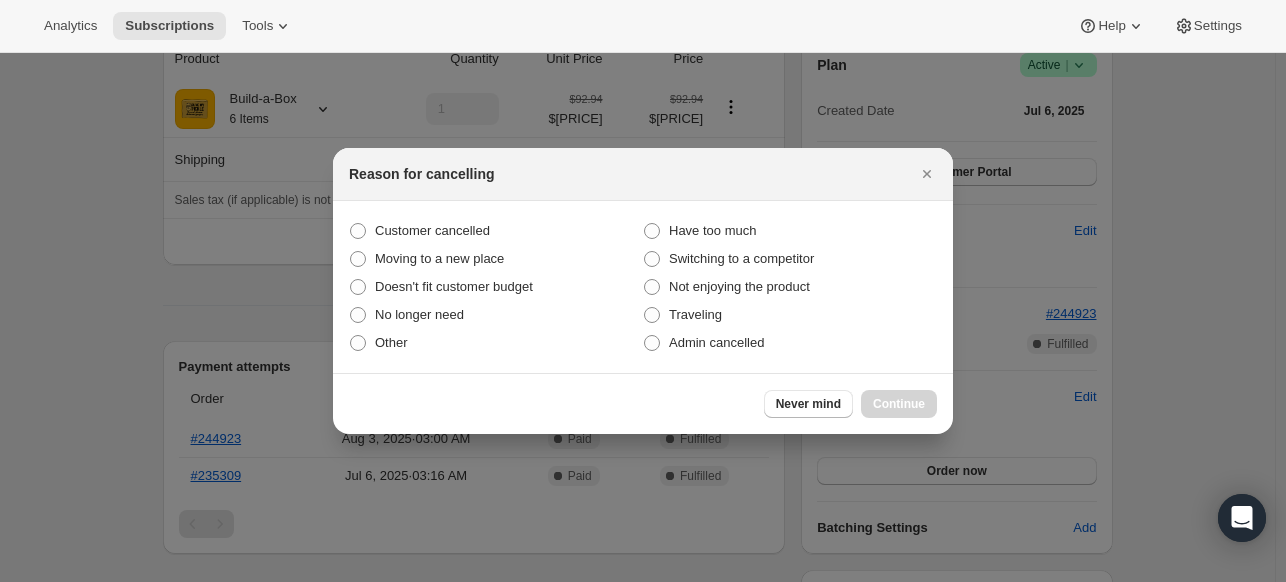 scroll, scrollTop: 0, scrollLeft: 0, axis: both 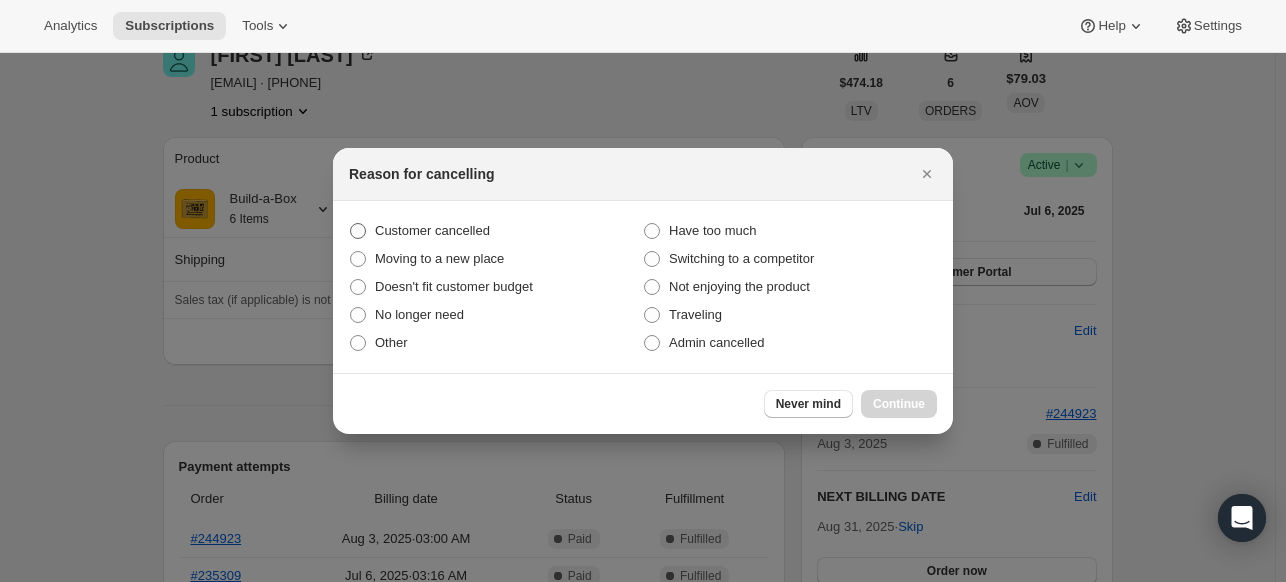 click on "Customer cancelled" at bounding box center (496, 231) 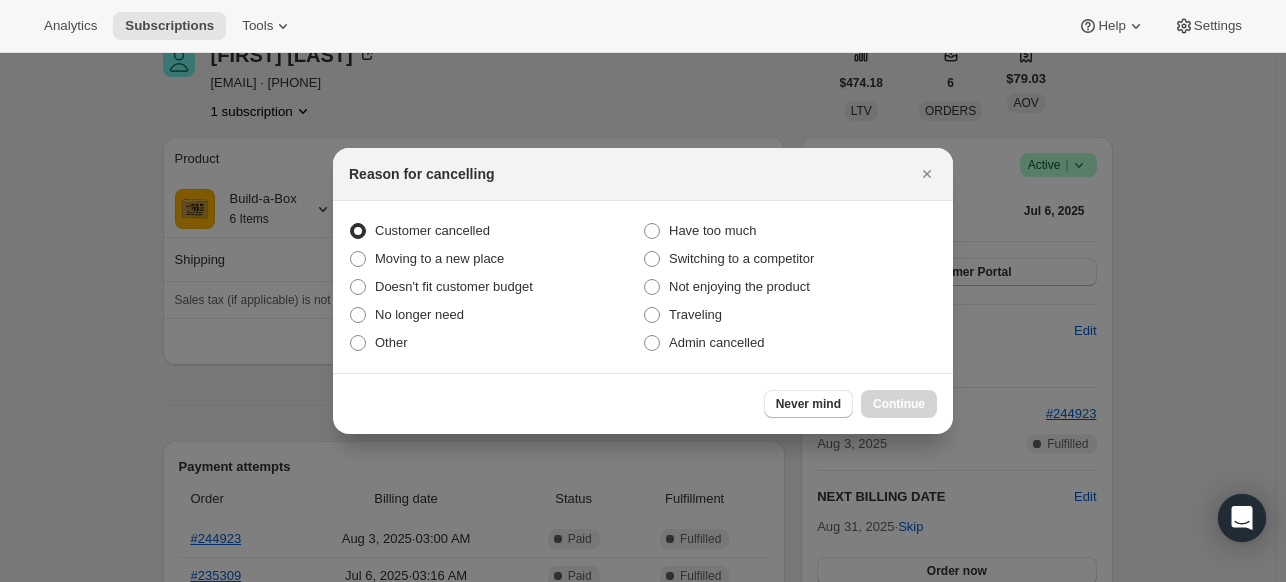 radio on "true" 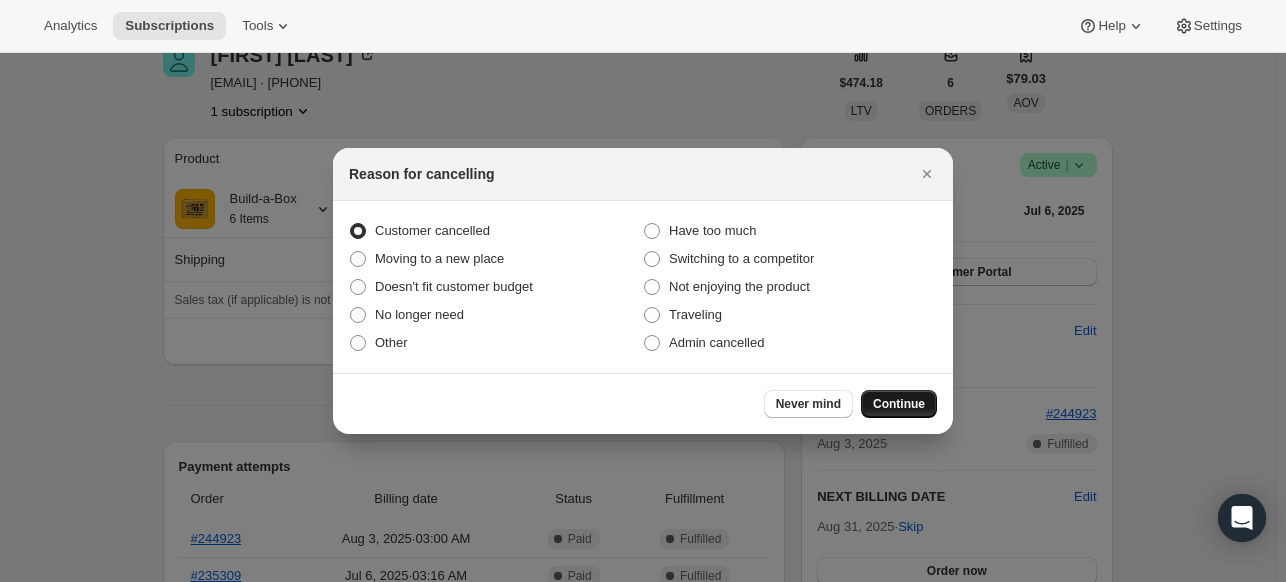 click on "Continue" at bounding box center [899, 404] 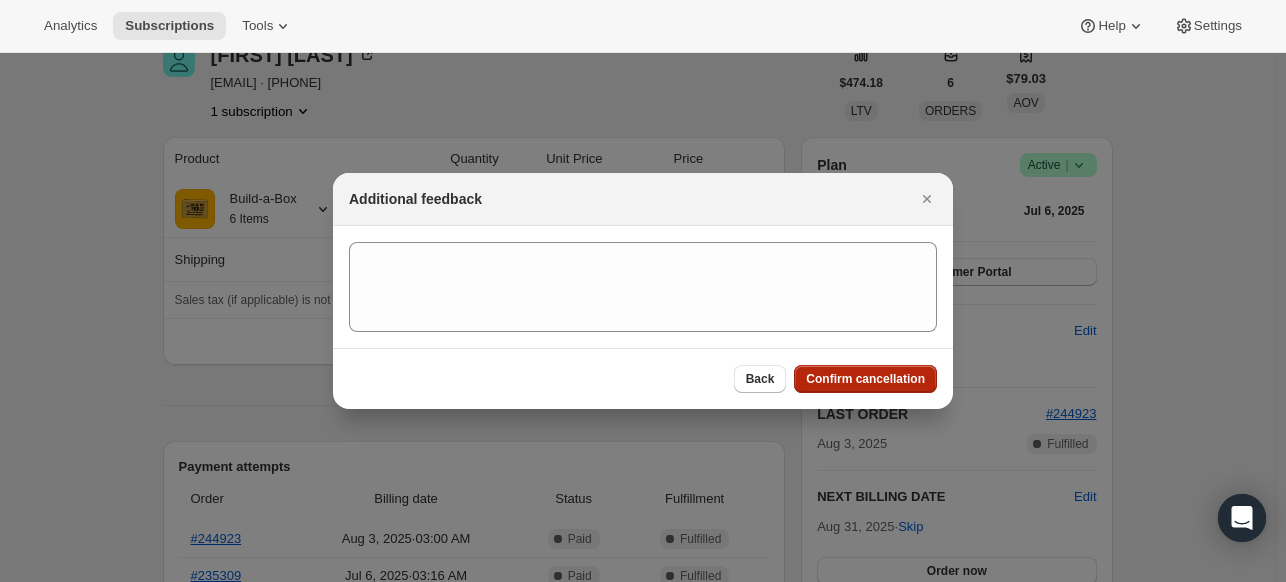 click on "Confirm cancellation" at bounding box center [865, 379] 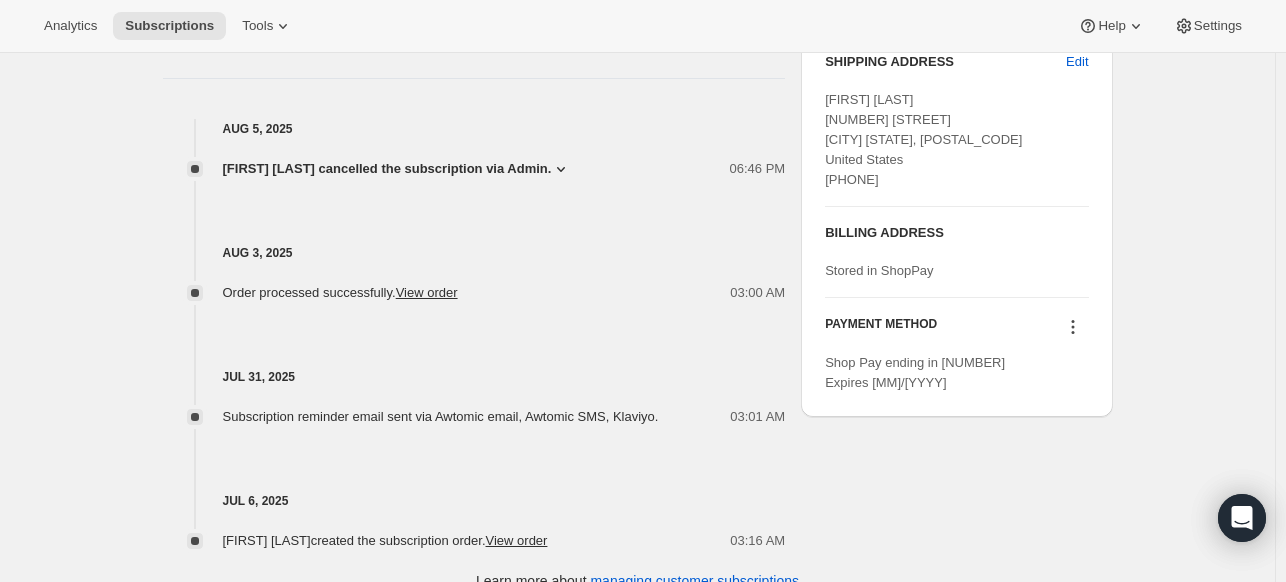 scroll, scrollTop: 880, scrollLeft: 0, axis: vertical 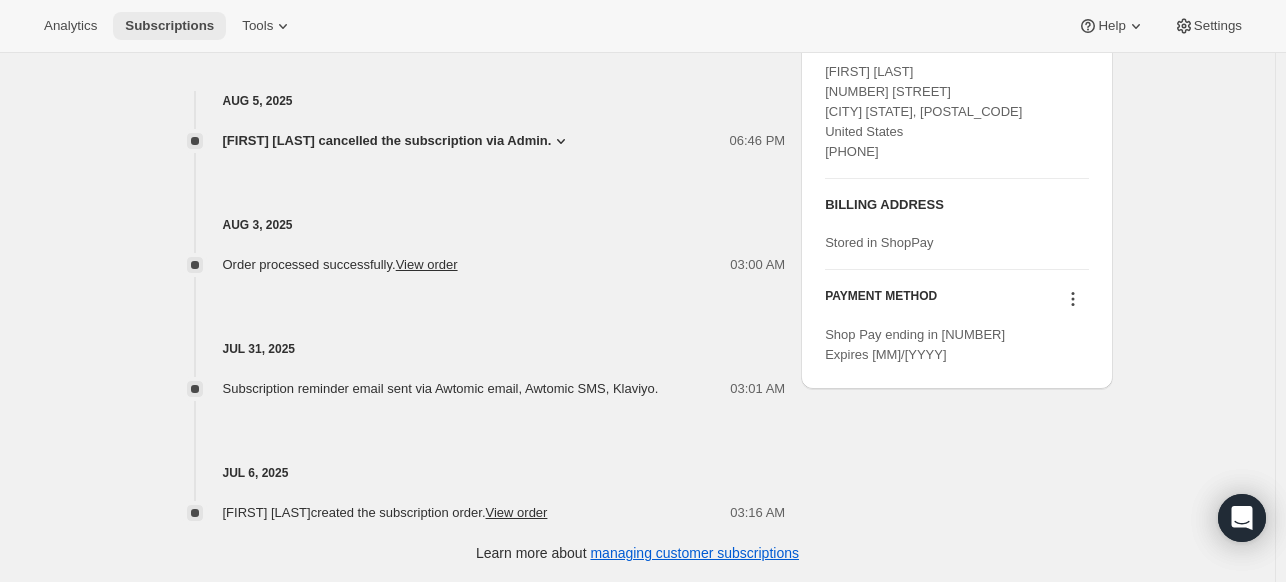click on "Subscriptions" at bounding box center [169, 26] 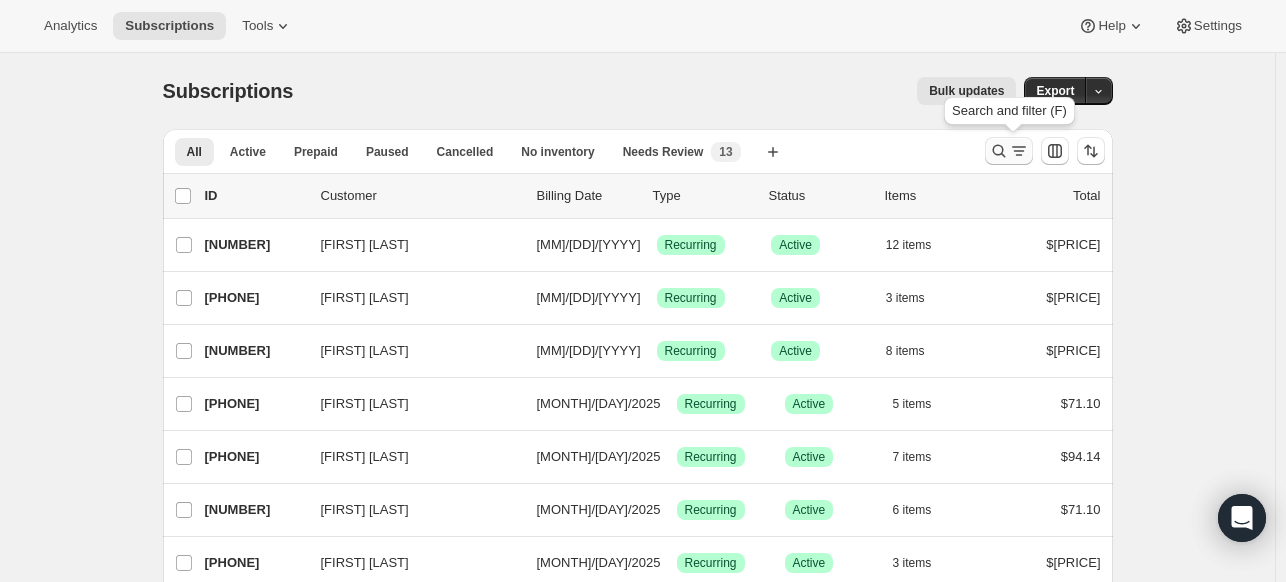 click 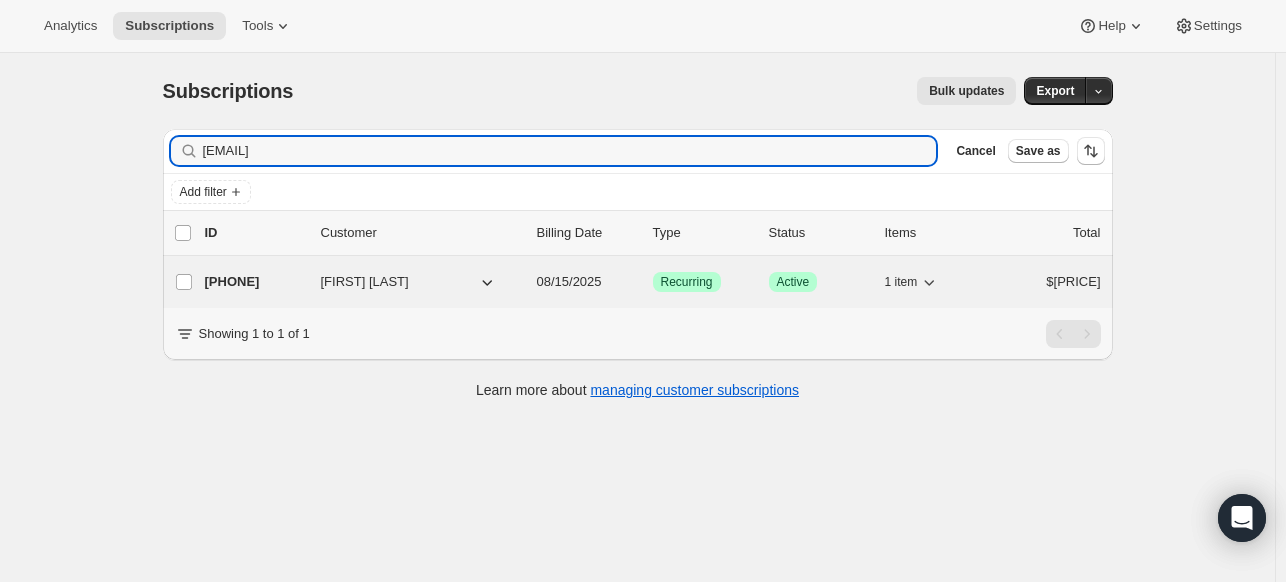 type on "[EMAIL]" 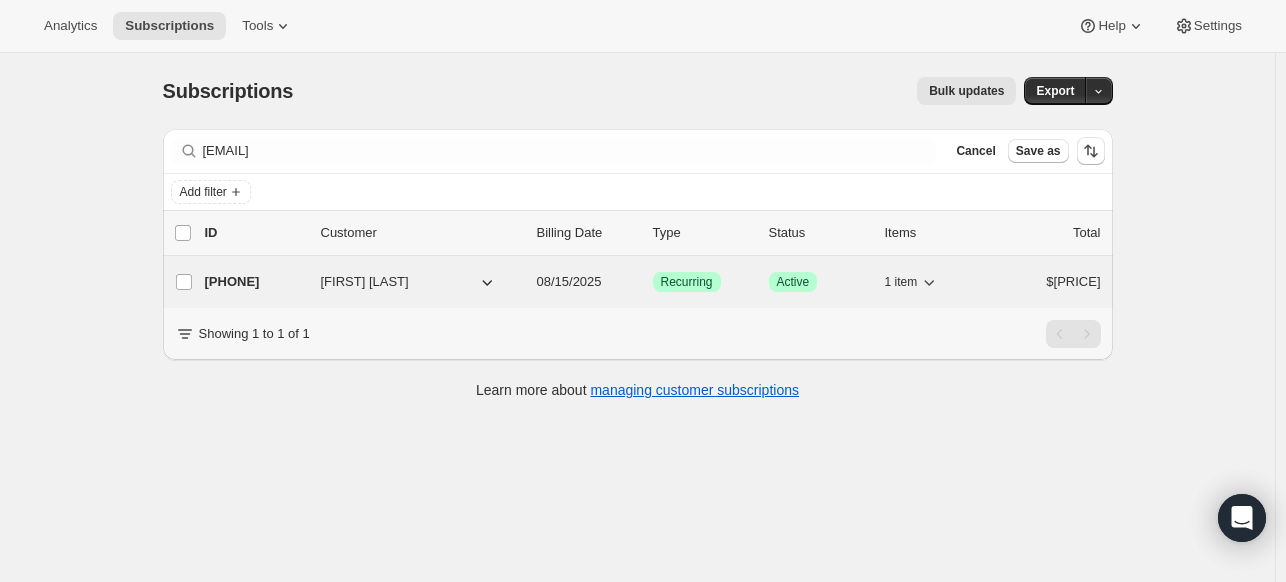 click on "[PHONE]" at bounding box center [255, 282] 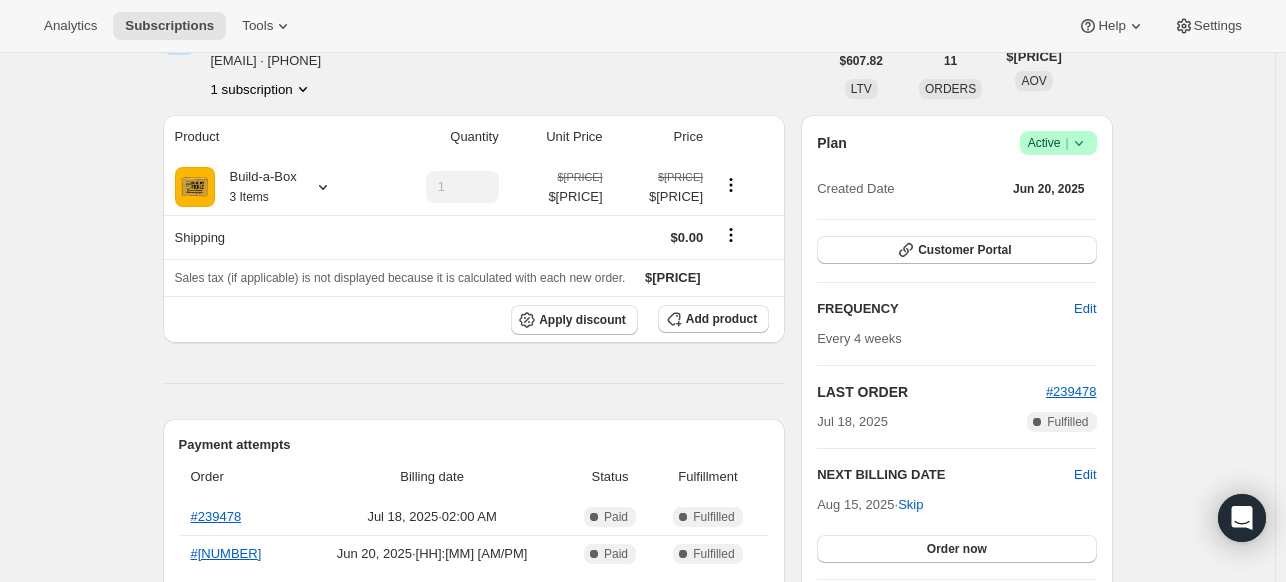 scroll, scrollTop: 300, scrollLeft: 0, axis: vertical 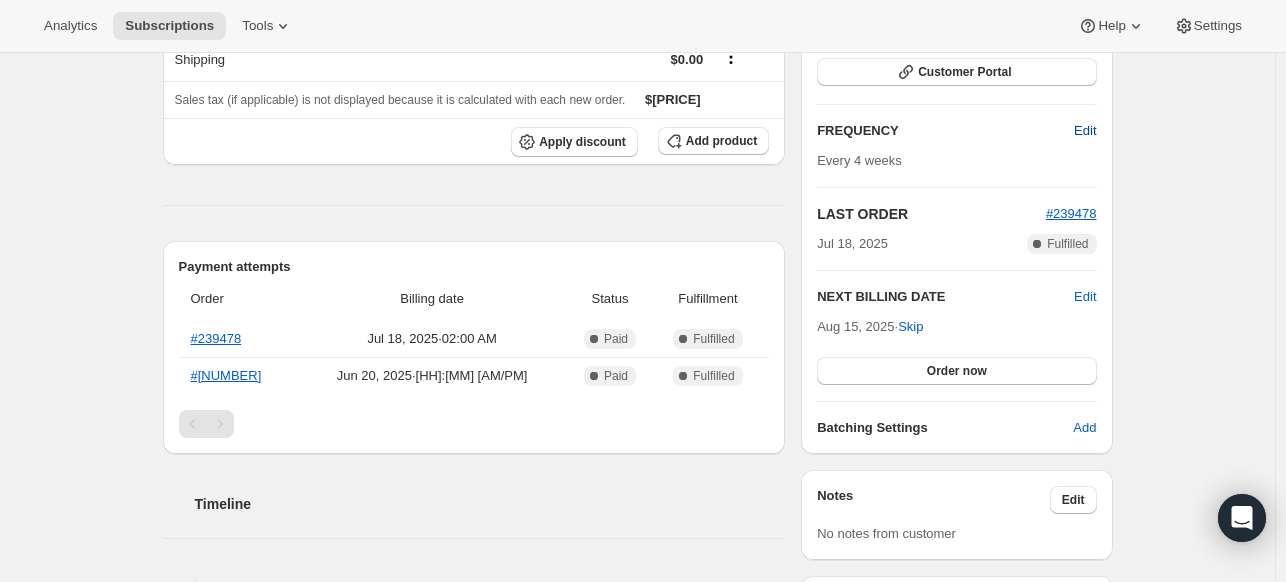 click on "Edit" at bounding box center (1085, 131) 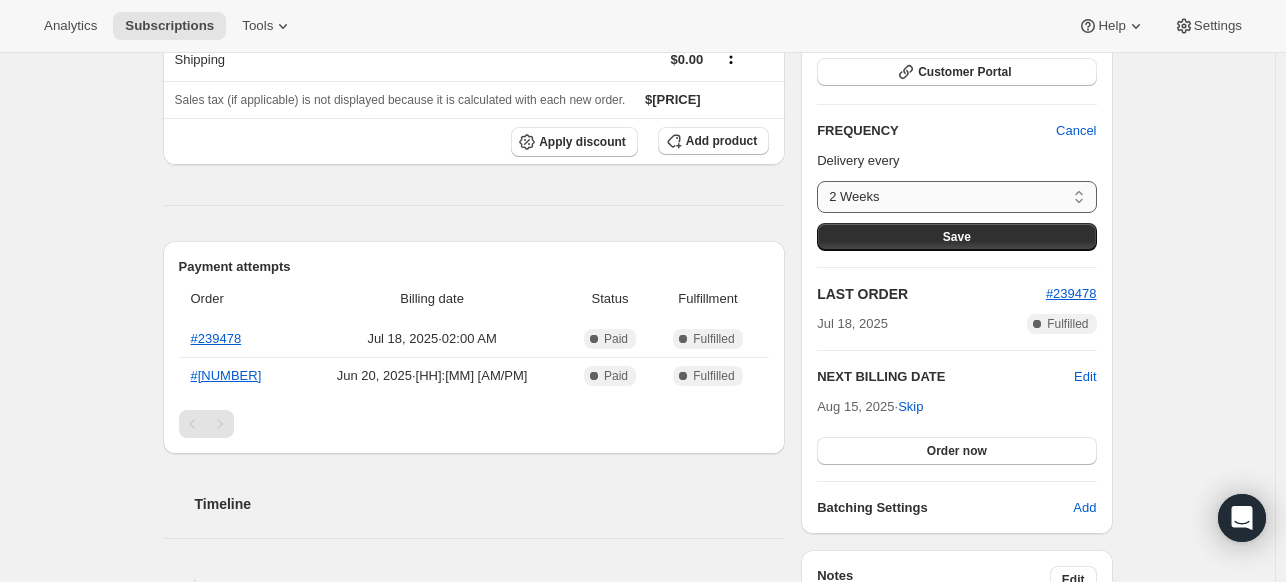 click on "2 Weeks 4 Weeks 6 Weeks 8 Weeks Custom..." at bounding box center [956, 197] 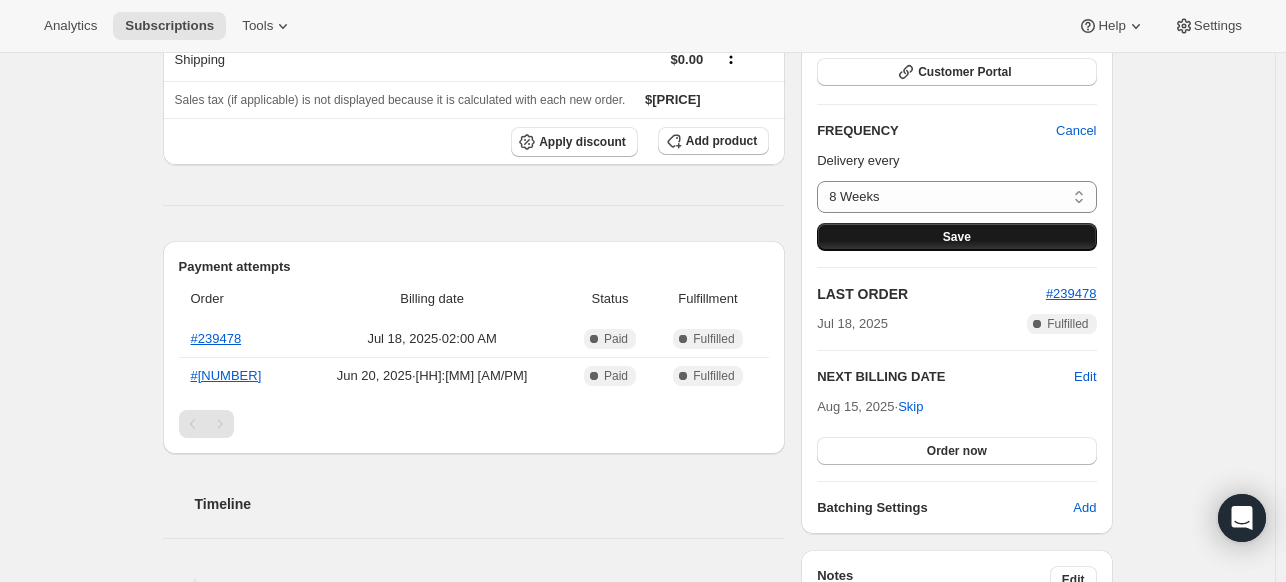 click on "Save" at bounding box center (956, 237) 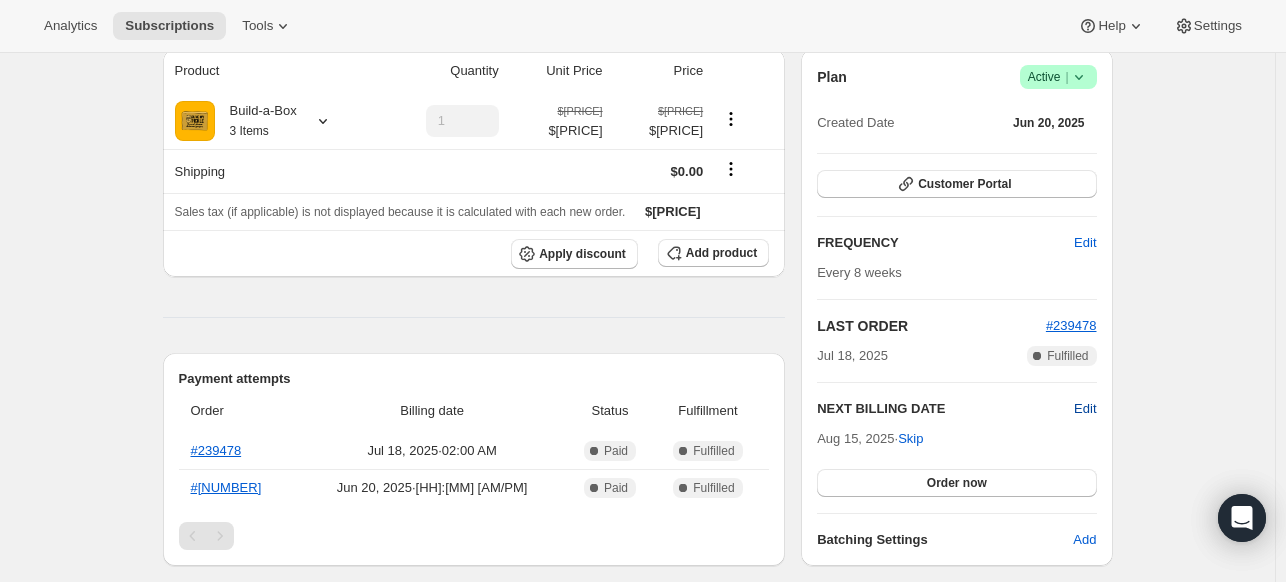 click on "Edit" at bounding box center (1085, 409) 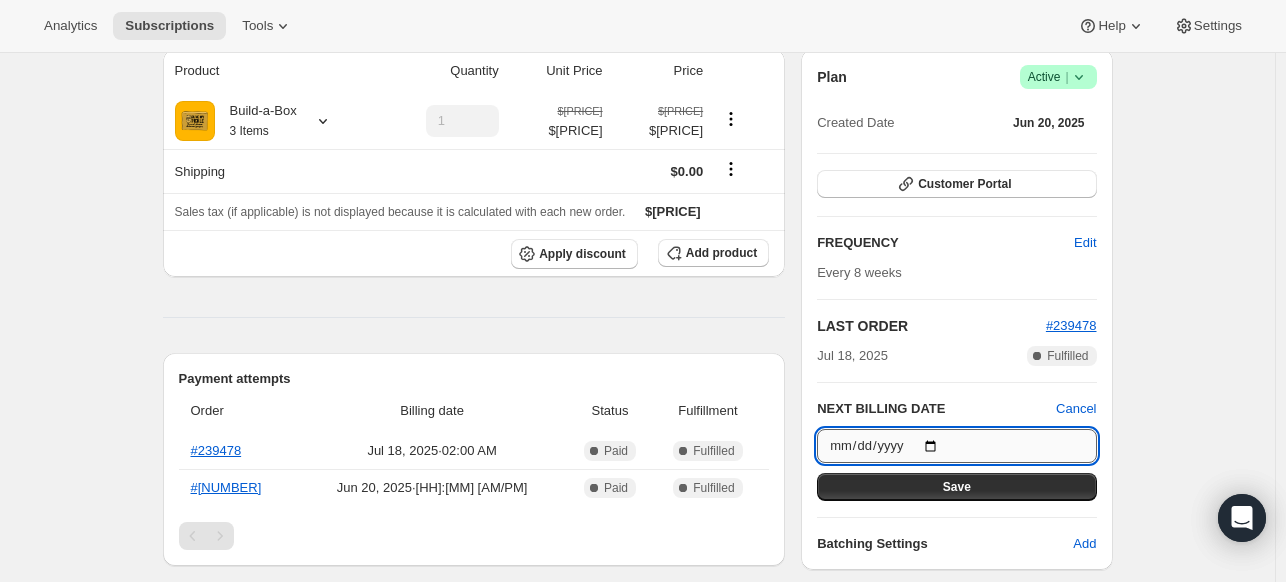 click on "[DATE]" at bounding box center (956, 446) 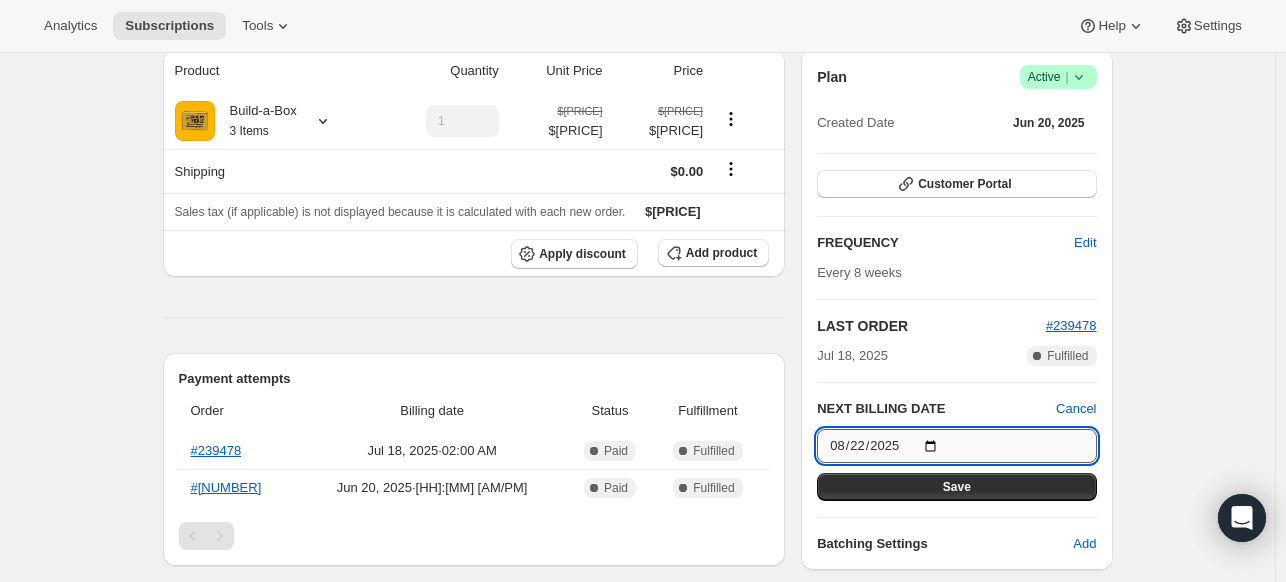 click on "2025-08-22" at bounding box center (956, 446) 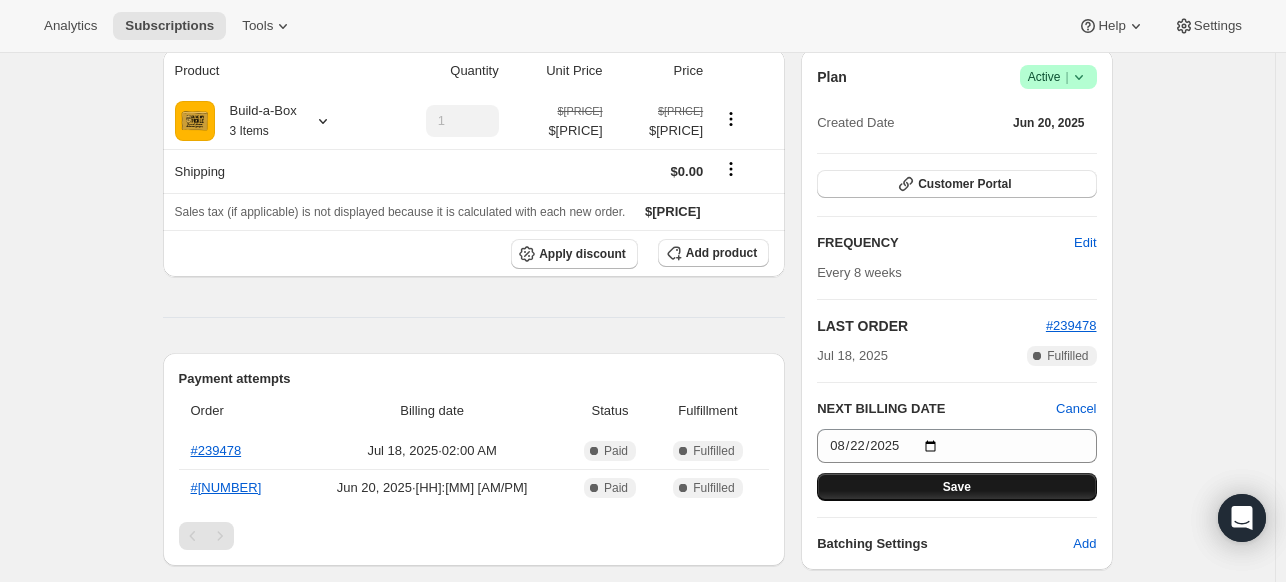 click on "Save" at bounding box center (957, 487) 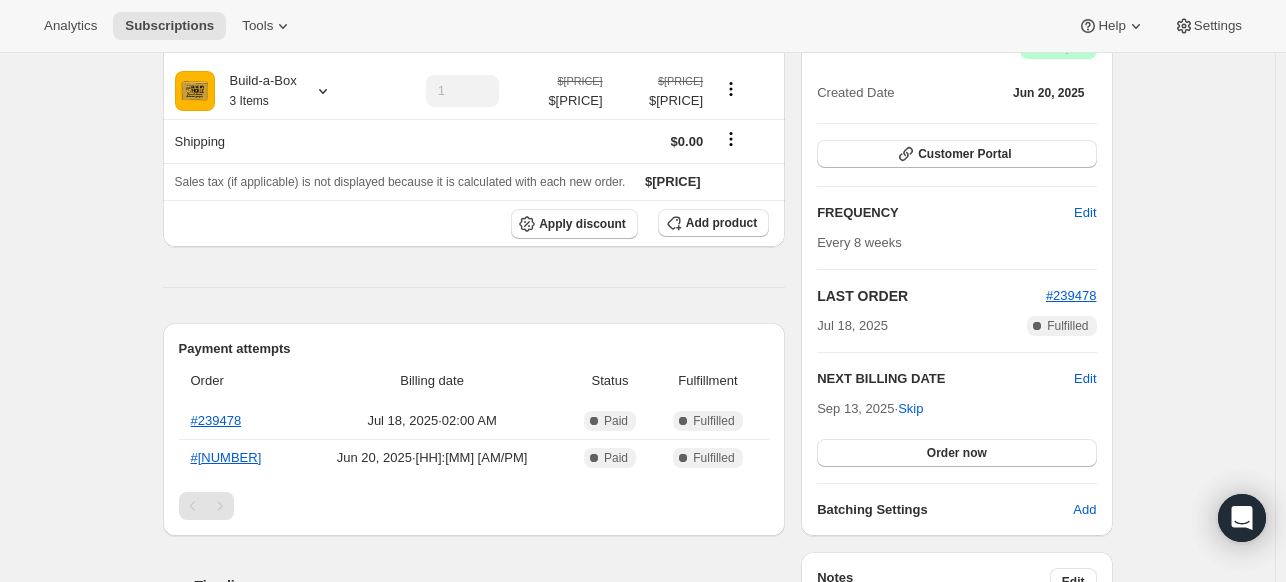 scroll, scrollTop: 400, scrollLeft: 0, axis: vertical 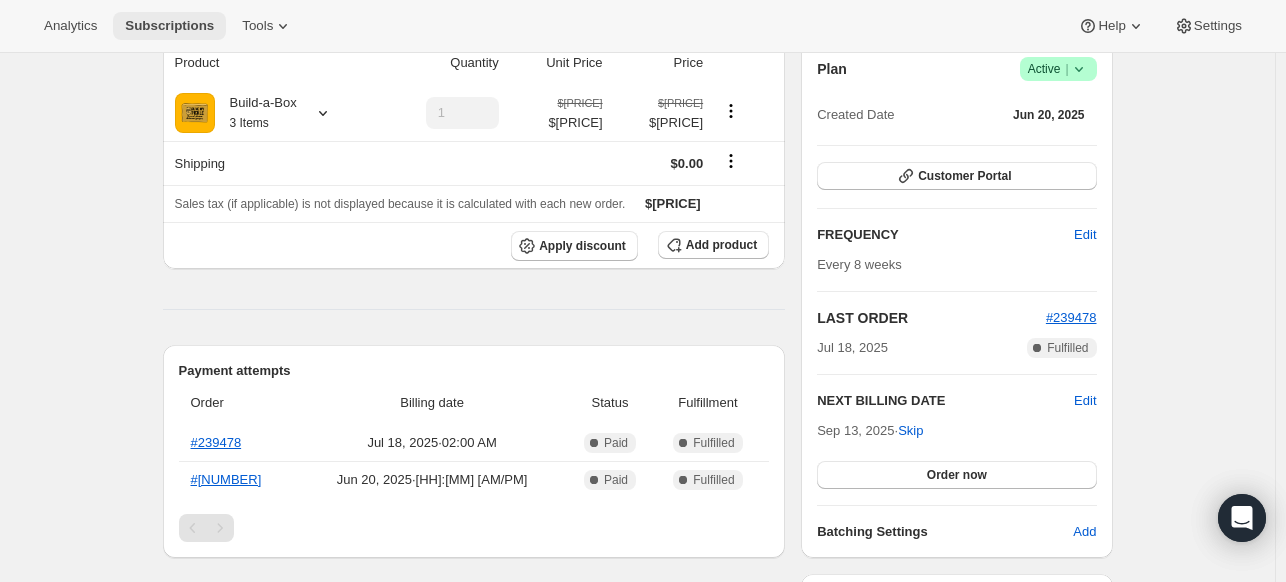 click on "Subscriptions" at bounding box center [169, 26] 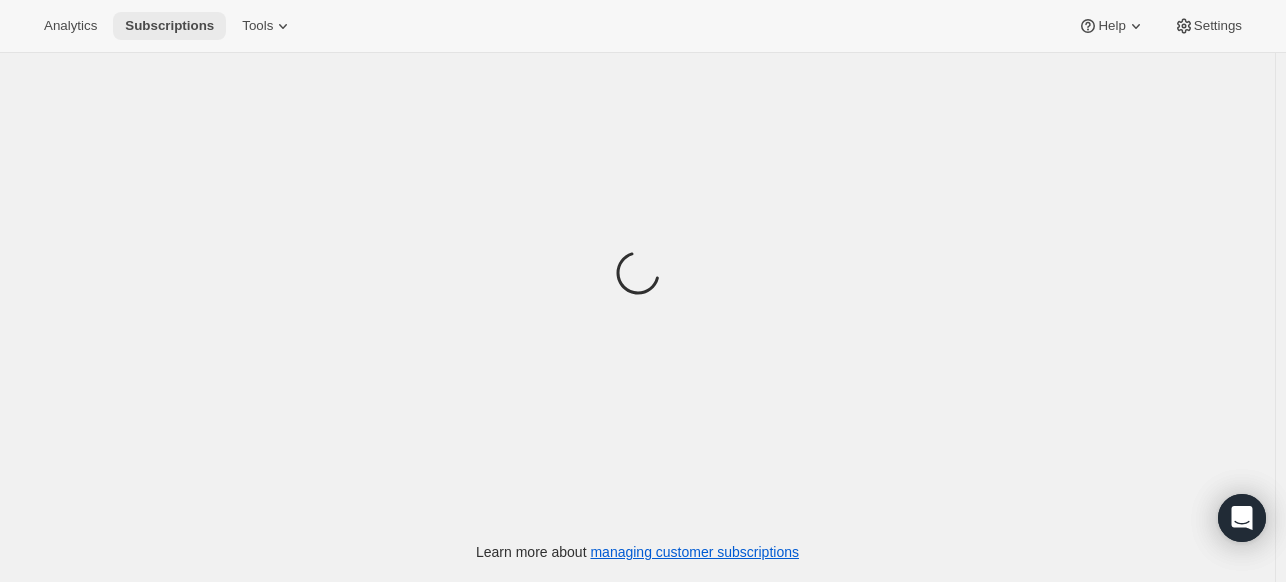 scroll, scrollTop: 0, scrollLeft: 0, axis: both 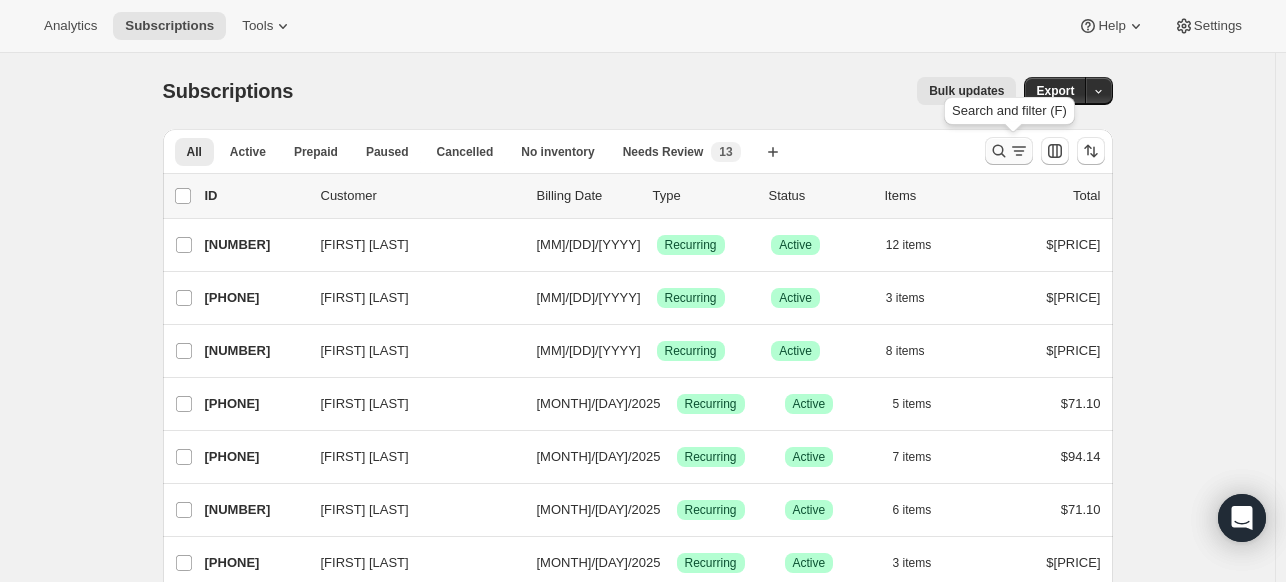 click 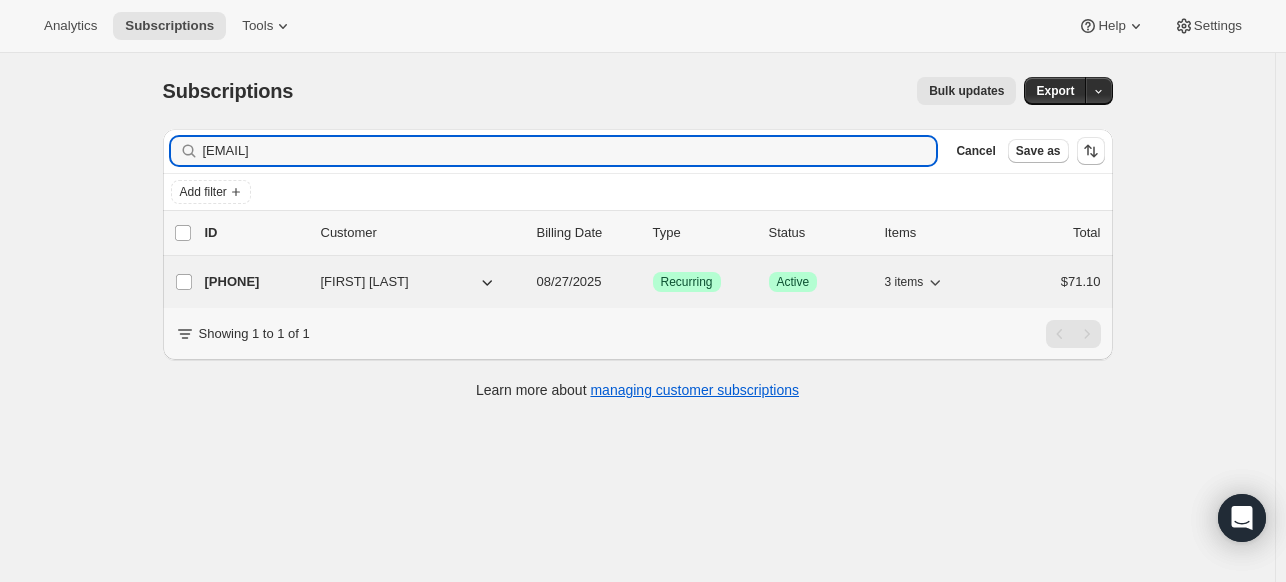 type on "[EMAIL]" 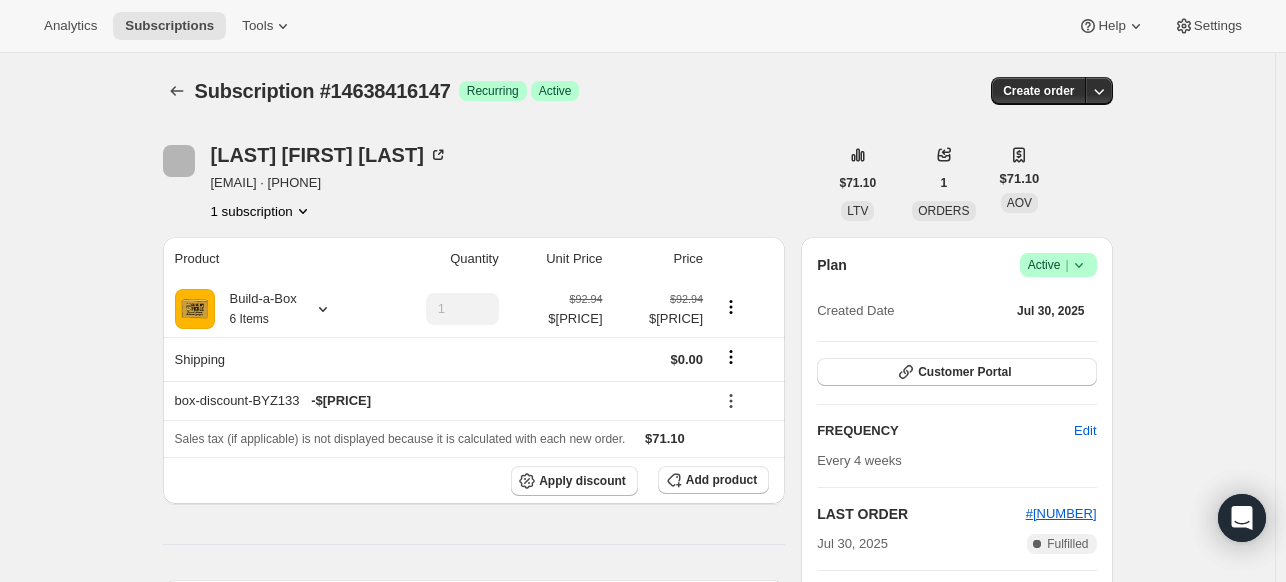 click 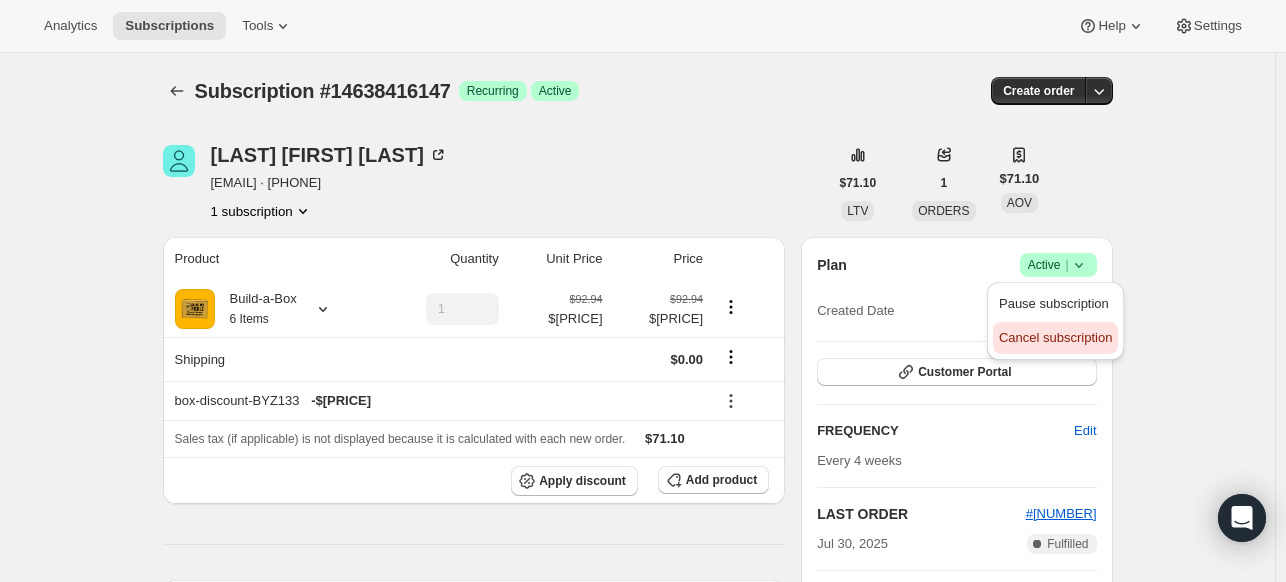 click on "Cancel subscription" at bounding box center [1055, 337] 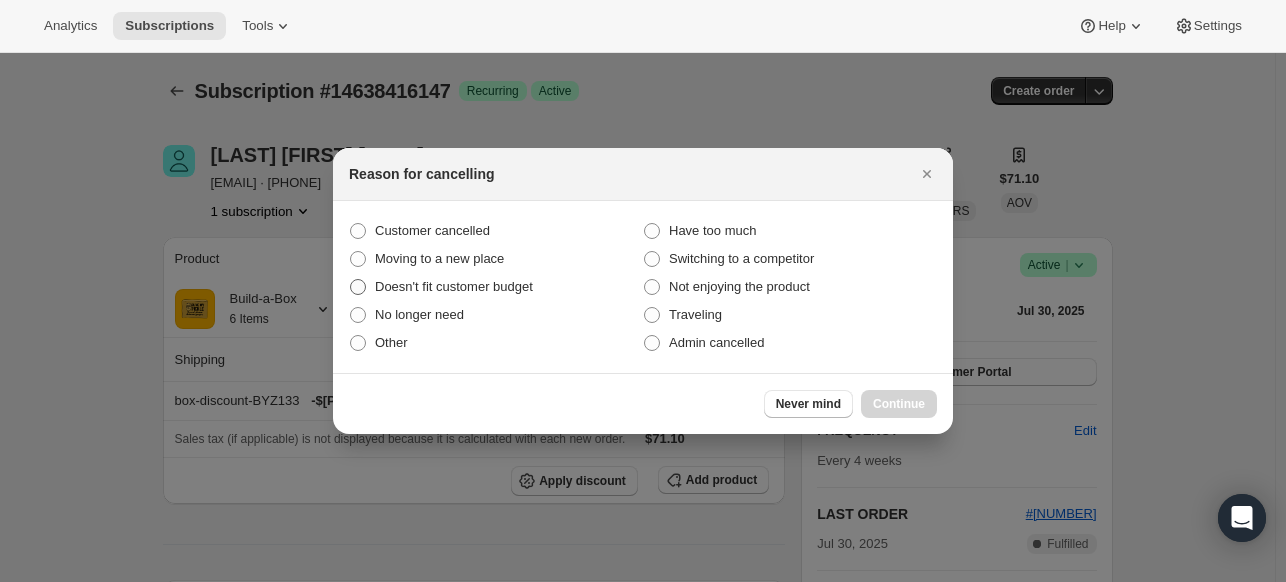 click on "Doesn't fit customer budget" at bounding box center (454, 286) 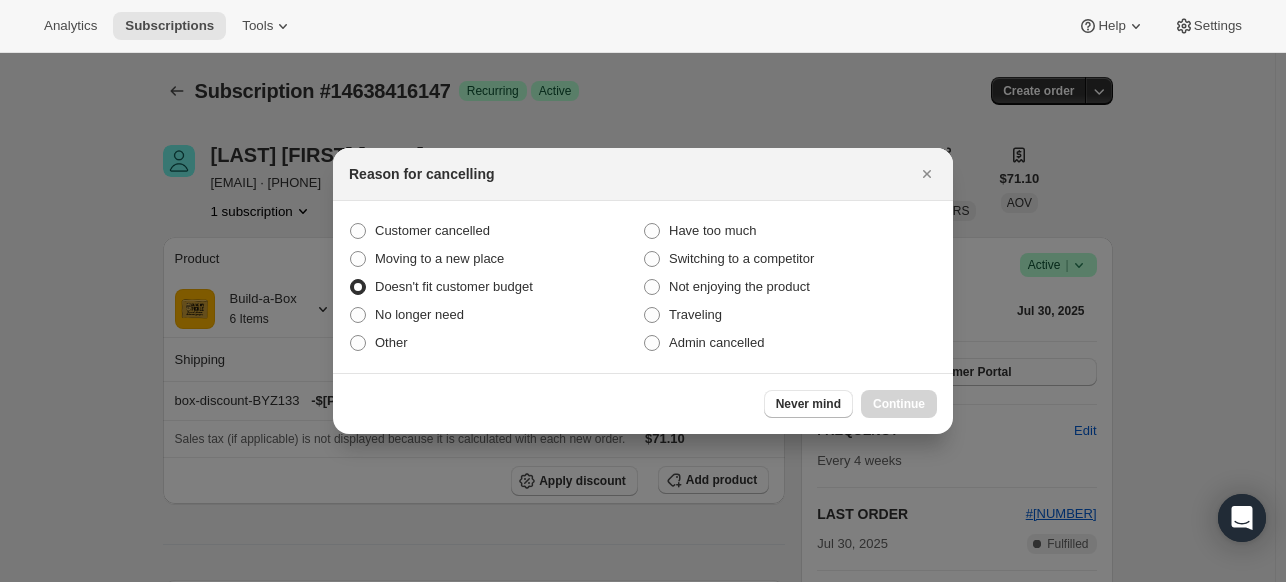 radio on "true" 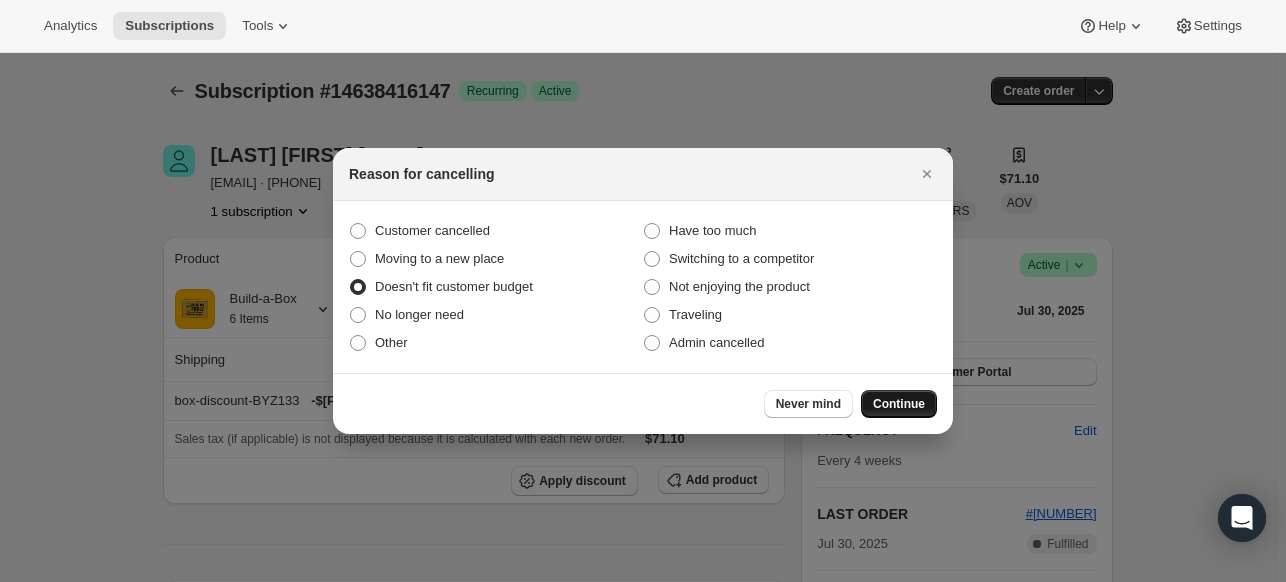 click on "Continue" at bounding box center [899, 404] 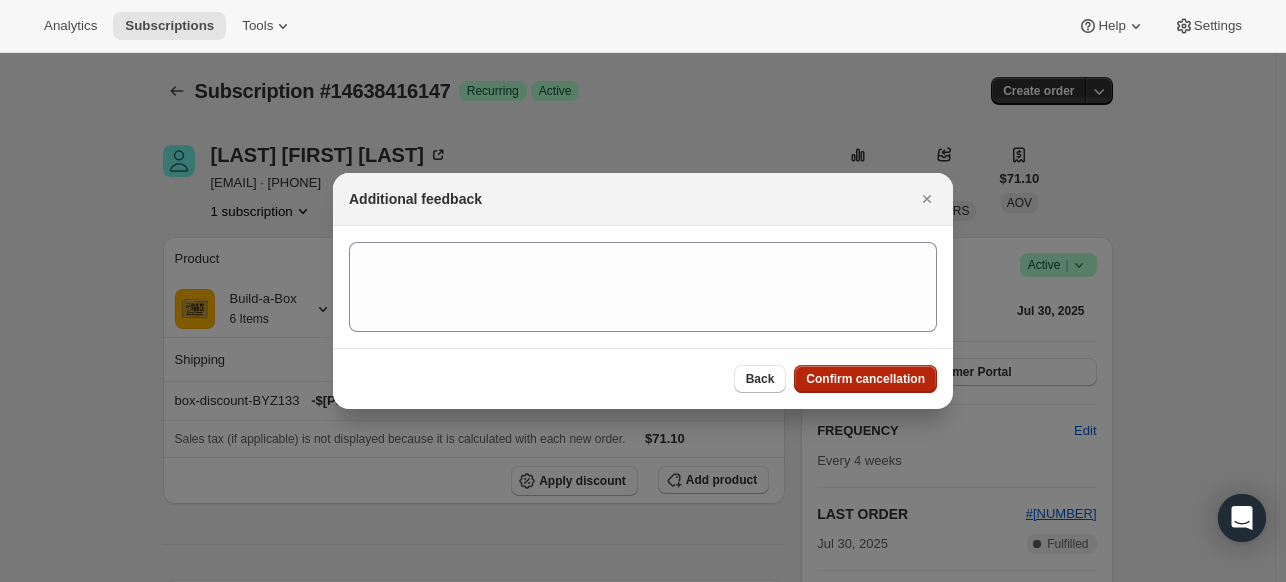 click on "Confirm cancellation" at bounding box center [865, 379] 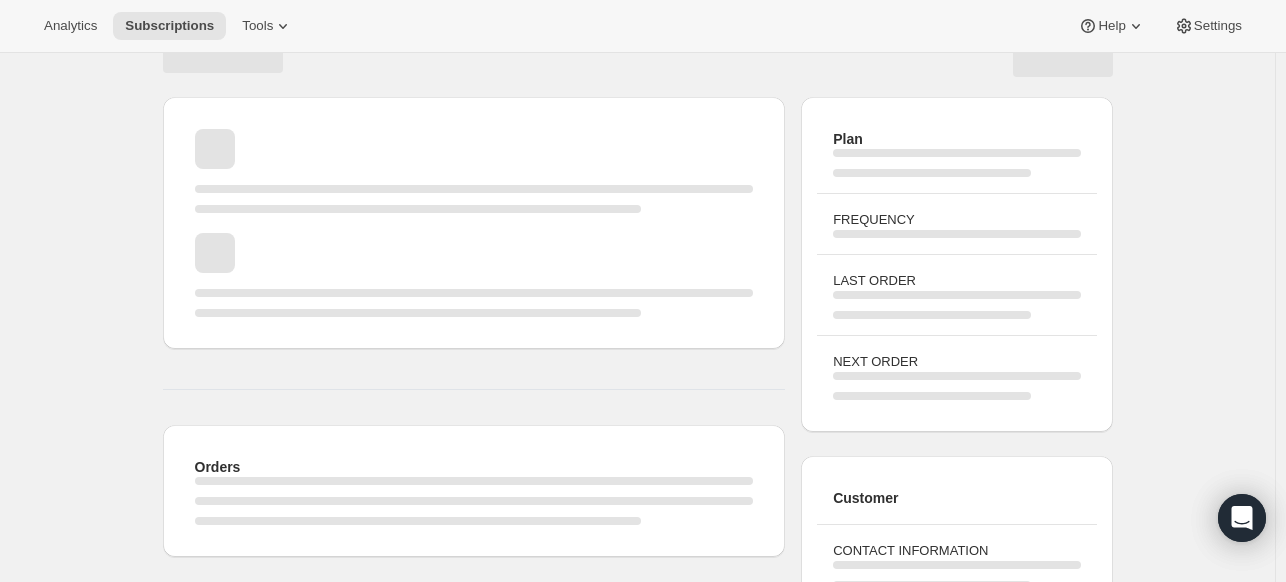scroll, scrollTop: 0, scrollLeft: 0, axis: both 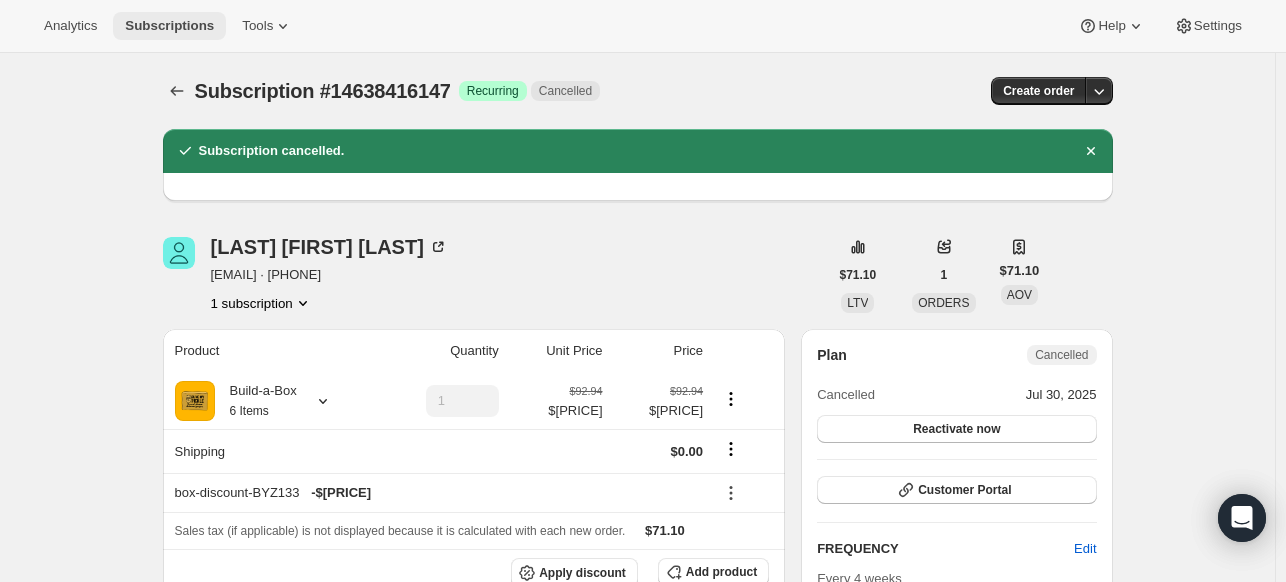 click on "Subscriptions" at bounding box center [169, 26] 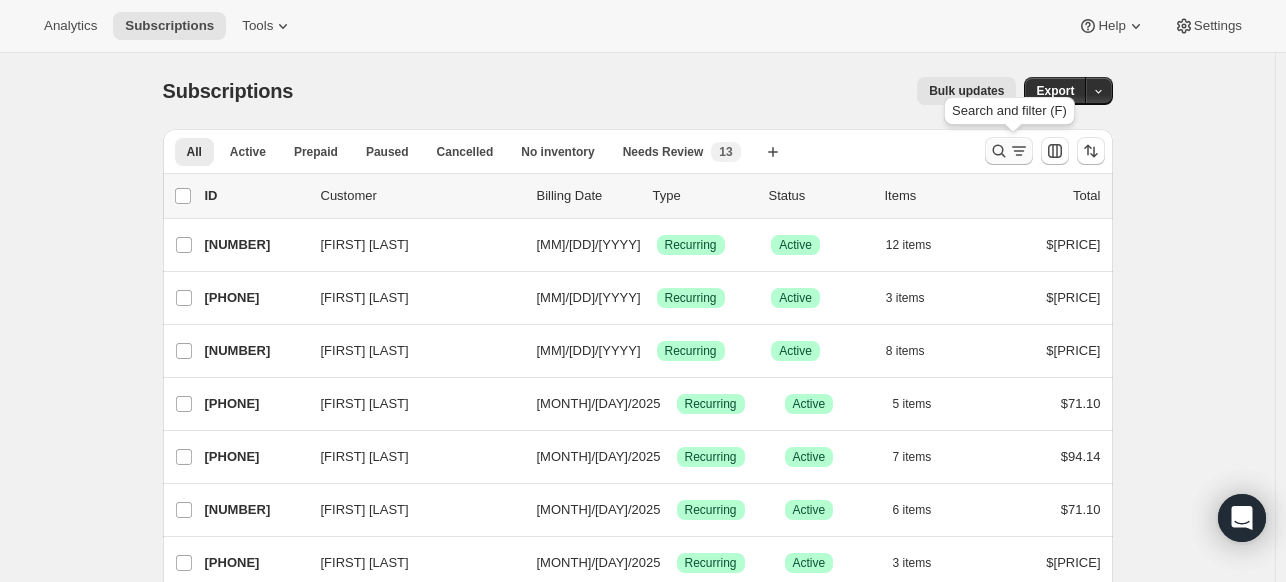 click 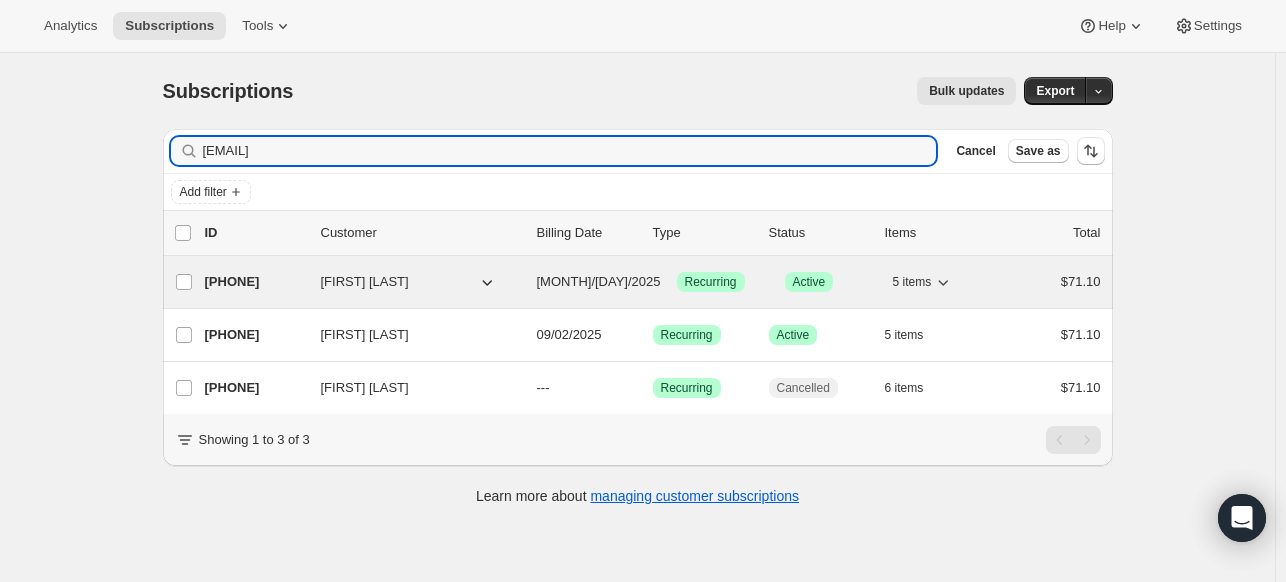 type on "[EMAIL]" 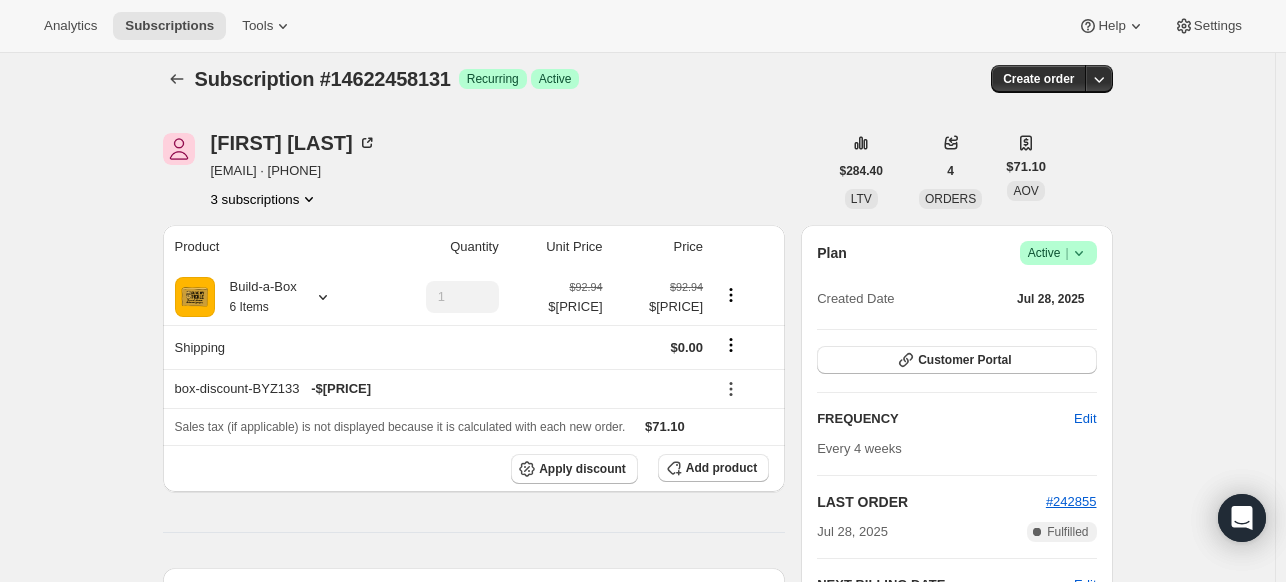 scroll, scrollTop: 0, scrollLeft: 0, axis: both 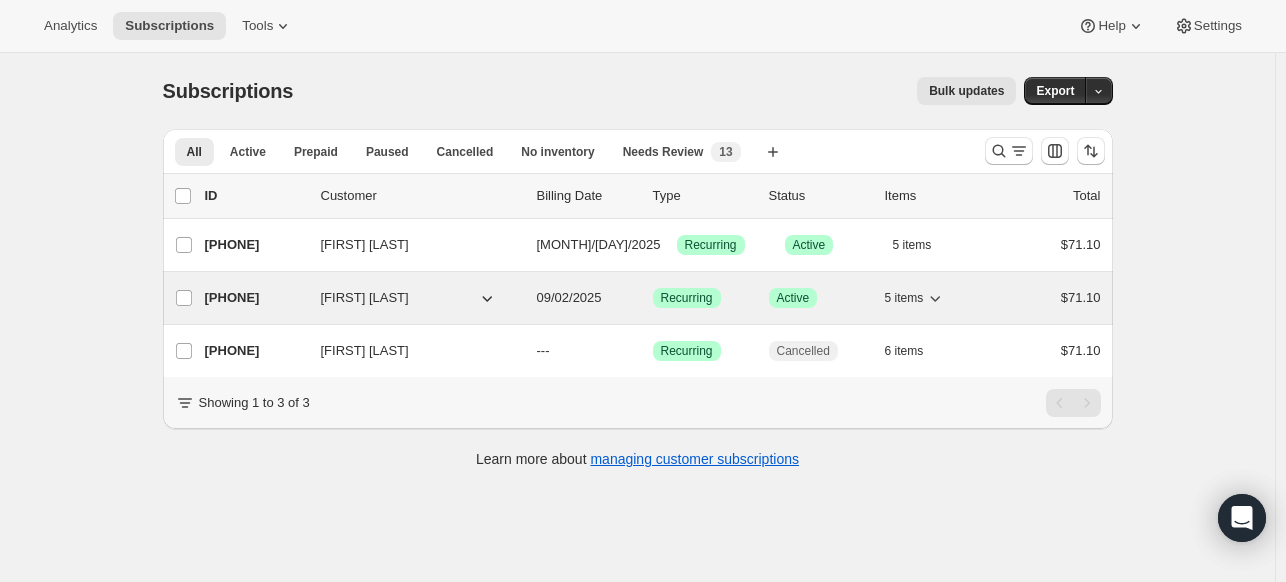 click on "[PHONE]" at bounding box center [255, 298] 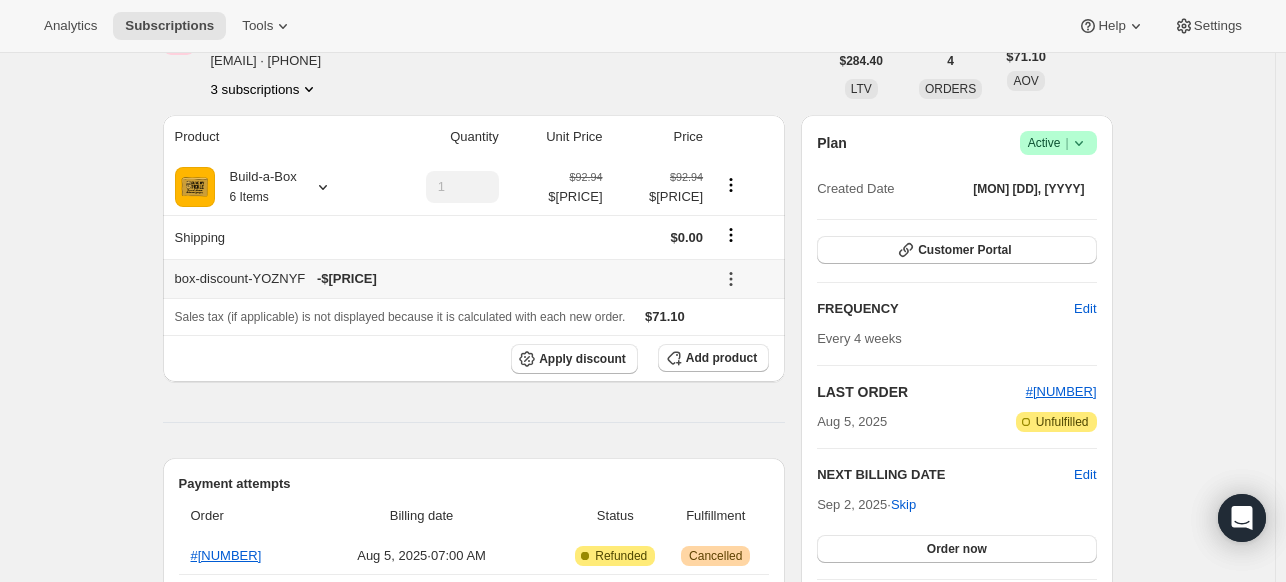 scroll, scrollTop: 100, scrollLeft: 0, axis: vertical 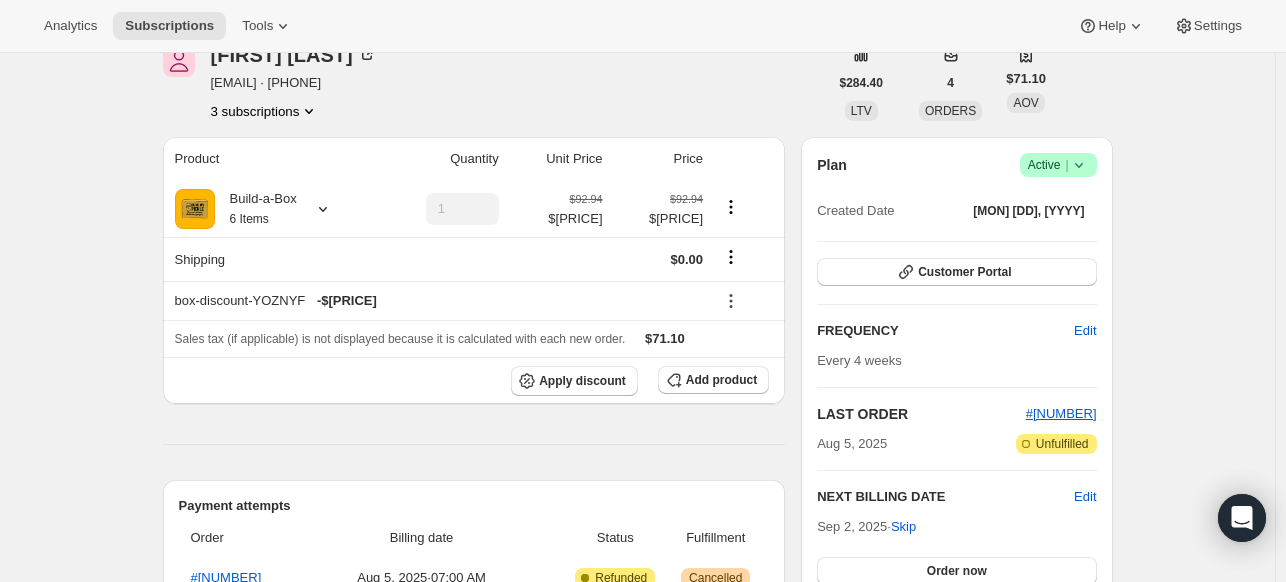 click 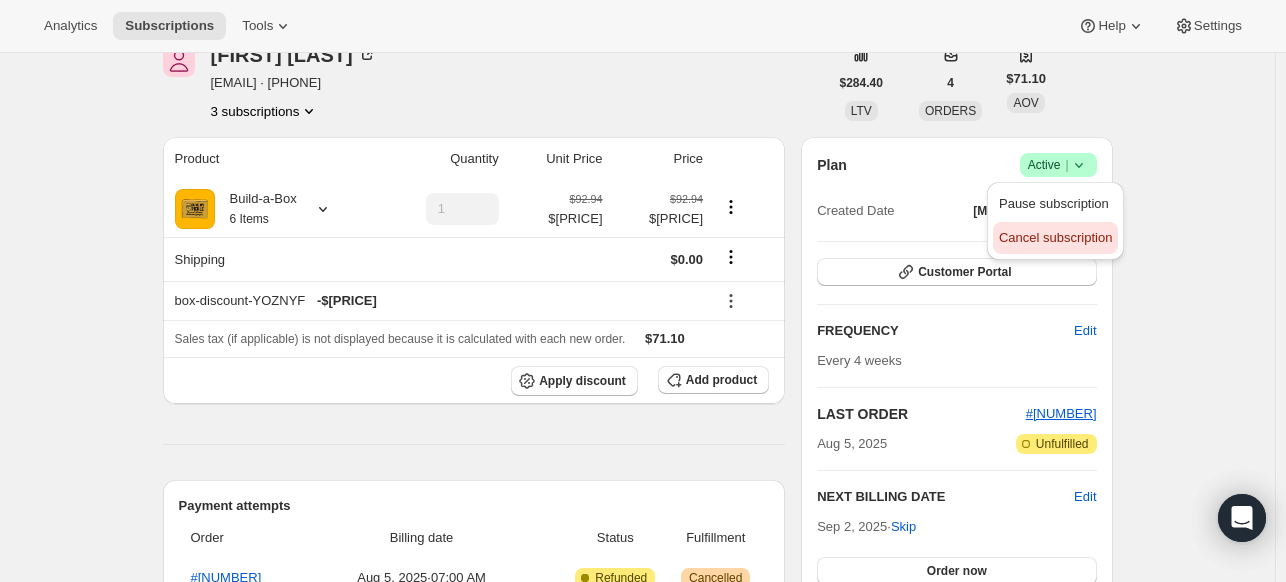 click on "Cancel subscription" at bounding box center (1055, 237) 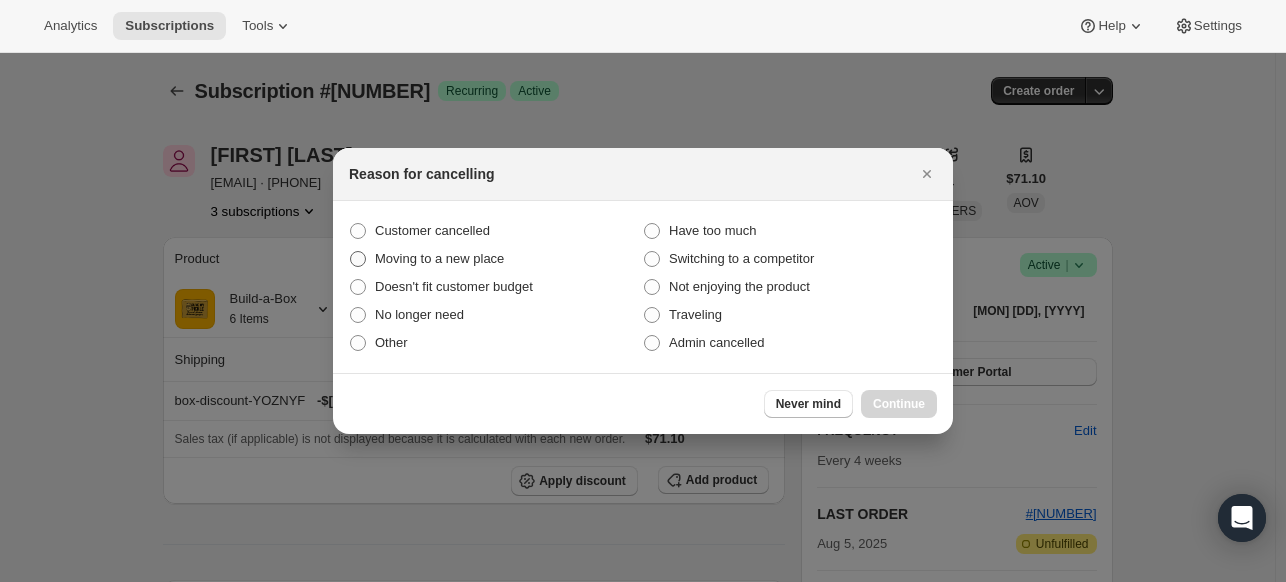 scroll, scrollTop: 100, scrollLeft: 0, axis: vertical 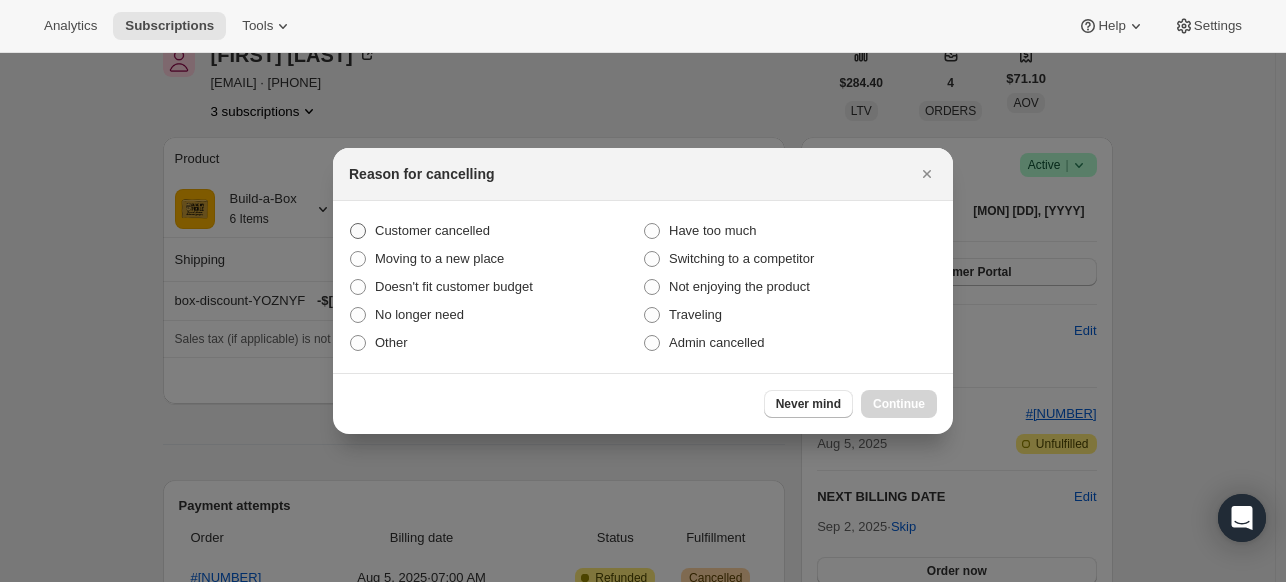 click on "Customer cancelled" at bounding box center (432, 230) 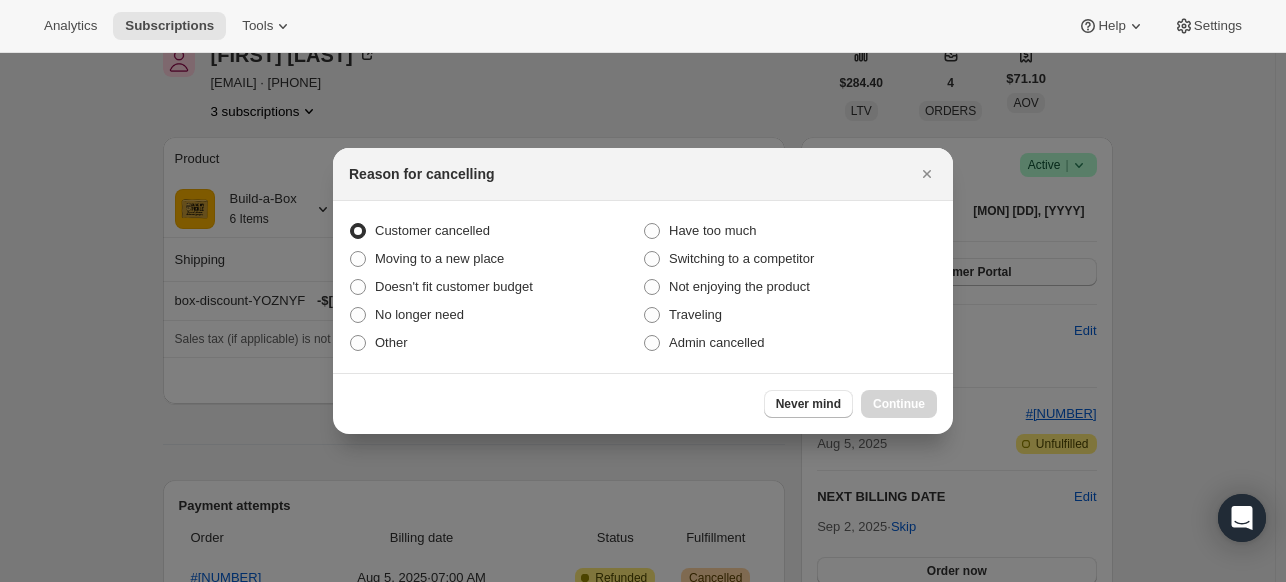 radio on "true" 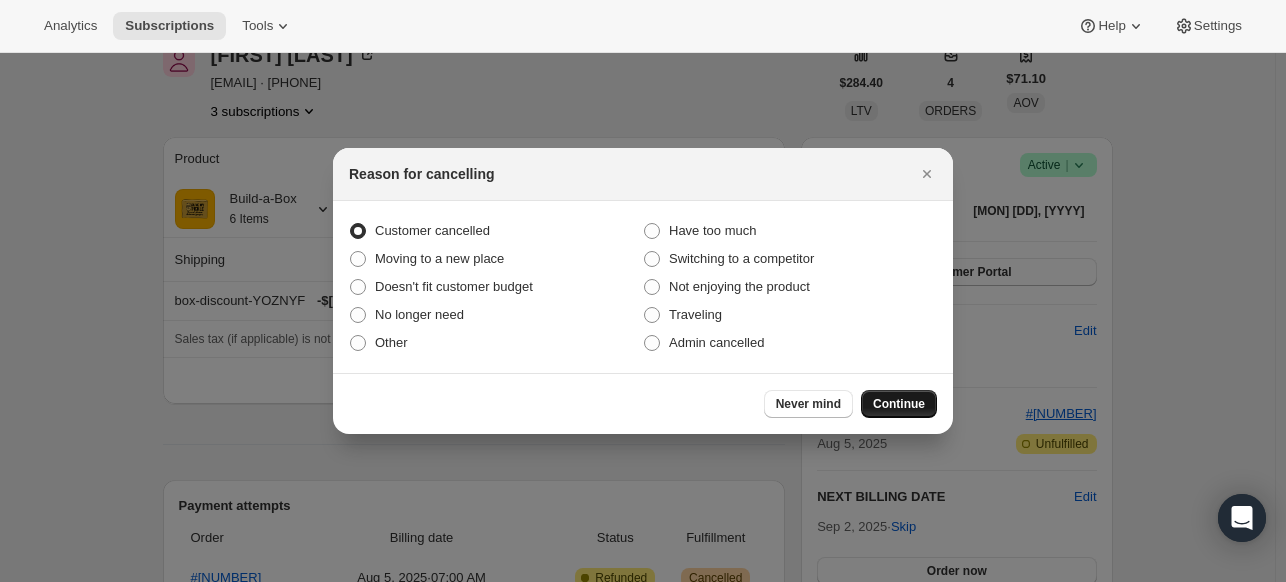 click on "Continue" at bounding box center [899, 404] 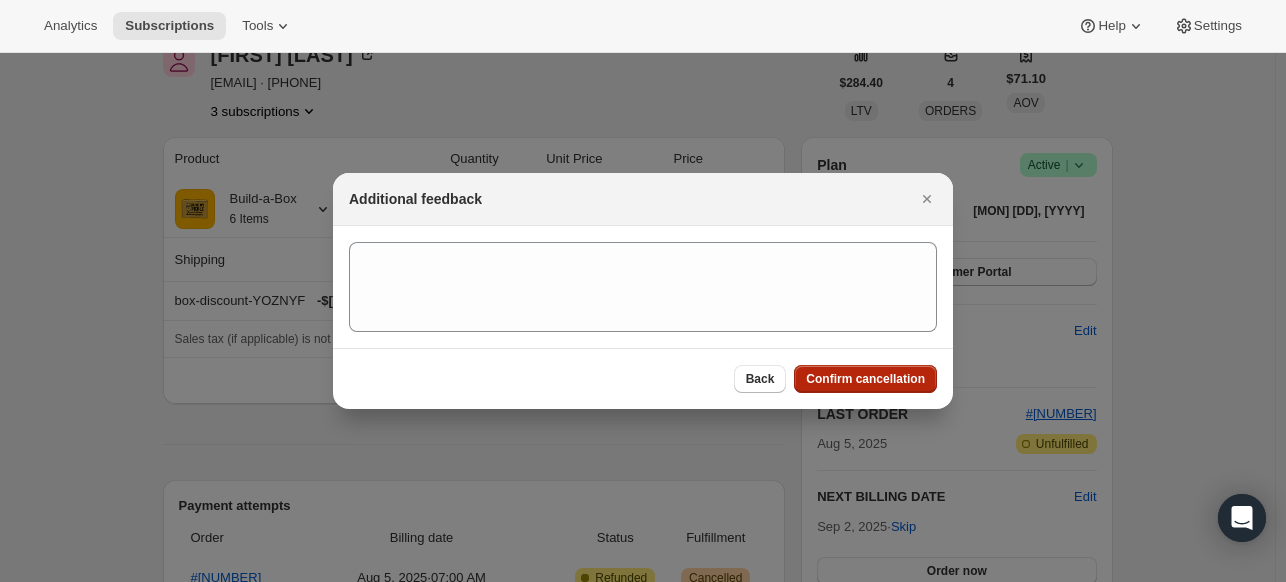 click on "Confirm cancellation" at bounding box center (865, 379) 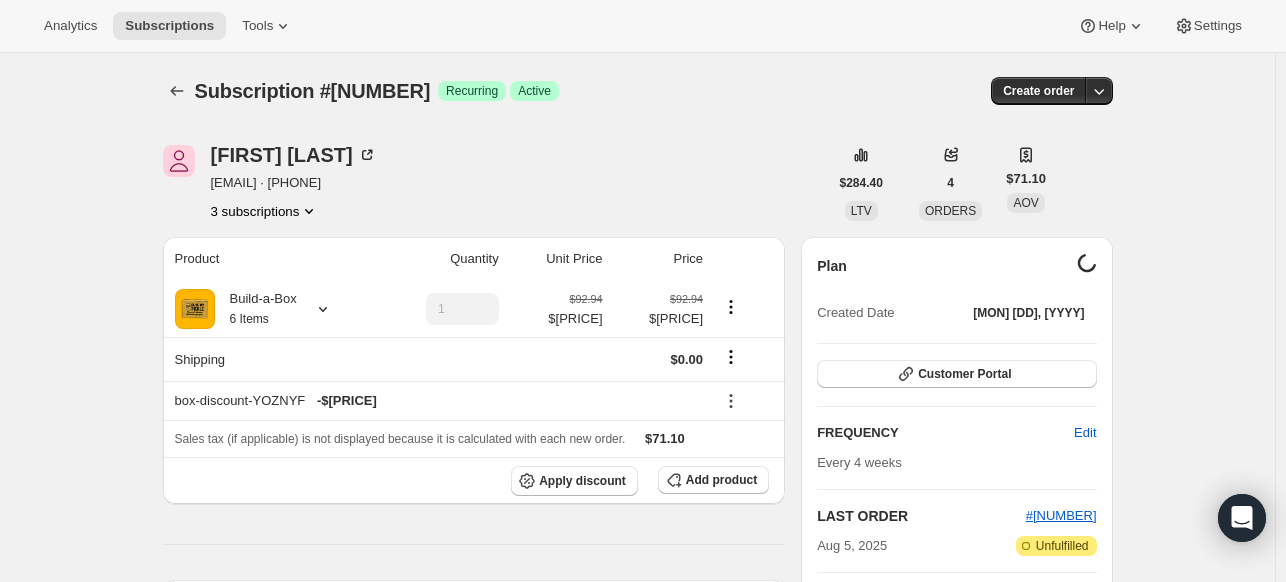 scroll, scrollTop: 100, scrollLeft: 0, axis: vertical 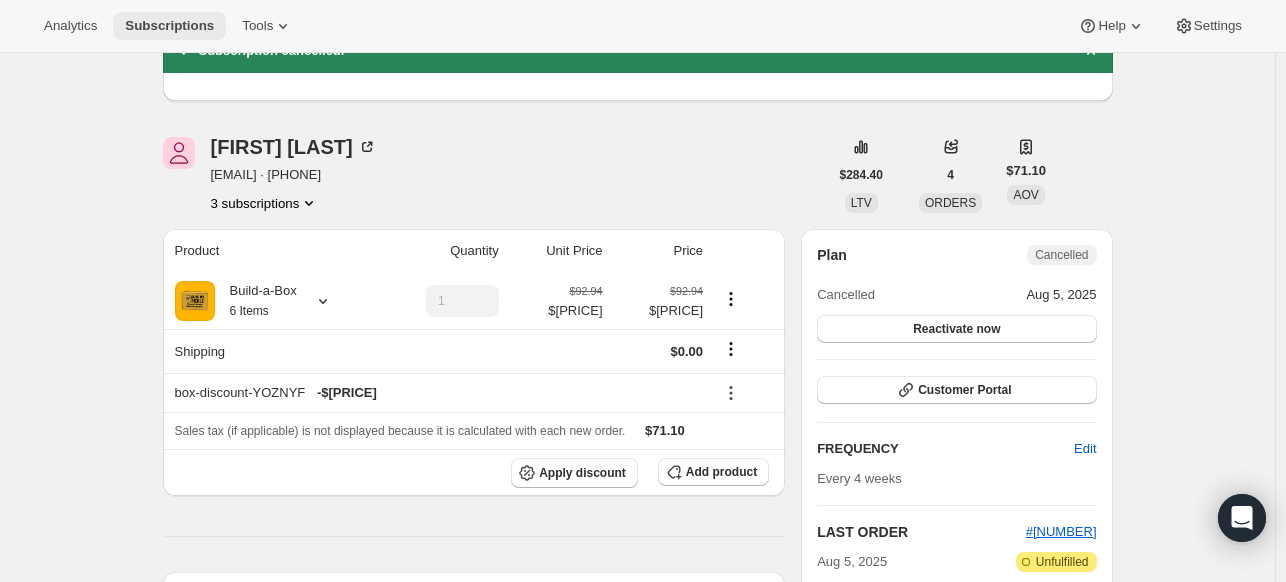 click on "Subscriptions" at bounding box center (169, 26) 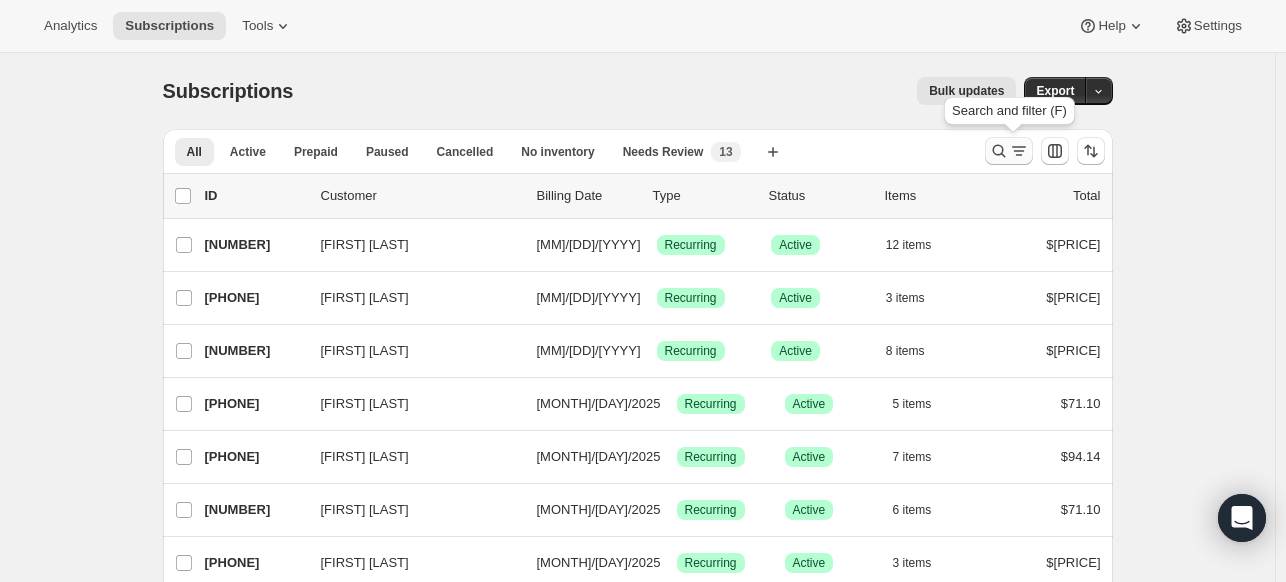 click 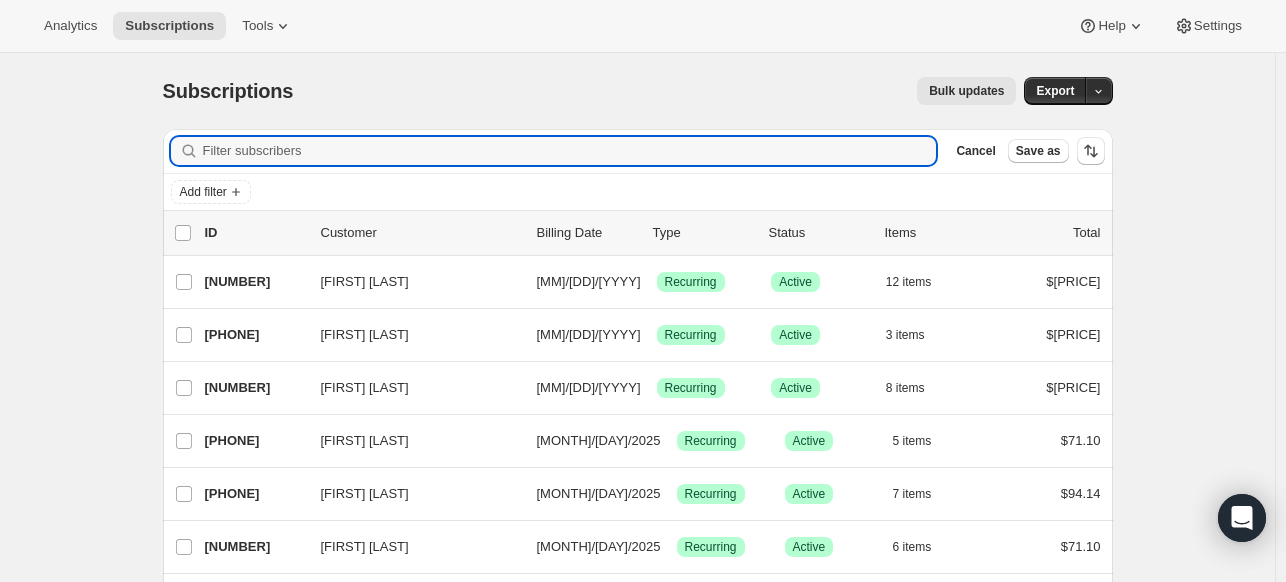 paste on "[EMAIL]" 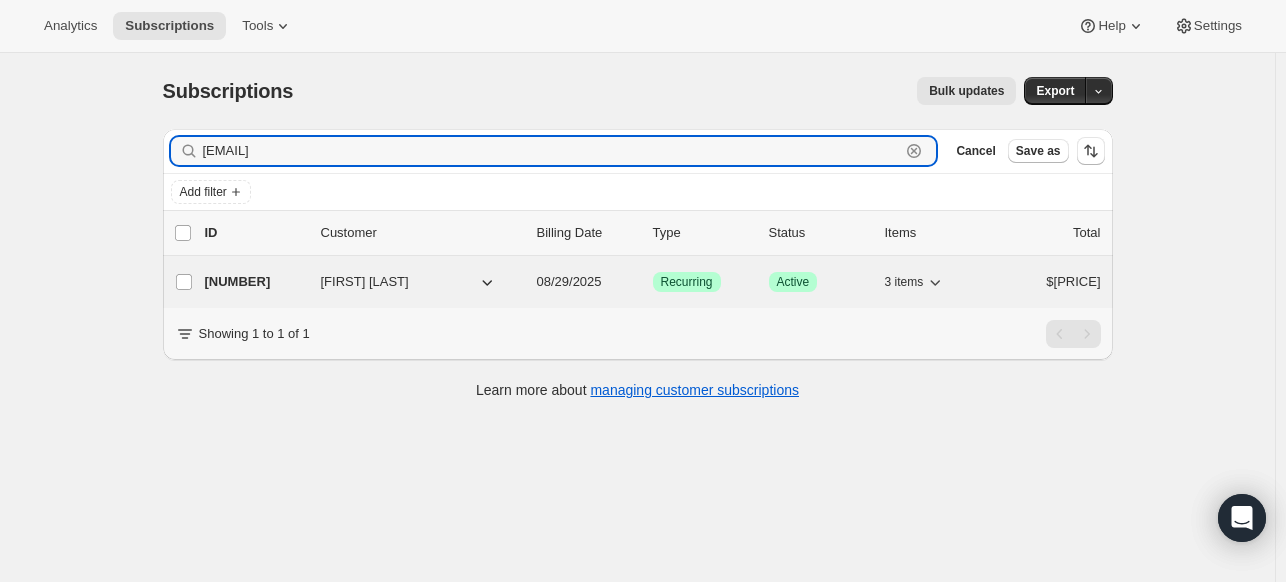 type on "[EMAIL]" 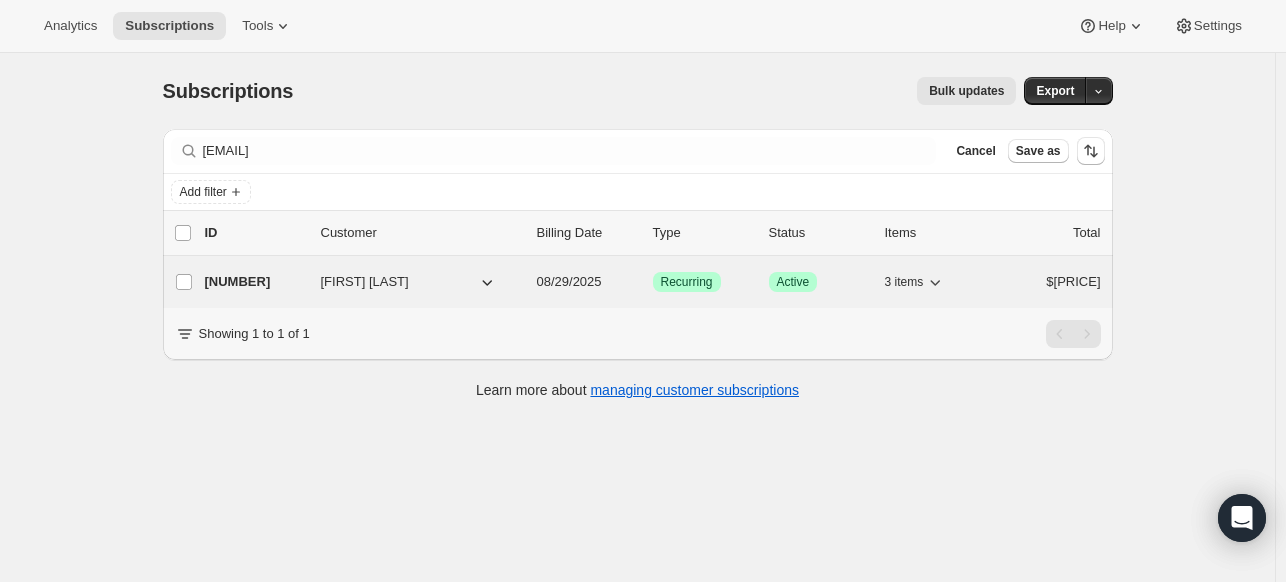 click on "[NUMBER]" at bounding box center (255, 282) 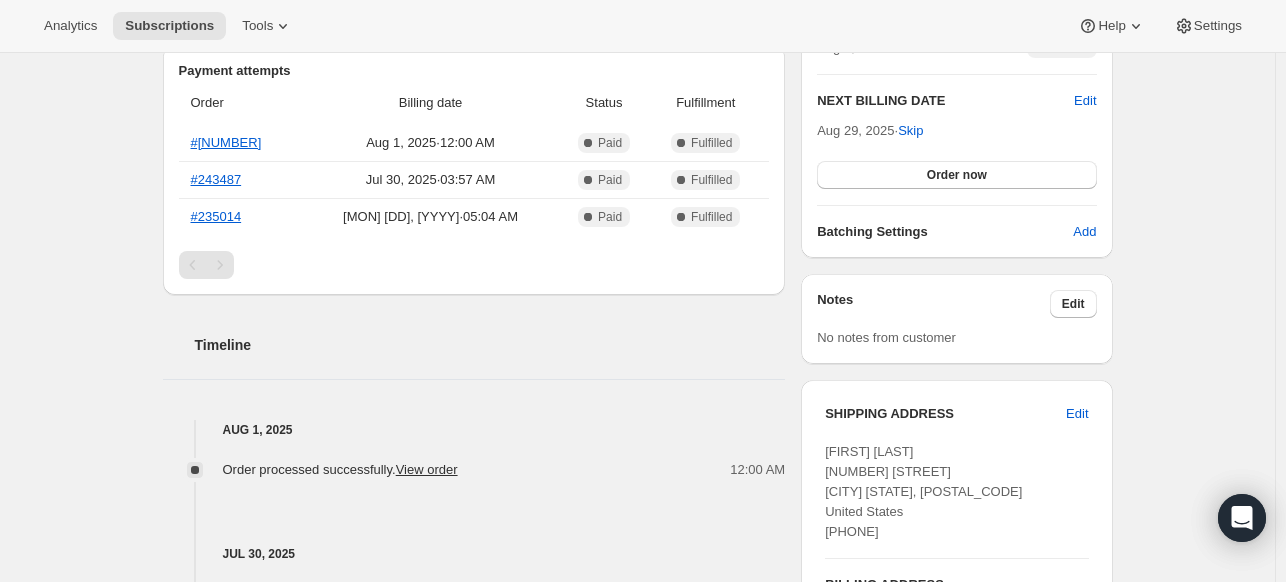 scroll, scrollTop: 400, scrollLeft: 0, axis: vertical 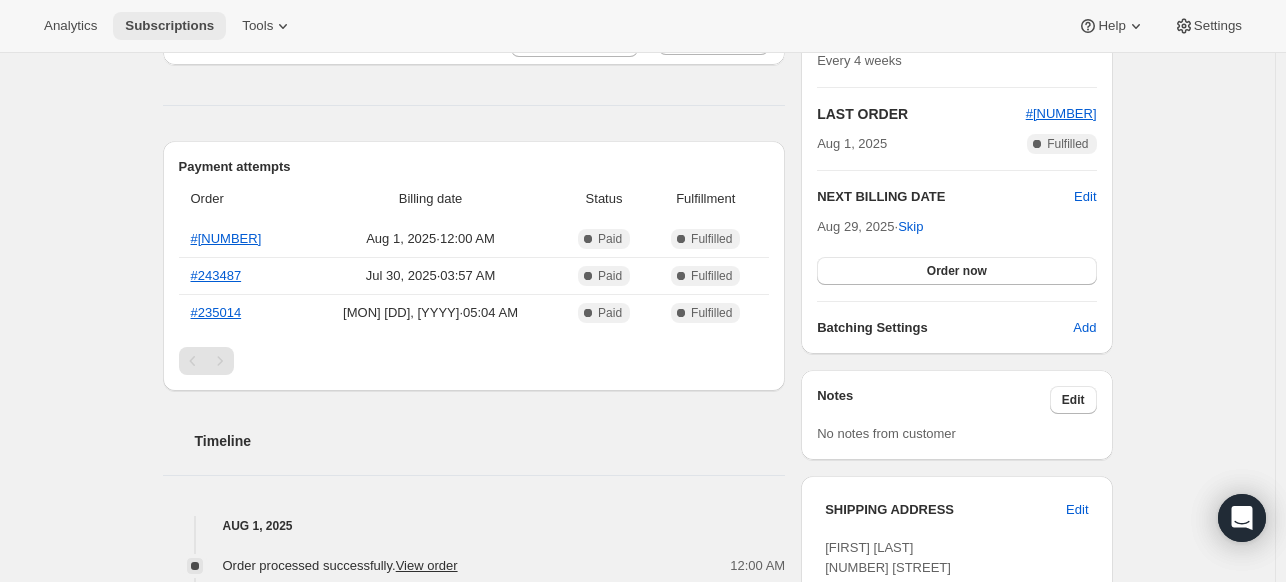 click on "Subscriptions" at bounding box center [169, 26] 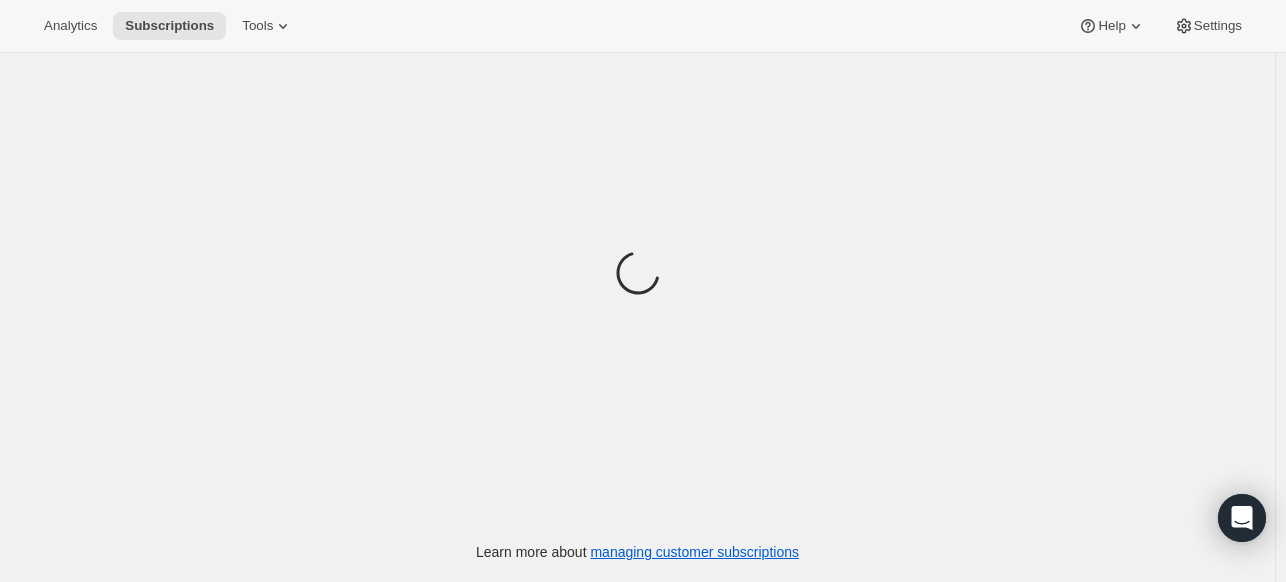 scroll, scrollTop: 0, scrollLeft: 0, axis: both 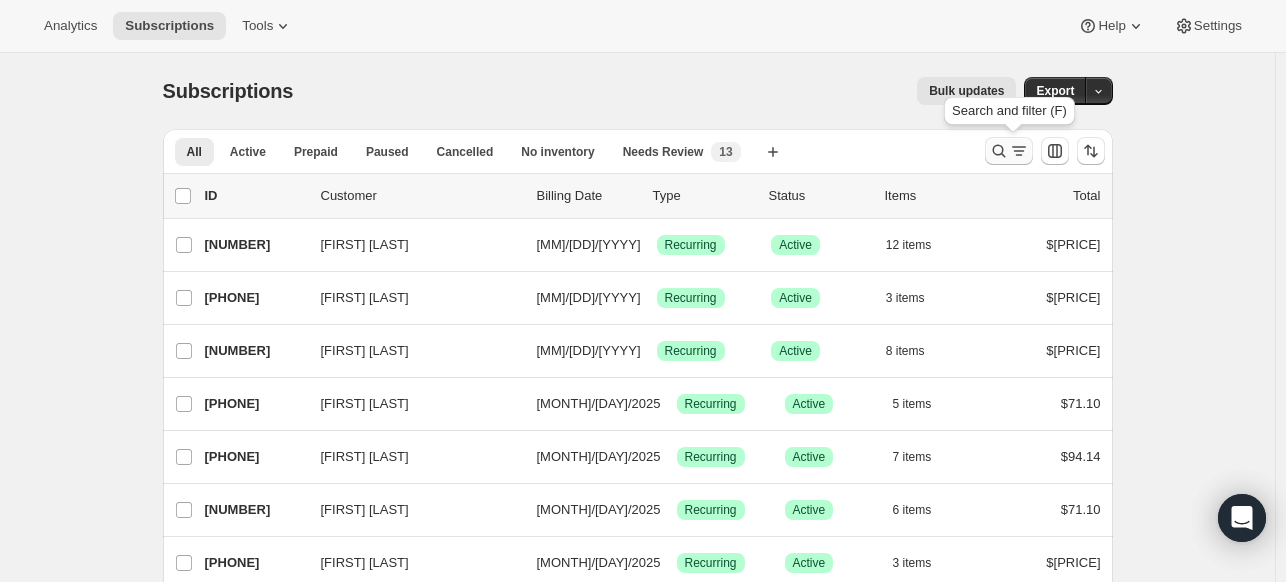 click at bounding box center [1009, 151] 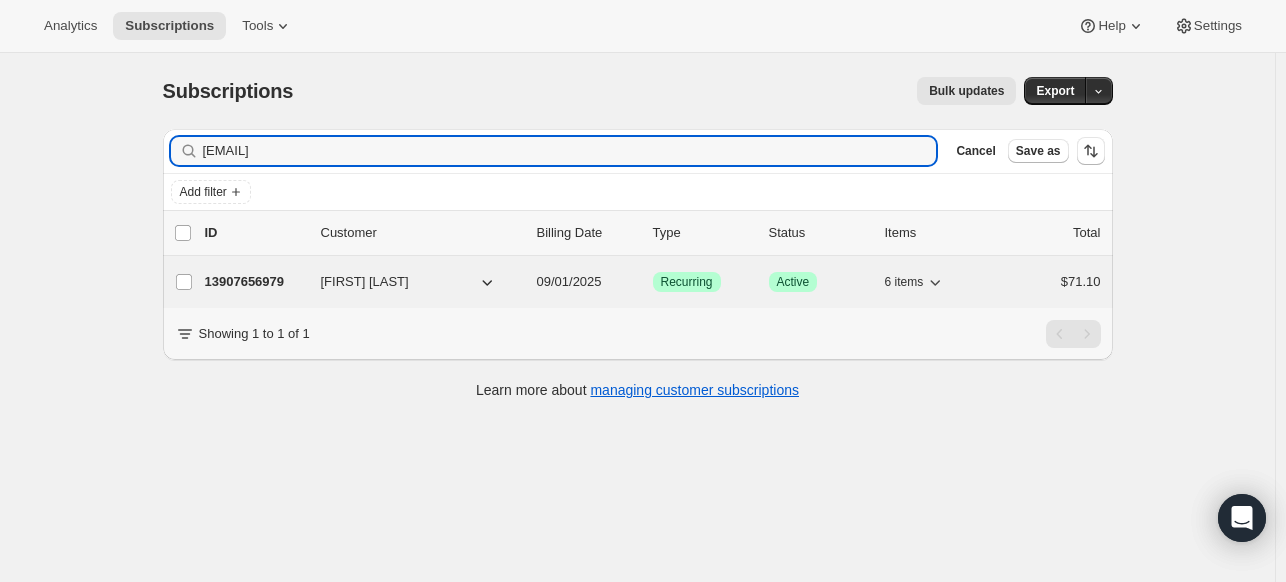 type on "[EMAIL]" 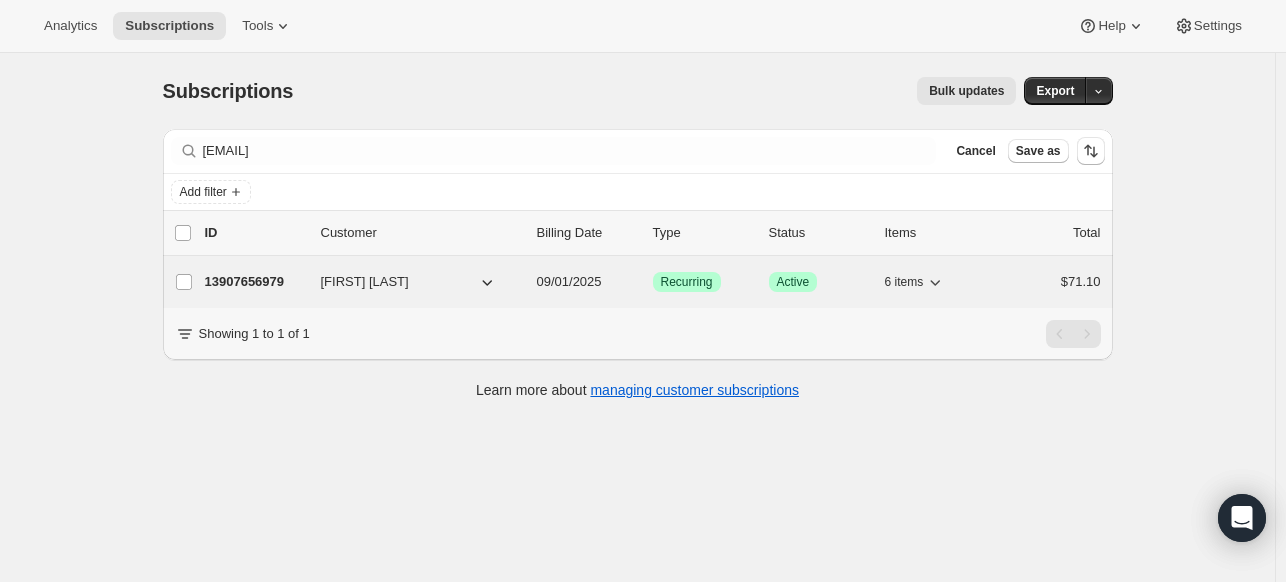 click on "13907656979" at bounding box center (255, 282) 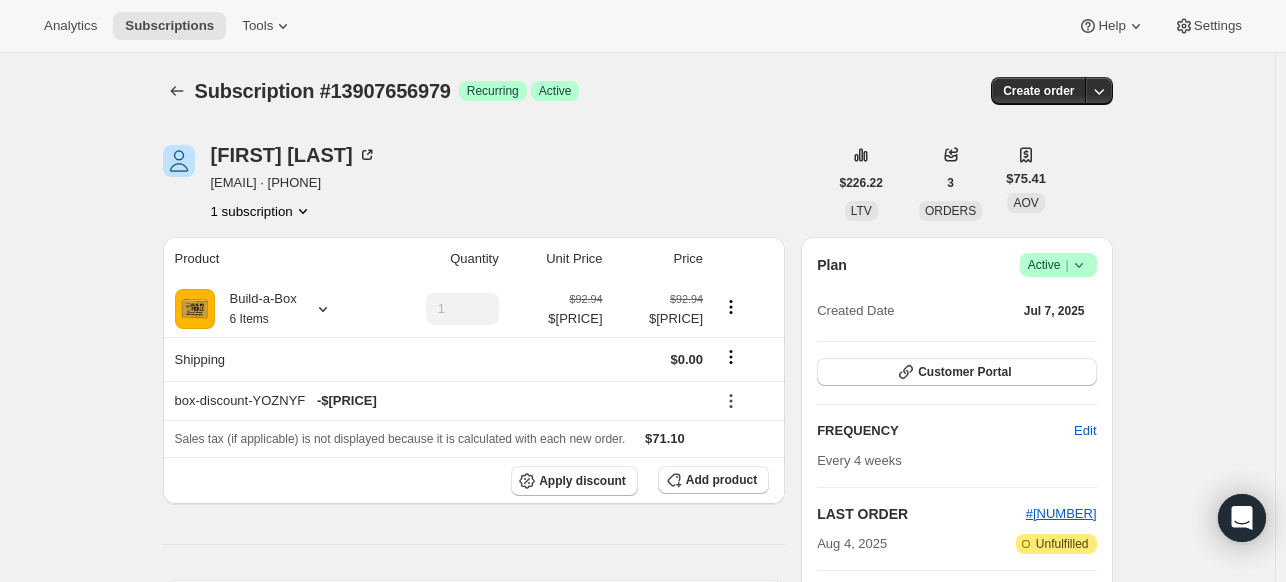 click 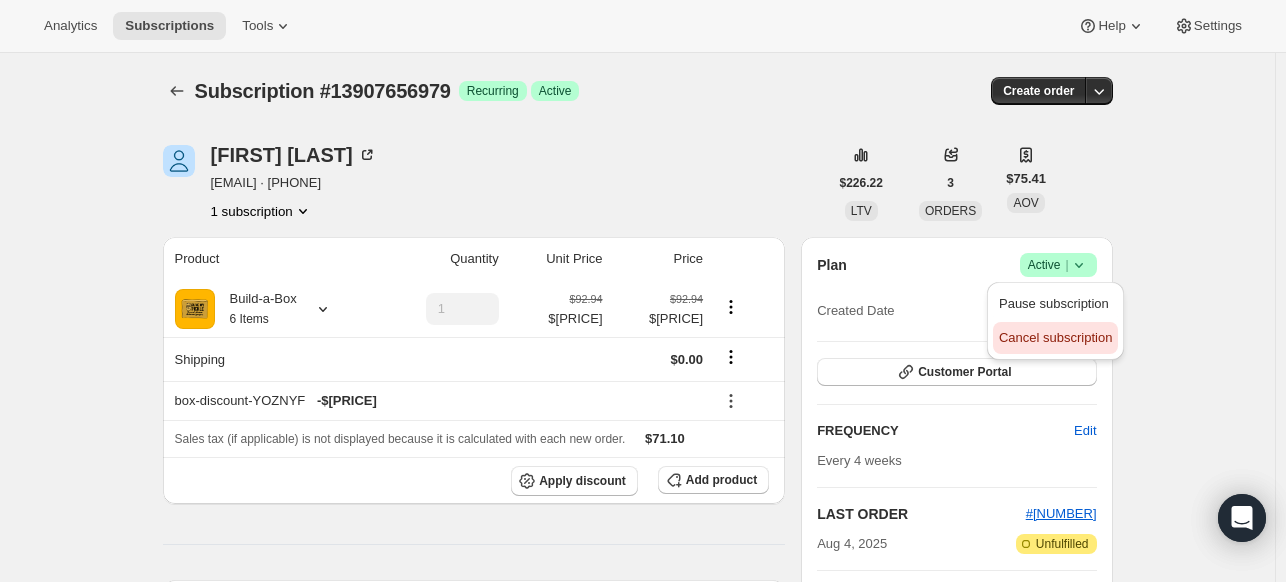 click on "Cancel subscription" at bounding box center [1055, 337] 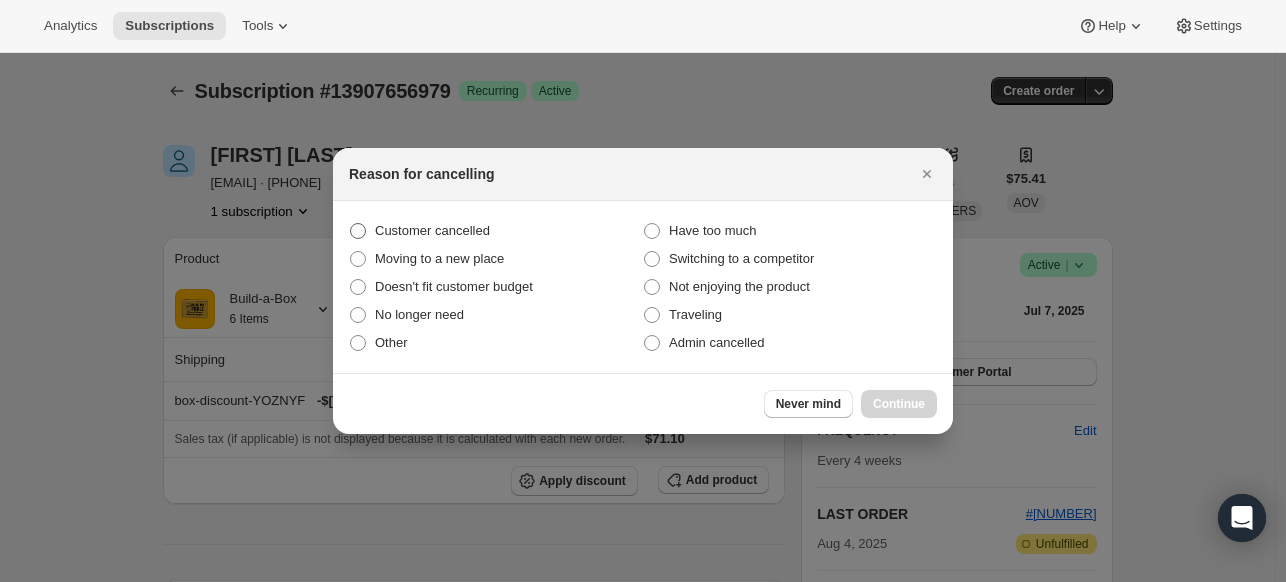click on "Customer cancelled" at bounding box center [496, 231] 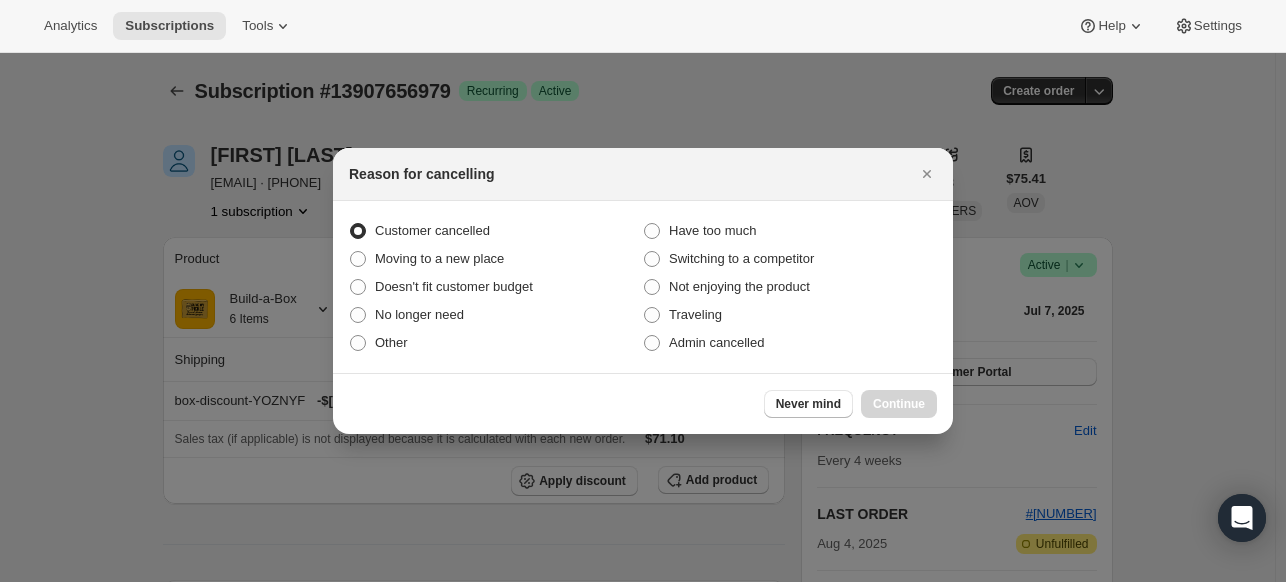 radio on "true" 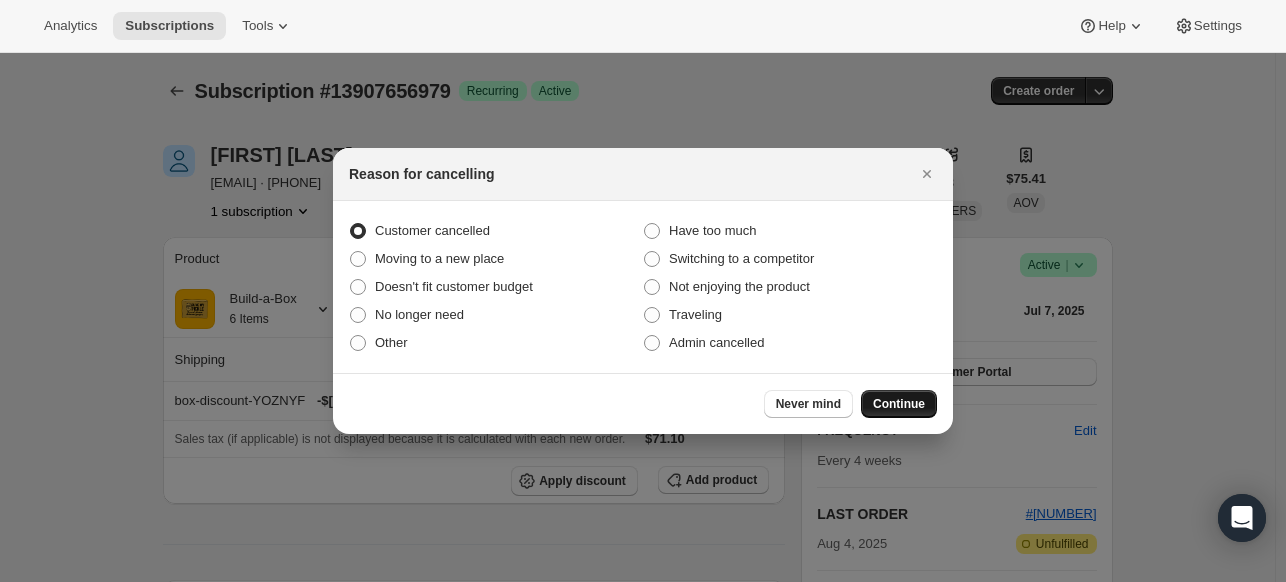 click on "Continue" at bounding box center (899, 404) 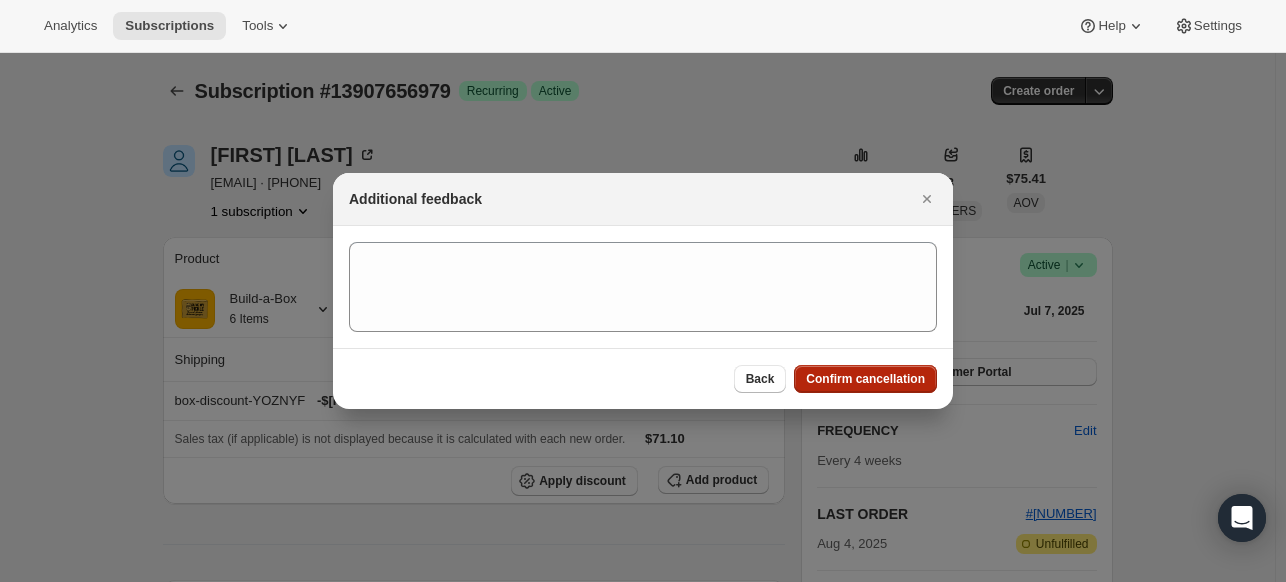 click on "Confirm cancellation" at bounding box center [865, 379] 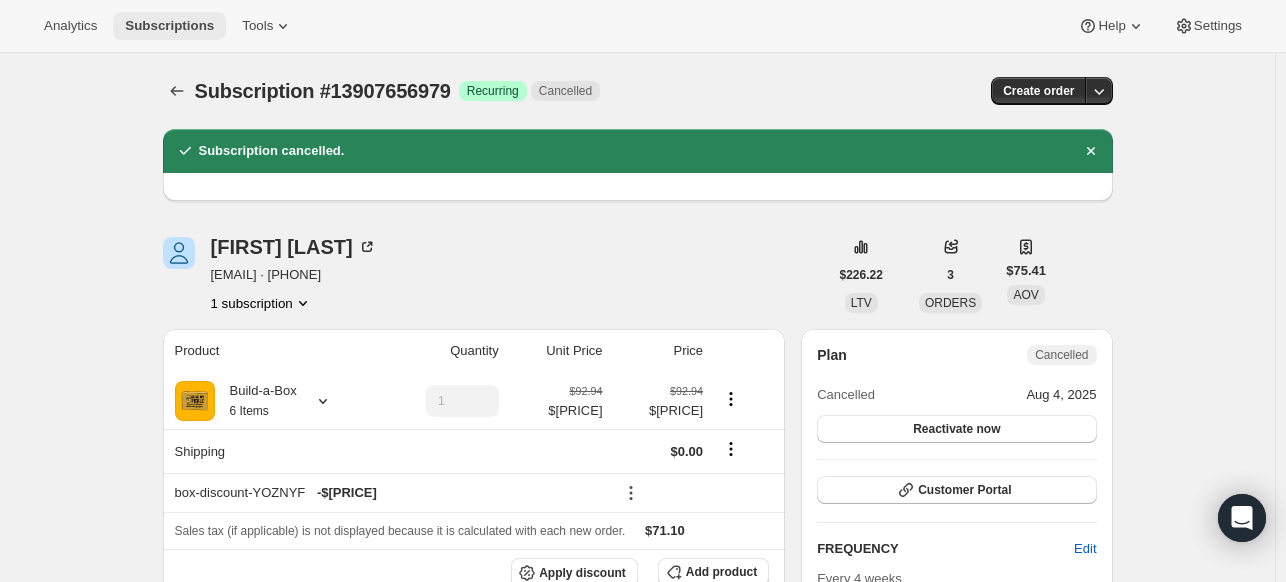 click on "Subscriptions" at bounding box center [169, 26] 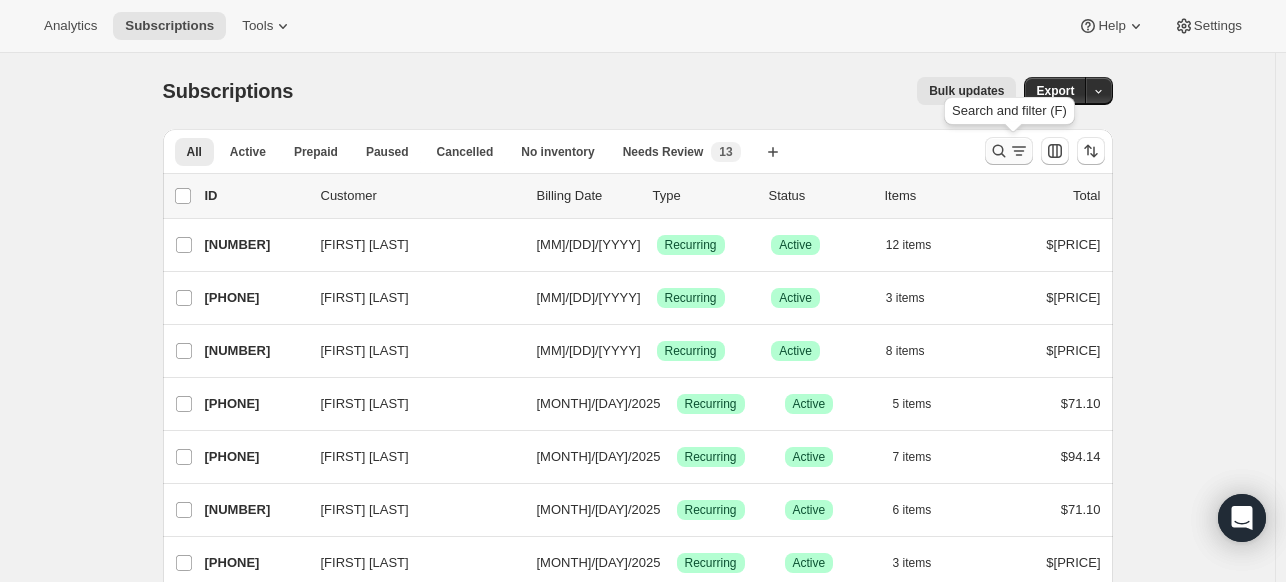 click 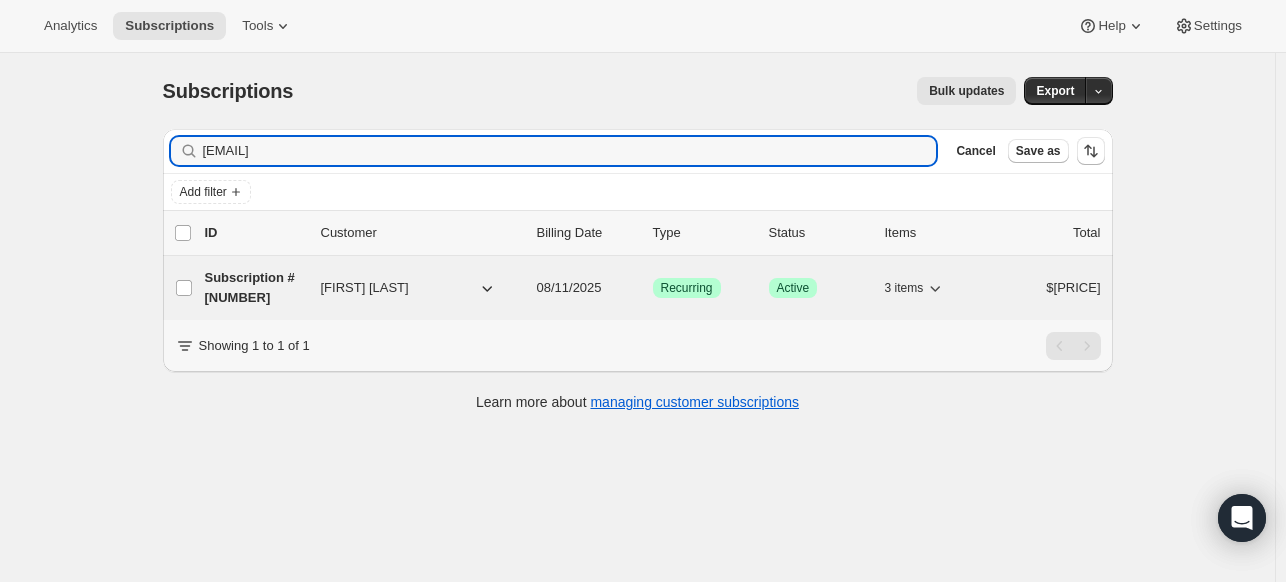 type on "[EMAIL]" 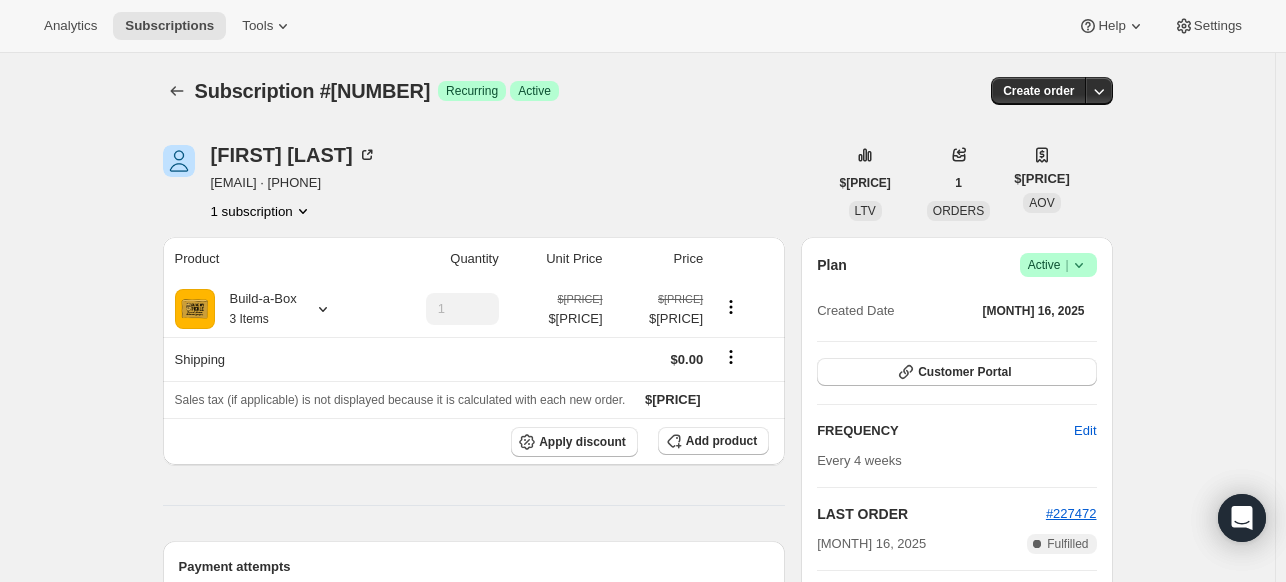 click 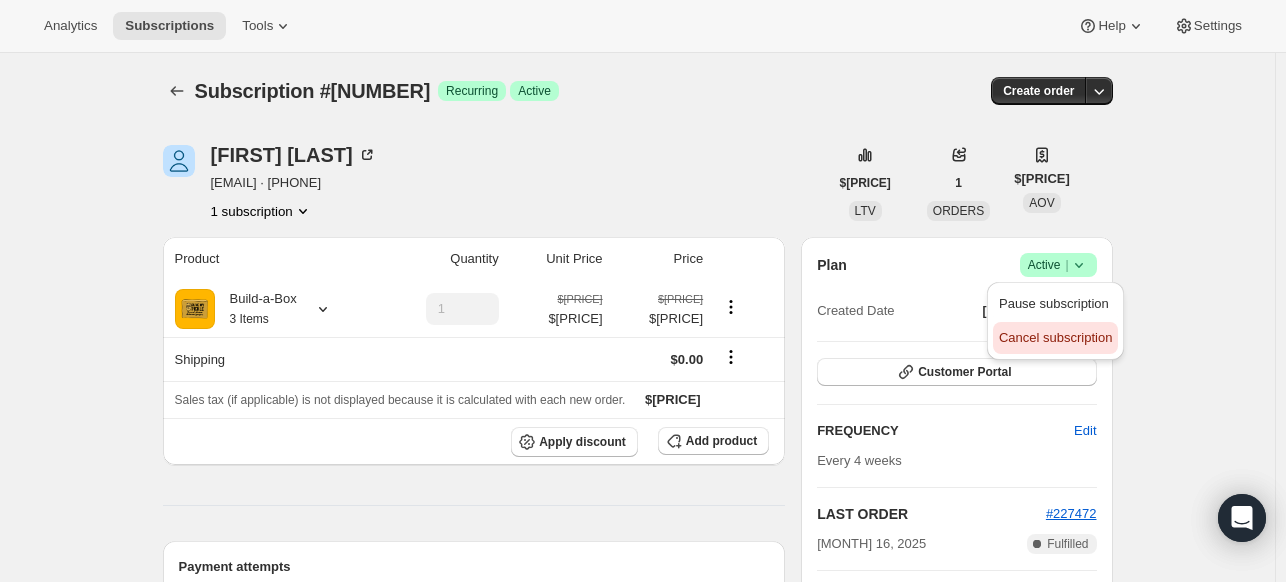 click on "Cancel subscription" at bounding box center [1055, 337] 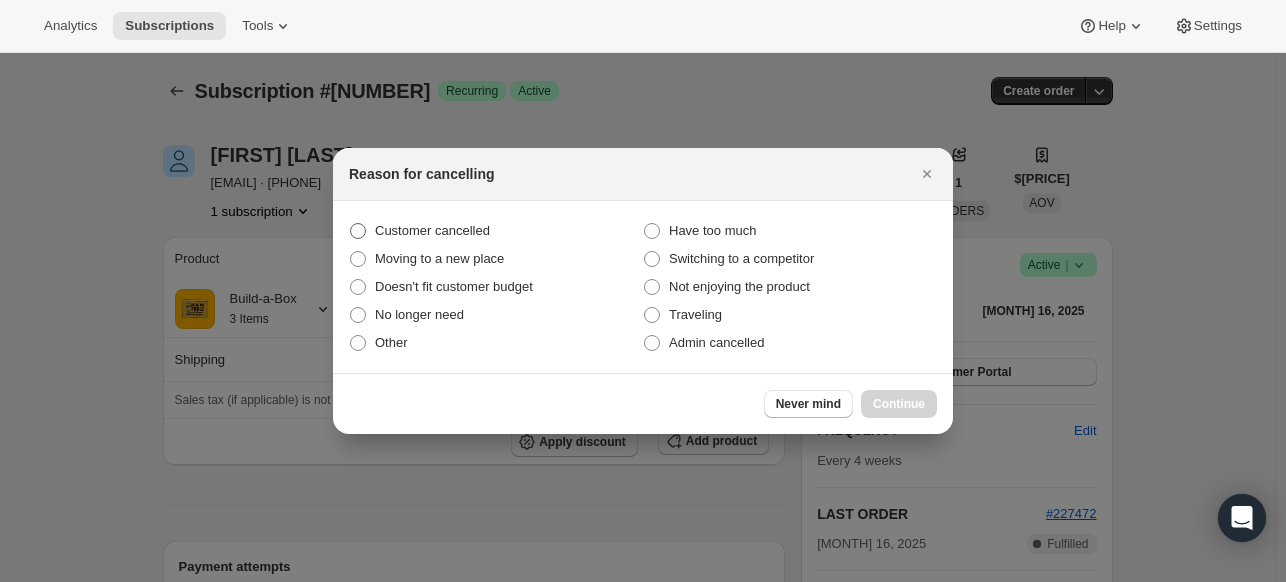 click on "Customer cancelled" at bounding box center (496, 231) 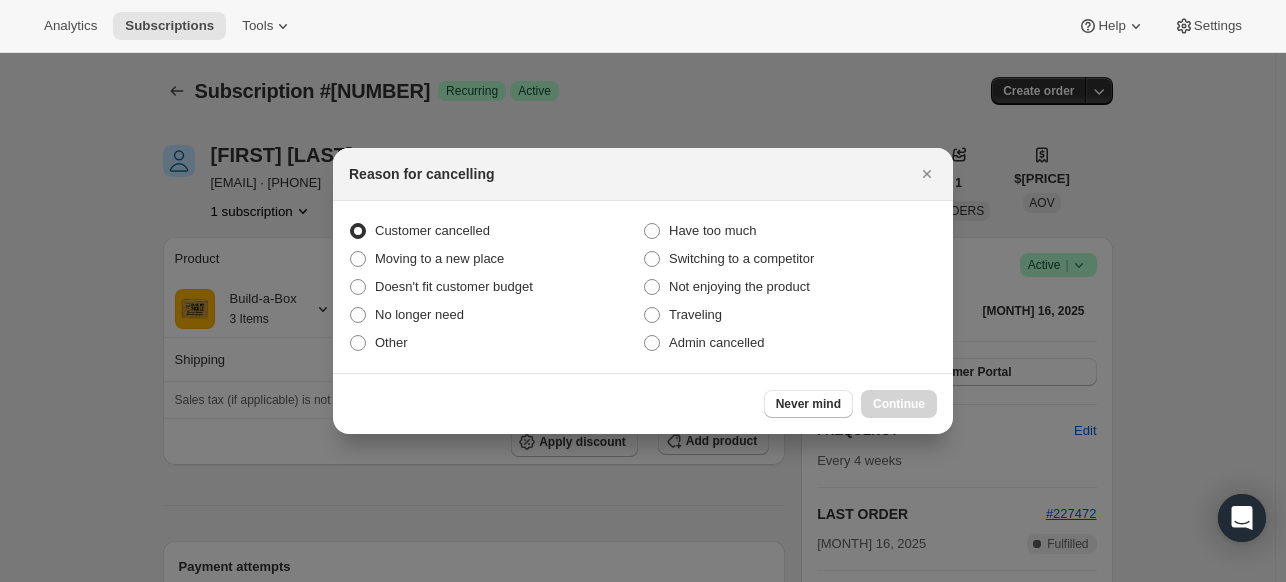 radio on "true" 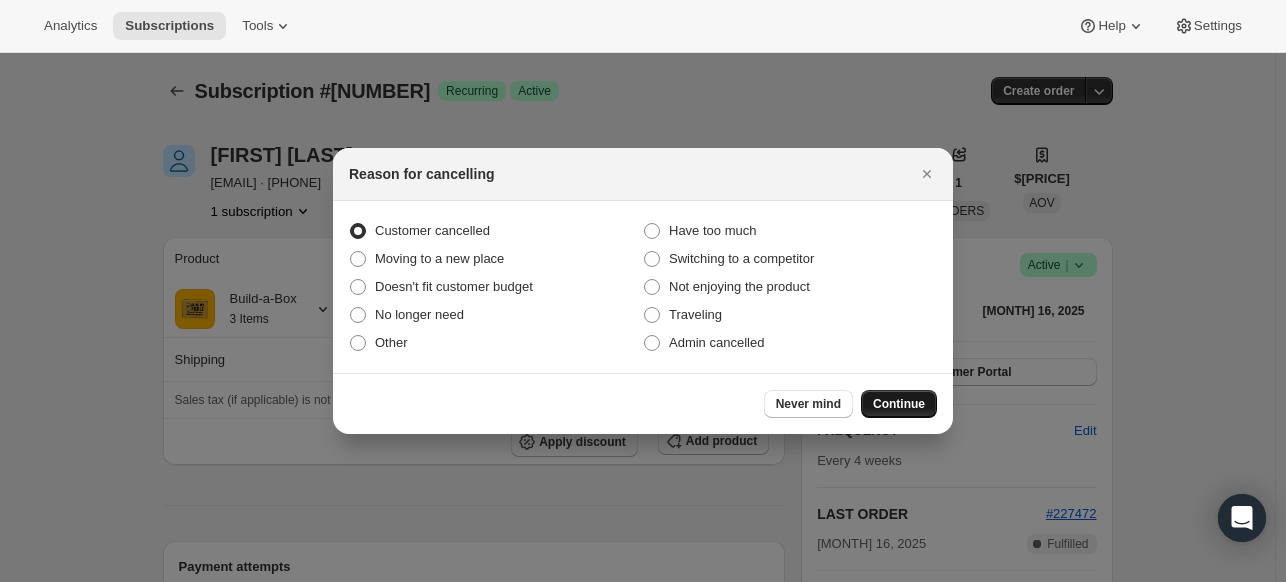 click on "Continue" at bounding box center (899, 404) 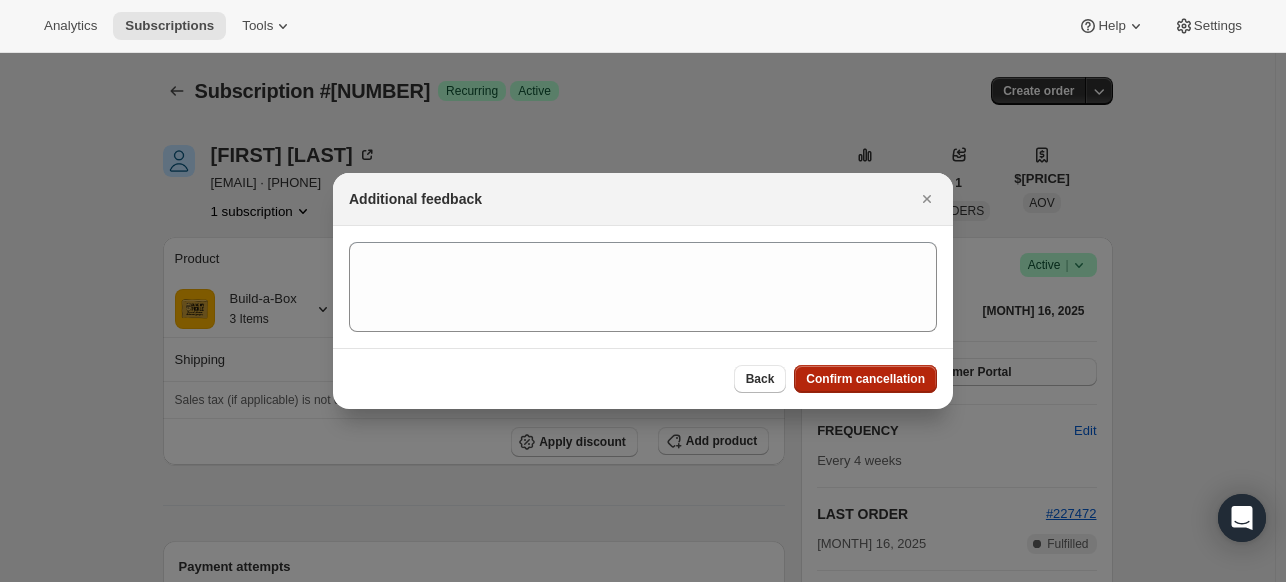 click on "Confirm cancellation" at bounding box center [865, 379] 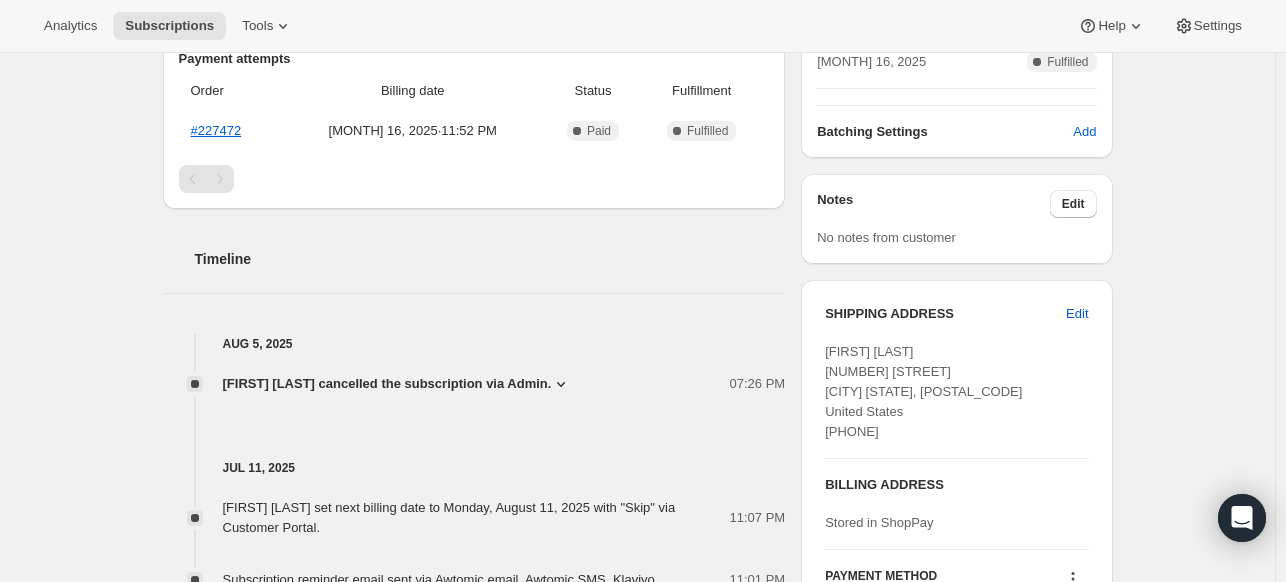 scroll, scrollTop: 791, scrollLeft: 0, axis: vertical 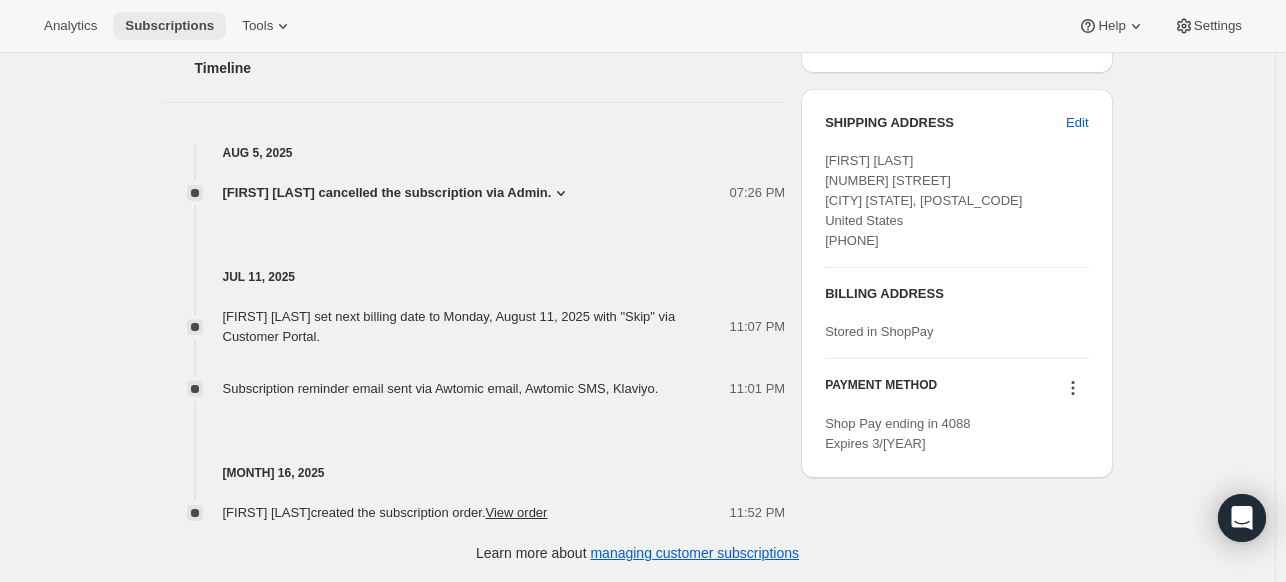click on "Subscriptions" at bounding box center [169, 26] 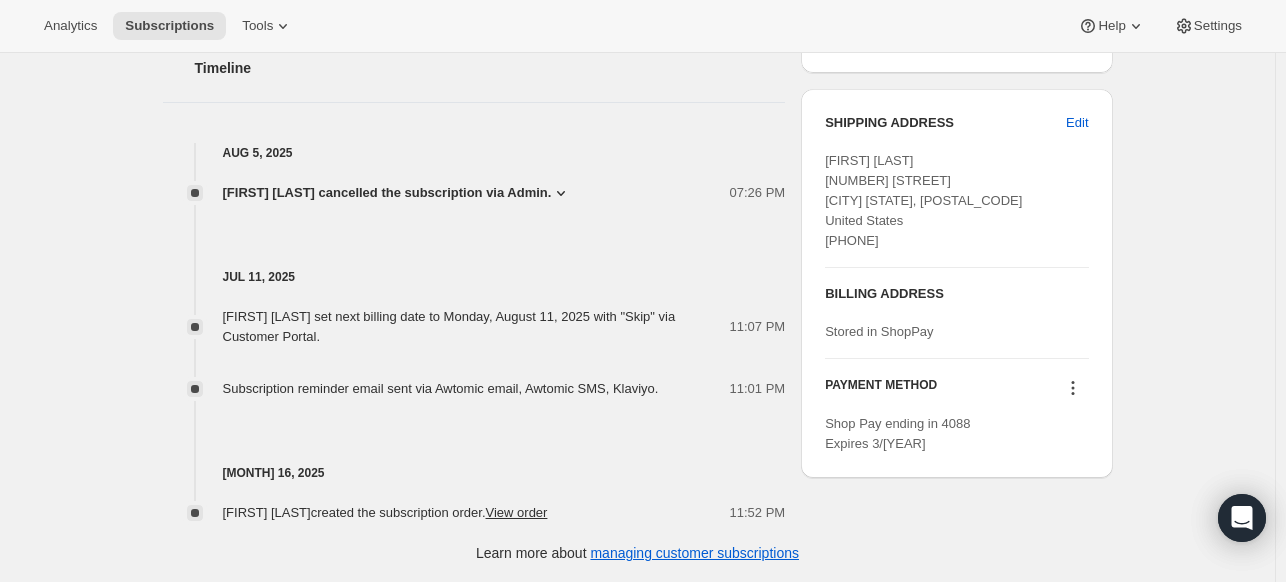 scroll, scrollTop: 0, scrollLeft: 0, axis: both 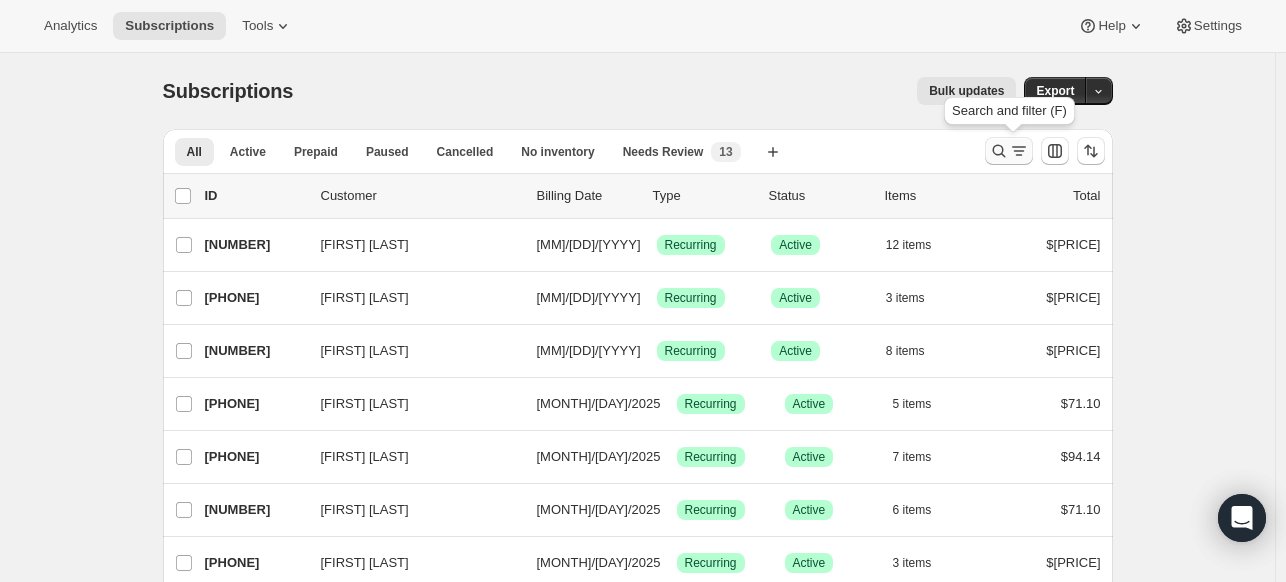 click 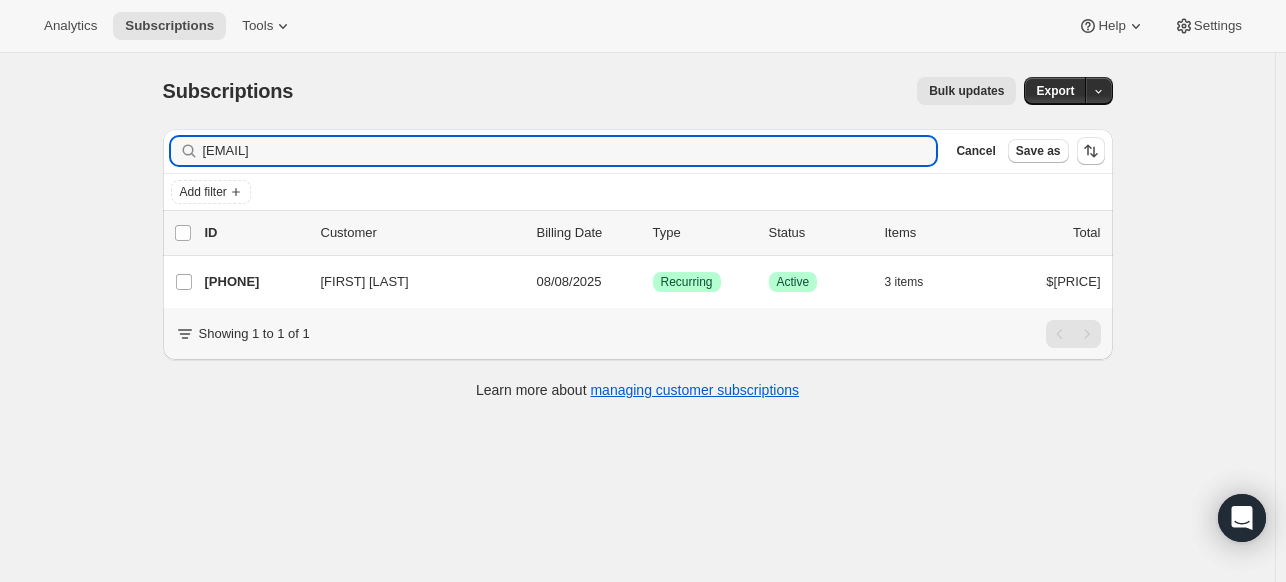 type on "[EMAIL]" 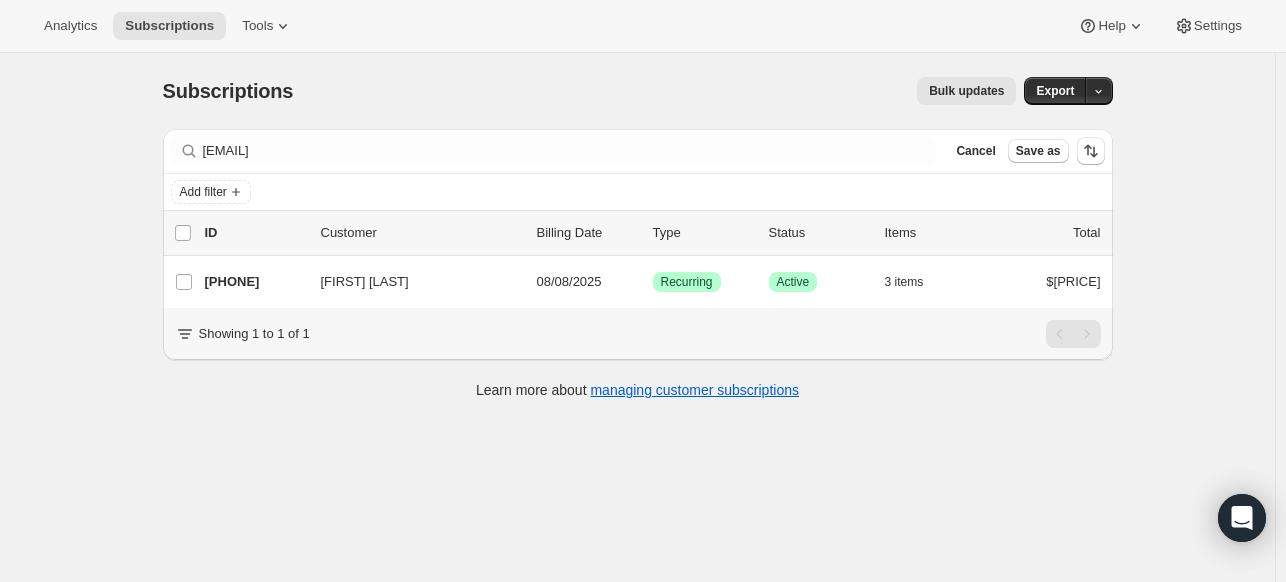click on "Analytics Subscriptions Tools Help Settings" at bounding box center (643, 26) 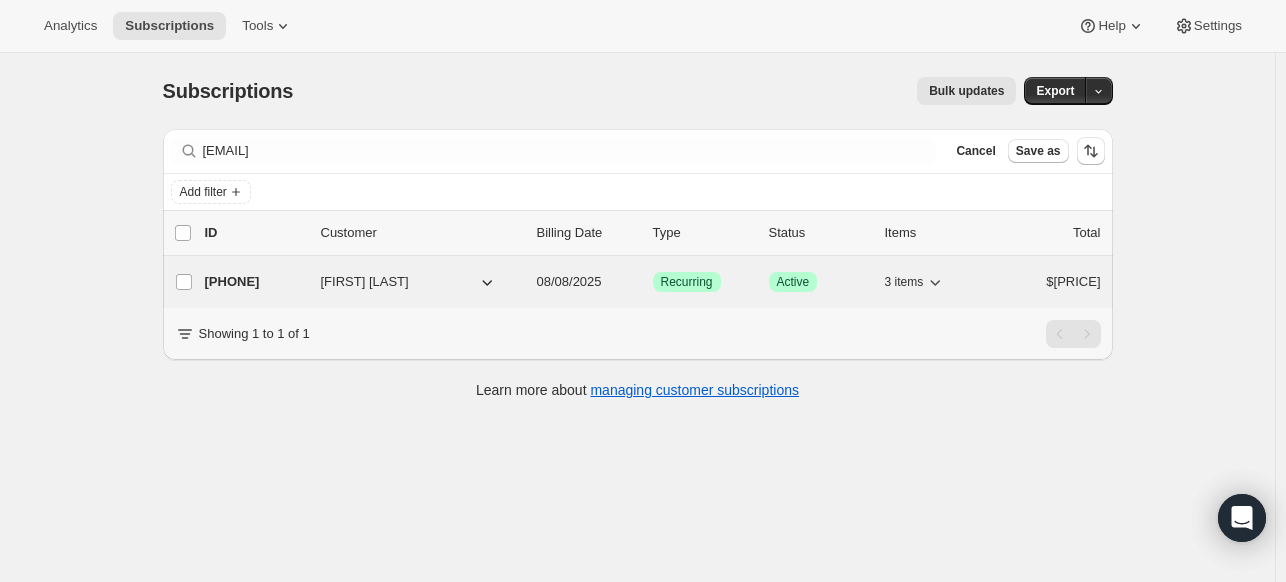 click on "[PHONE]" at bounding box center (255, 282) 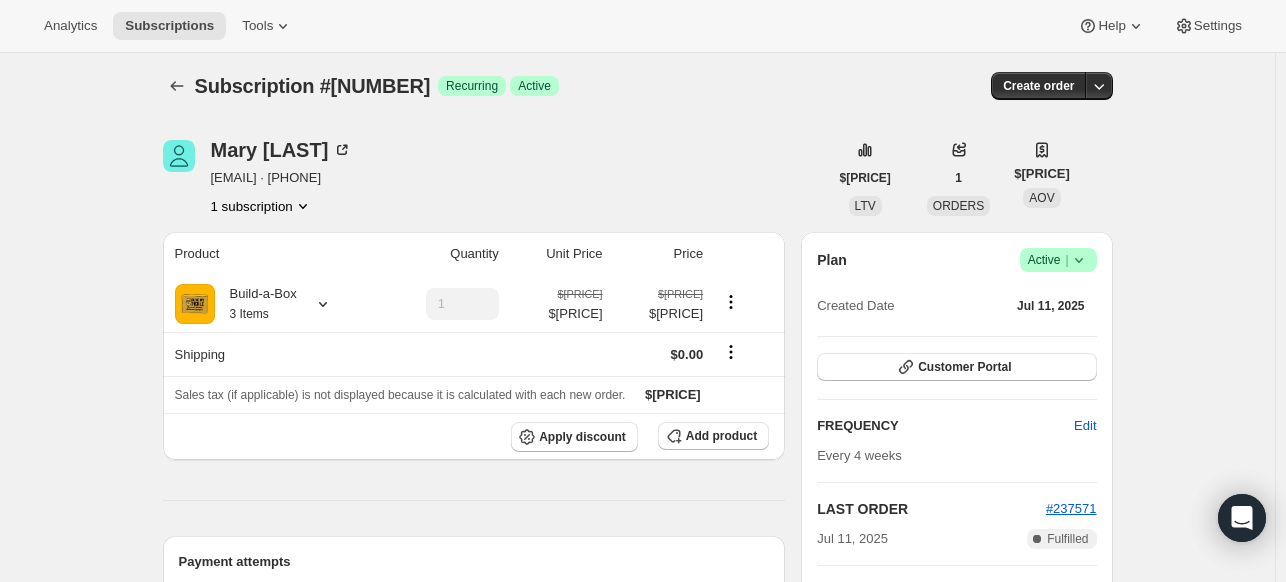 scroll, scrollTop: 200, scrollLeft: 0, axis: vertical 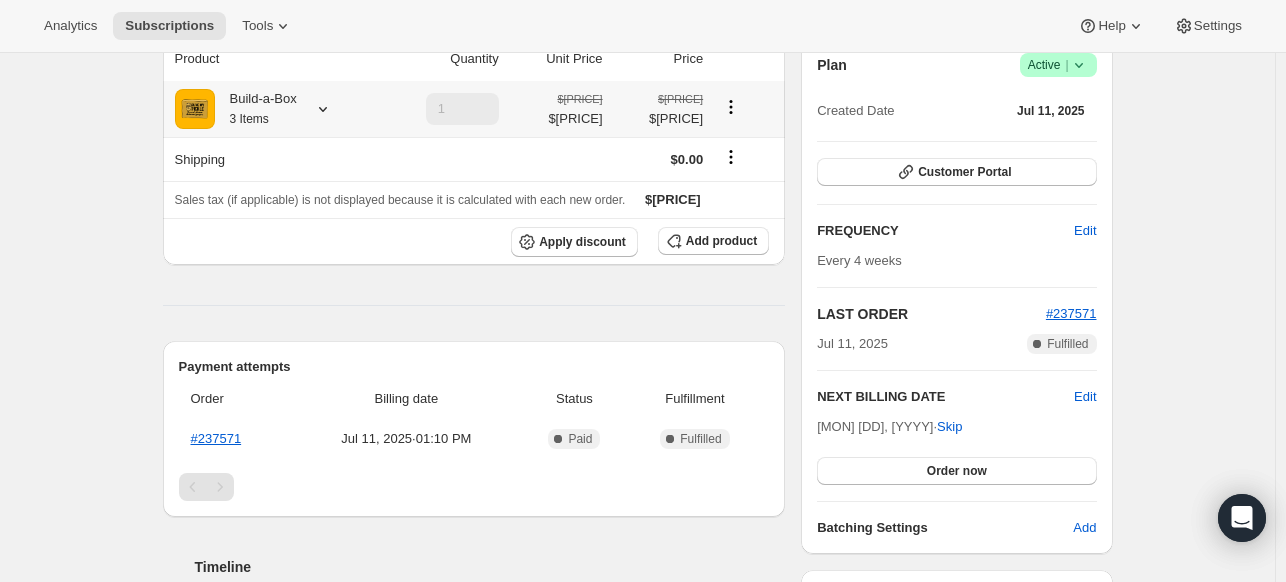 click 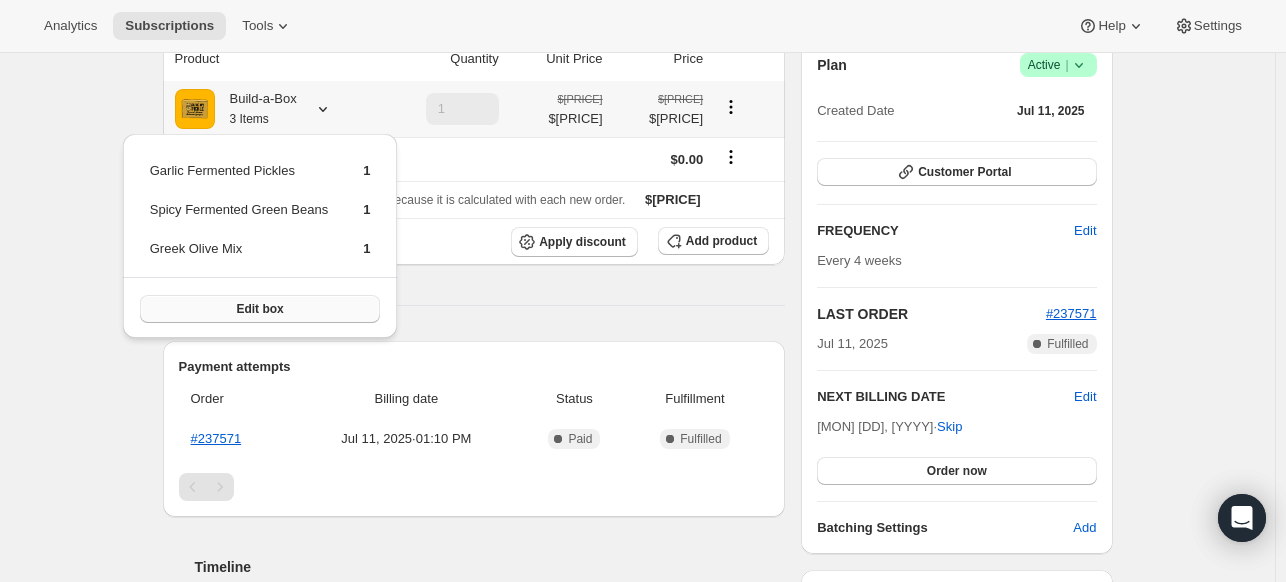 click on "Edit box" at bounding box center [259, 309] 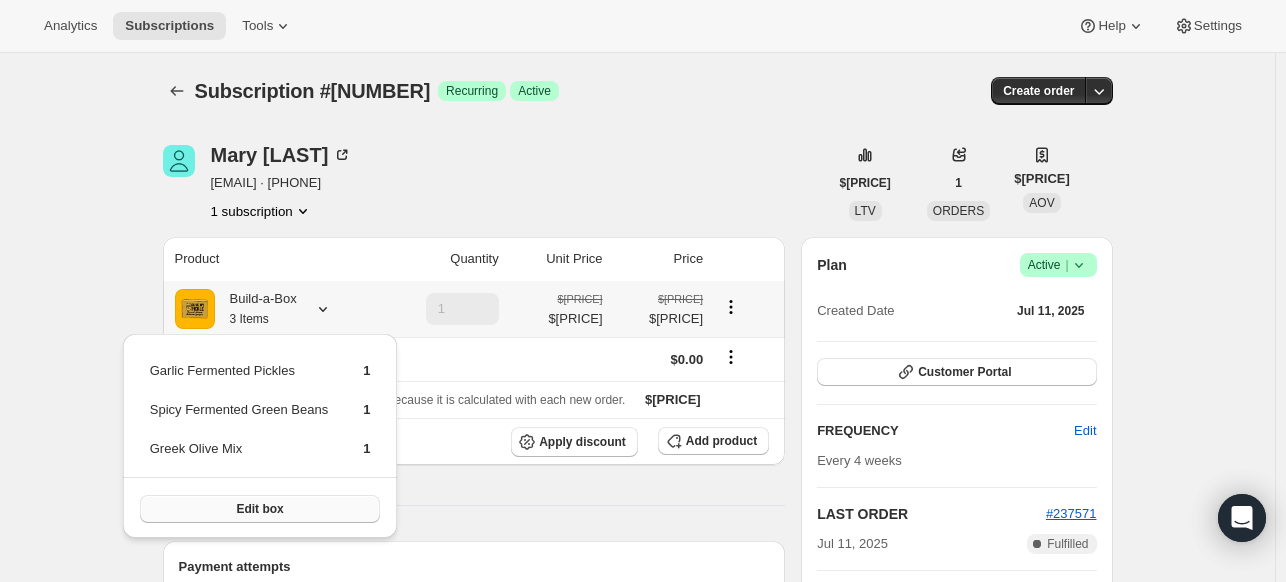 scroll, scrollTop: 200, scrollLeft: 0, axis: vertical 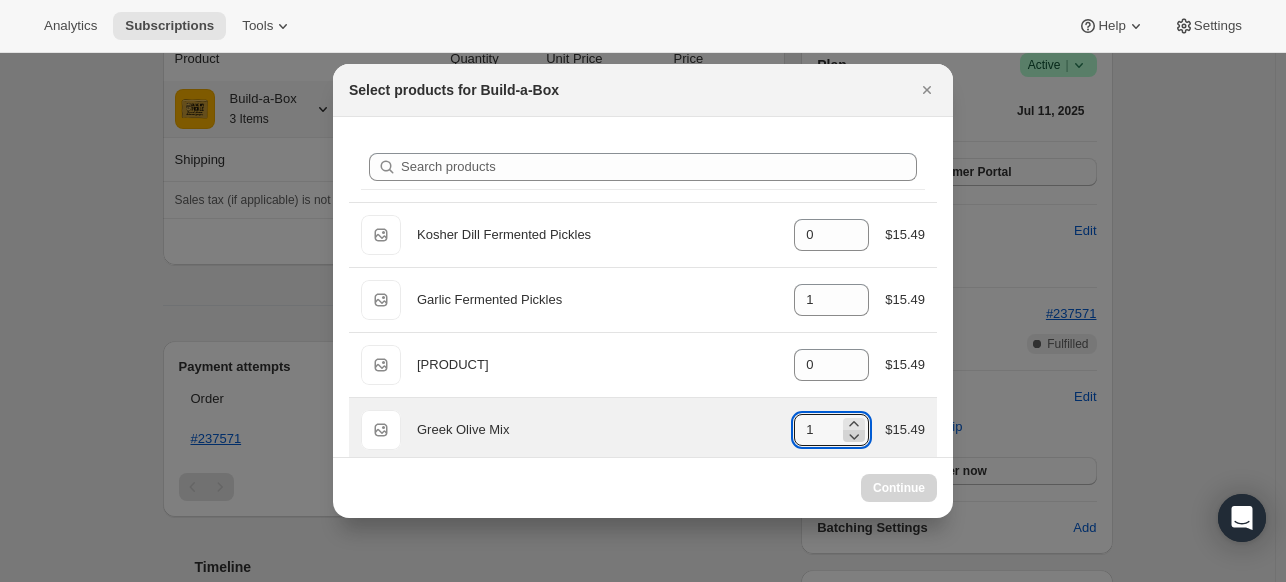 click 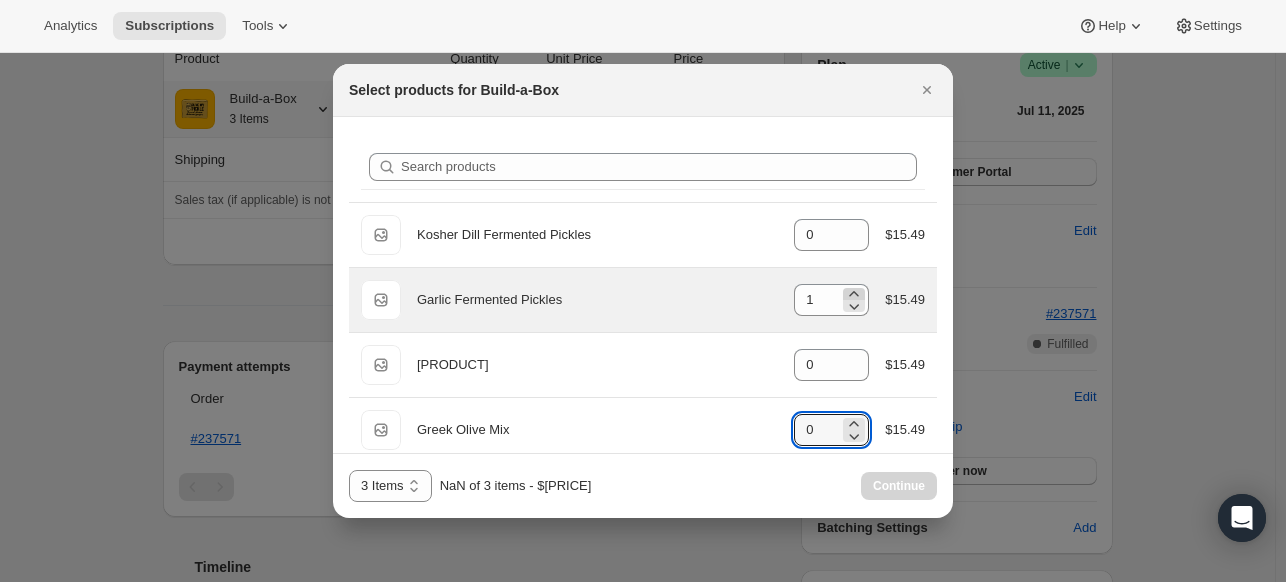 type on "0" 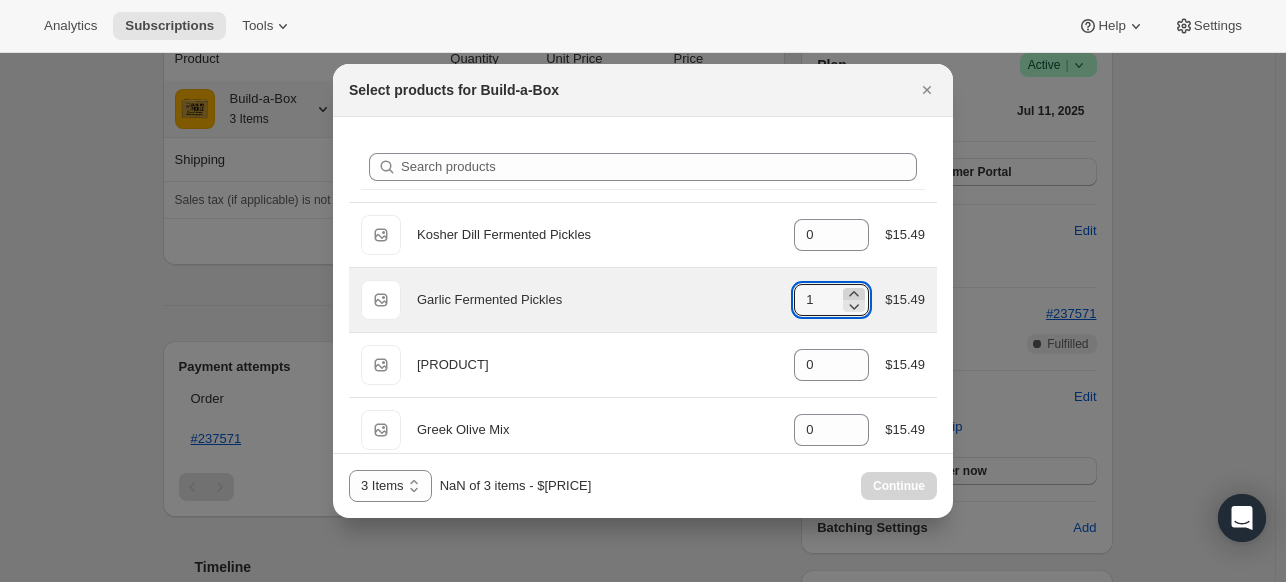 click 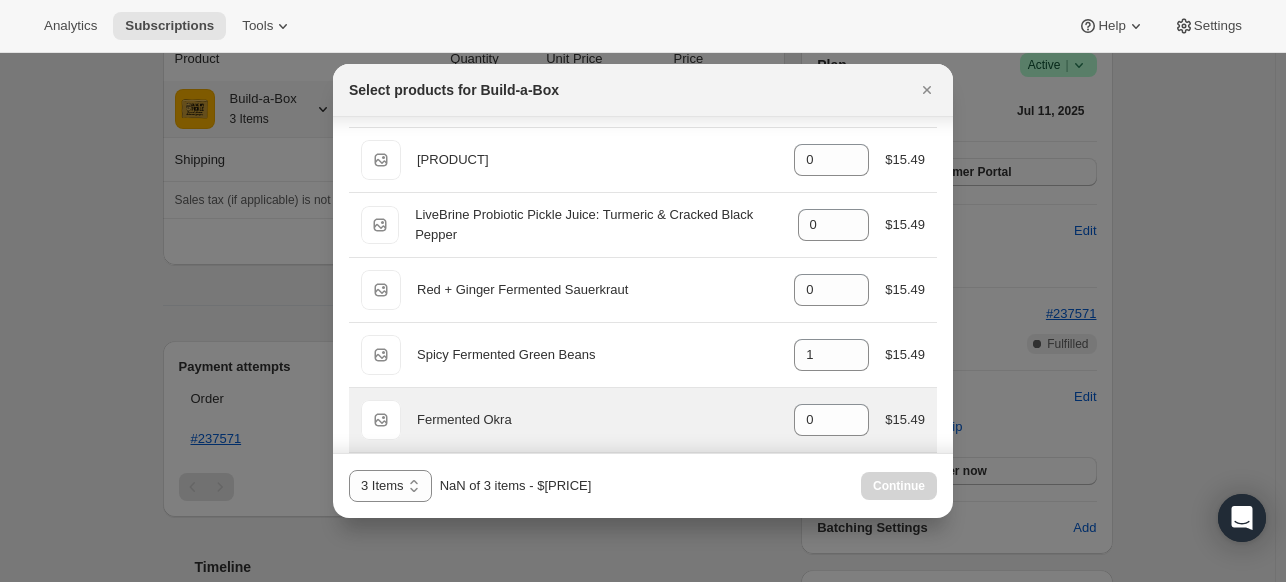 scroll, scrollTop: 700, scrollLeft: 0, axis: vertical 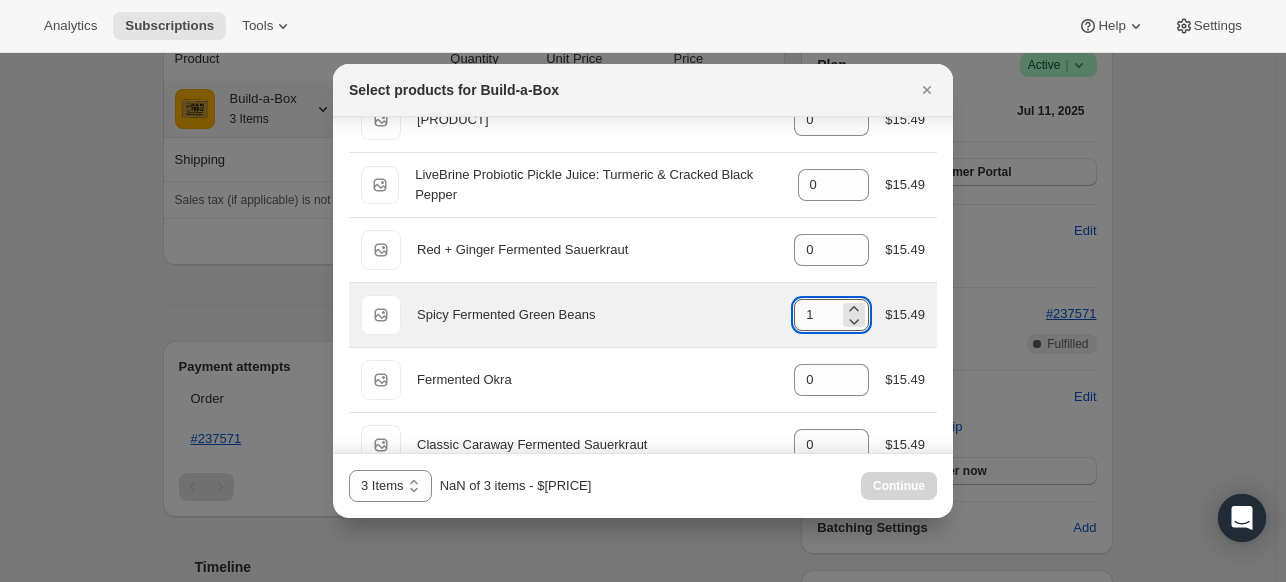 click on "1" at bounding box center [816, 315] 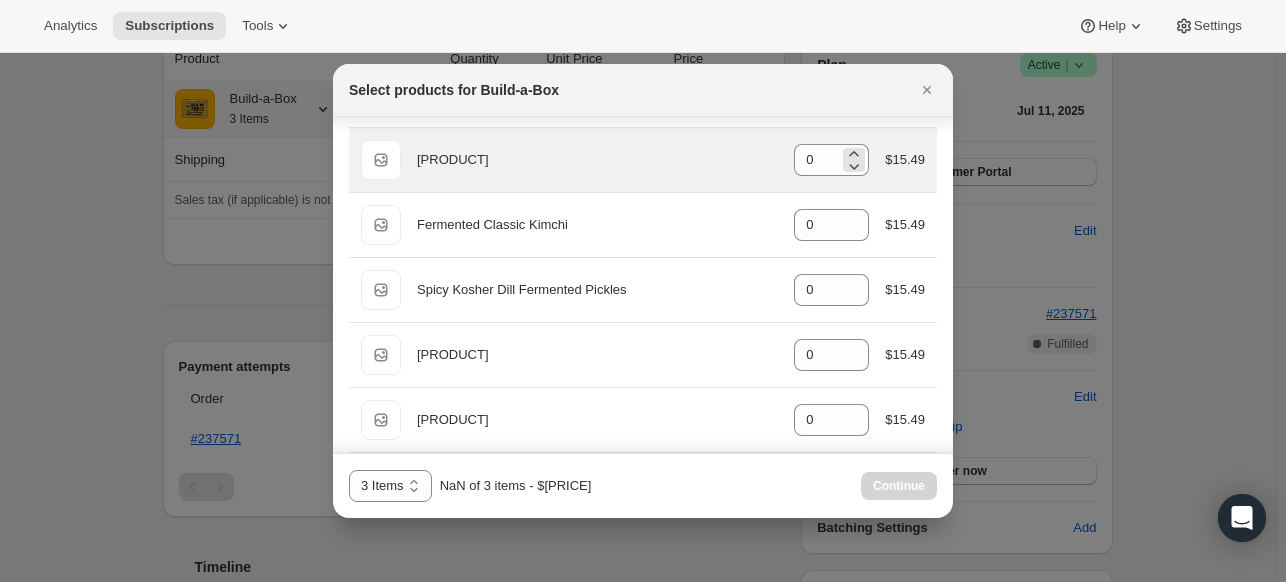scroll, scrollTop: 0, scrollLeft: 0, axis: both 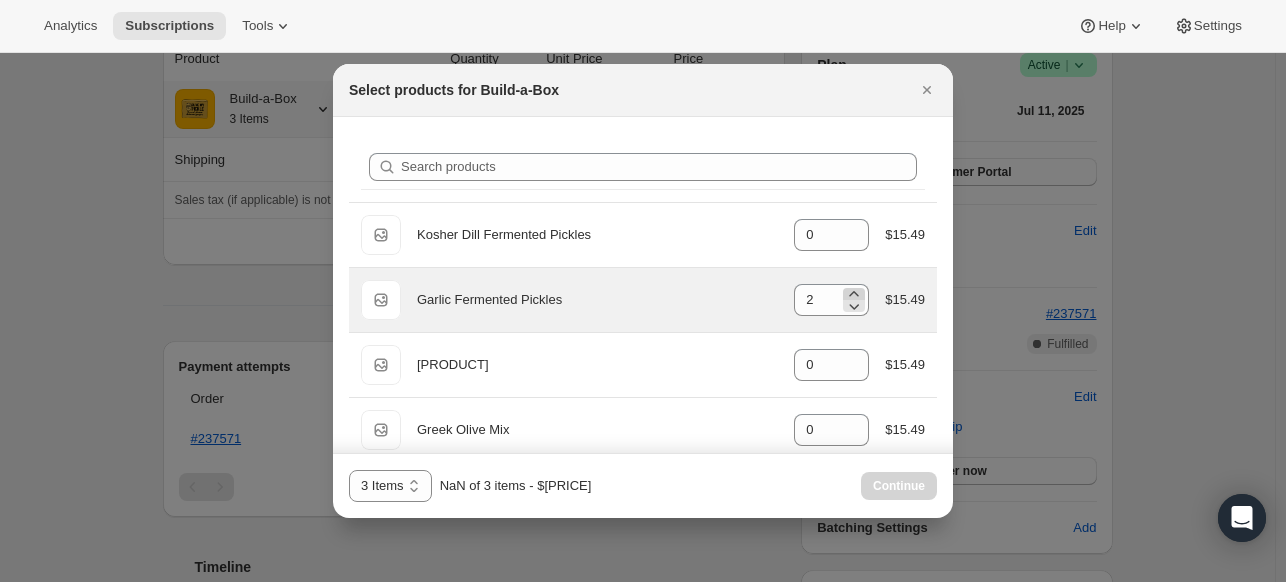 type on "0" 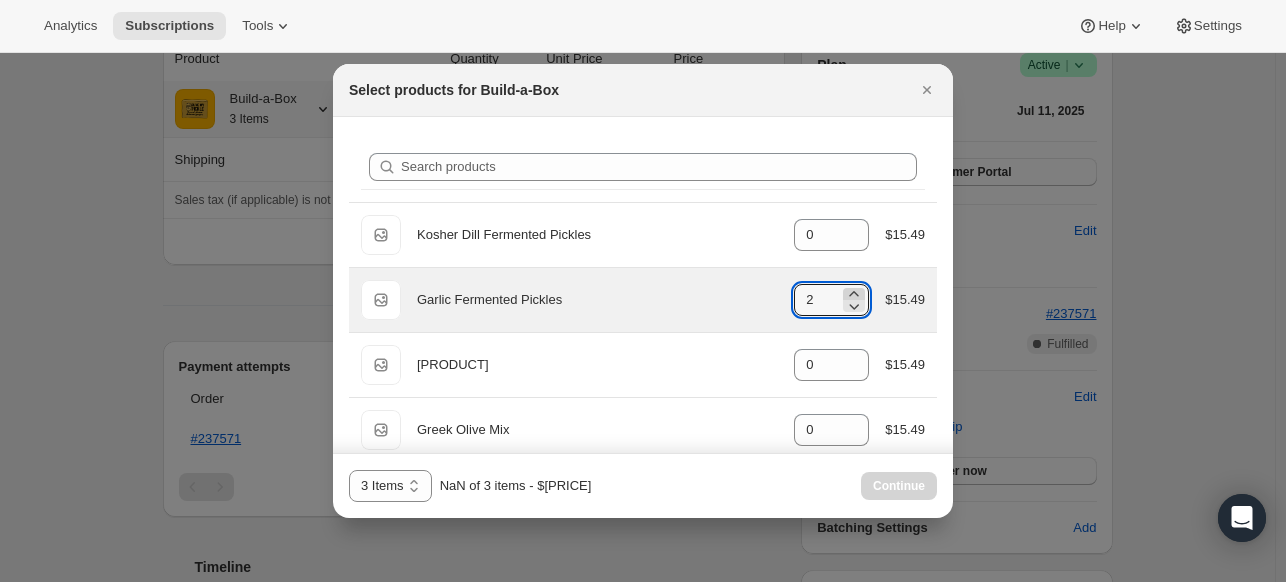 click 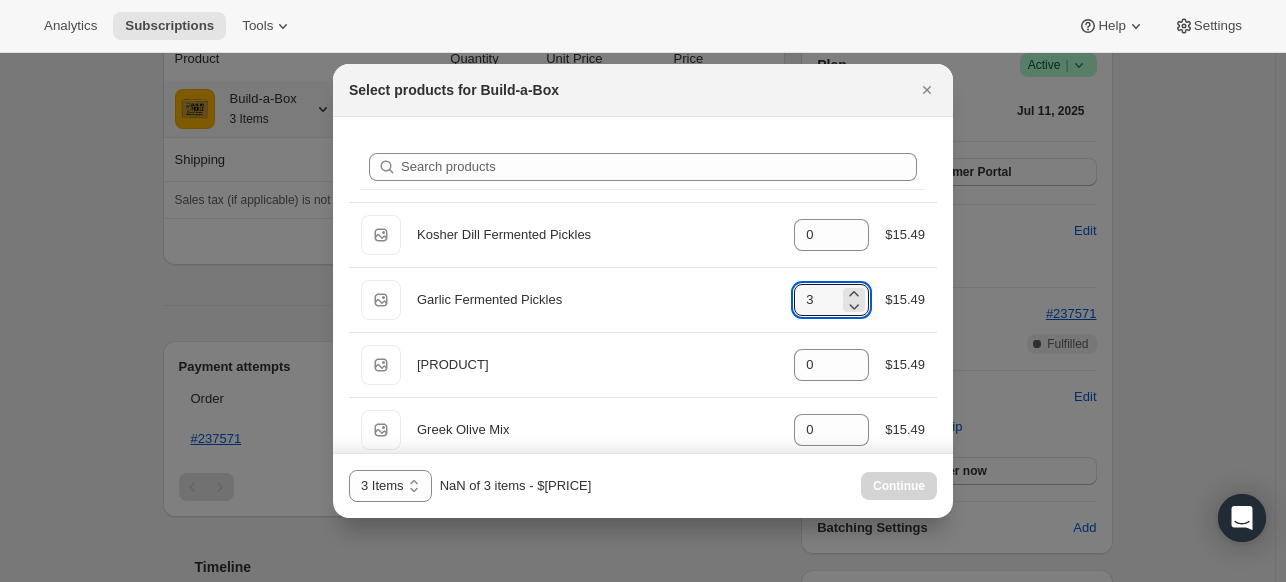 click on "3 Items 6 Items 9 Items 12+ Items 13 14 15 16 17 18 19 20 21 22 23 24 25 26 27 28 29 30 31 32 33 34 35 36 37 38 39 40 41 42 43 44 45 46 47 48 49 50 3 Items NaN of 3 items - $NaN Continue" at bounding box center [643, 486] 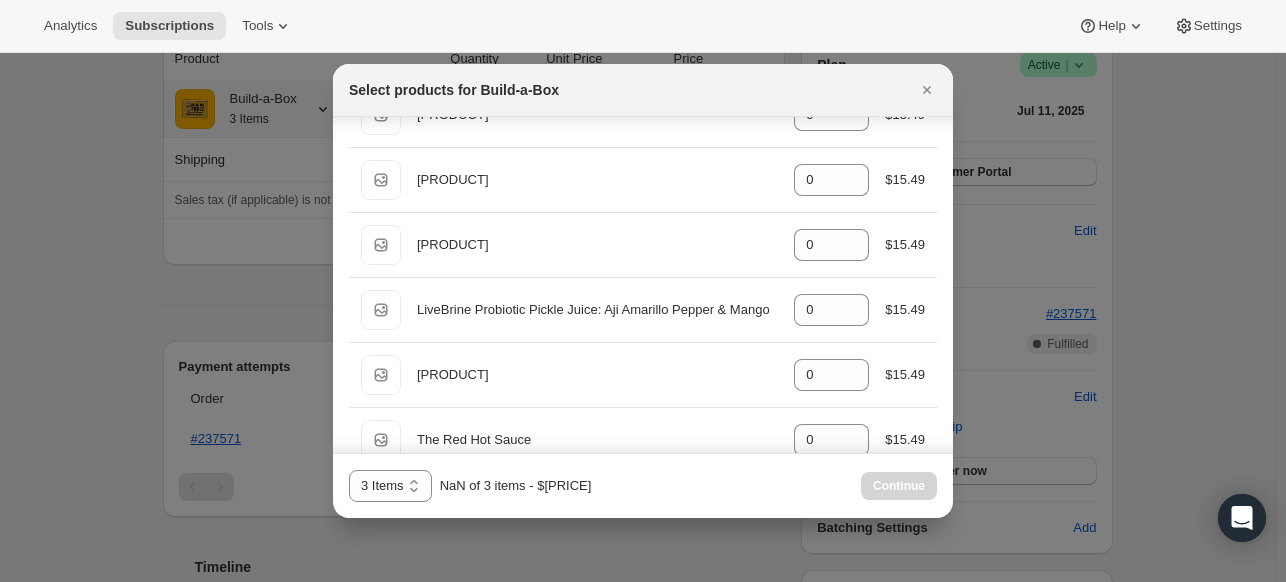 scroll, scrollTop: 2356, scrollLeft: 0, axis: vertical 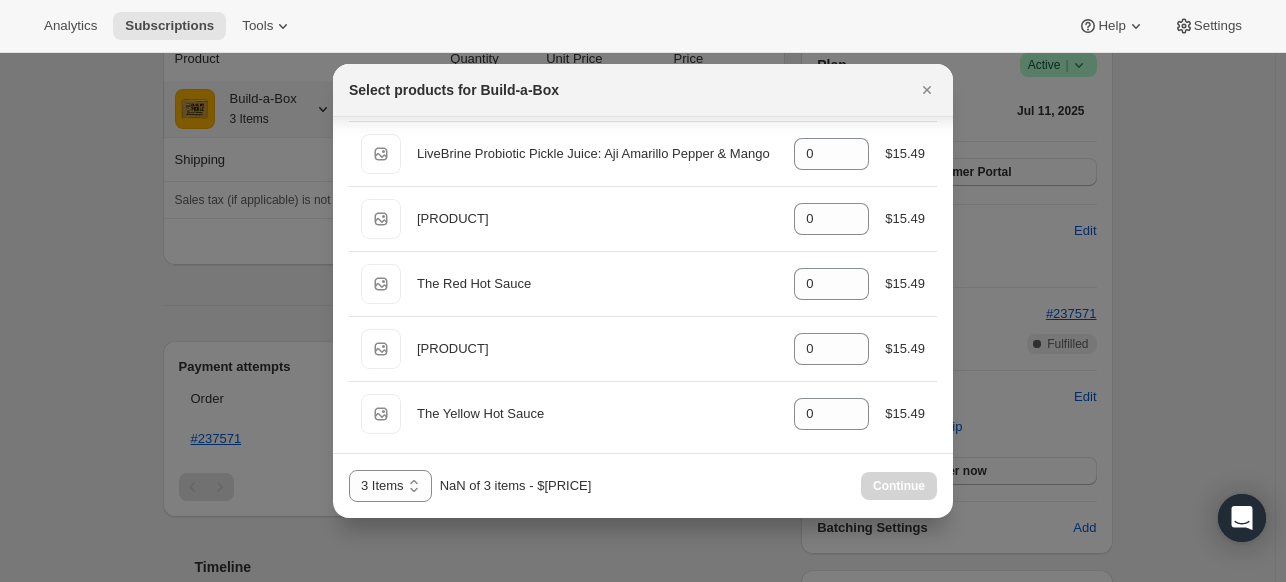 click on "Continue" at bounding box center (899, 486) 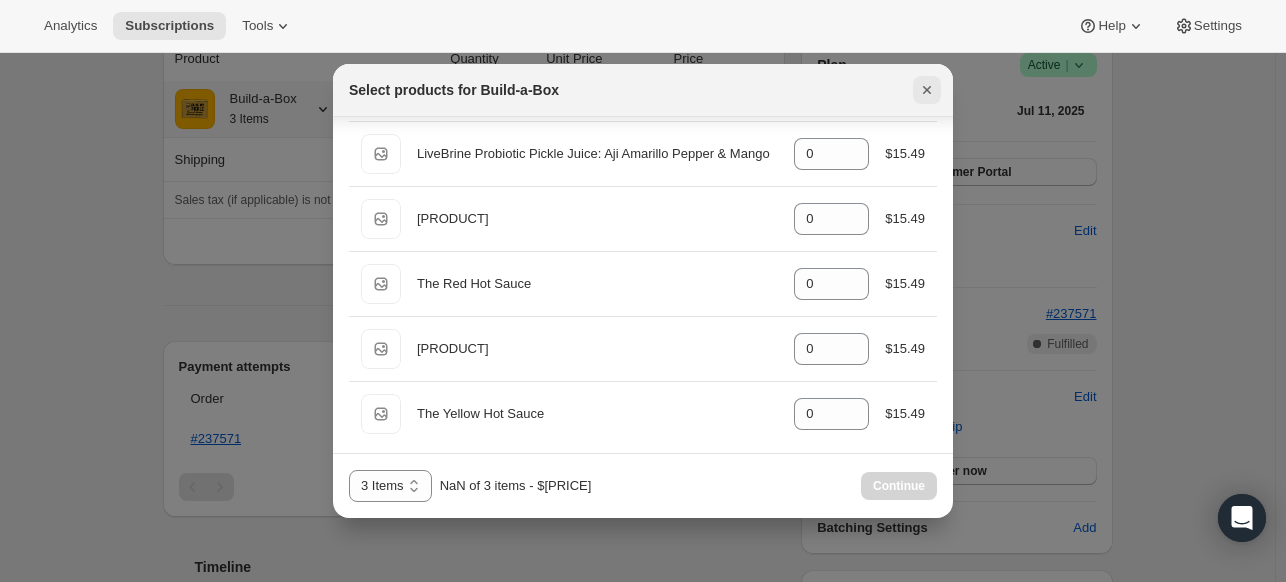 click 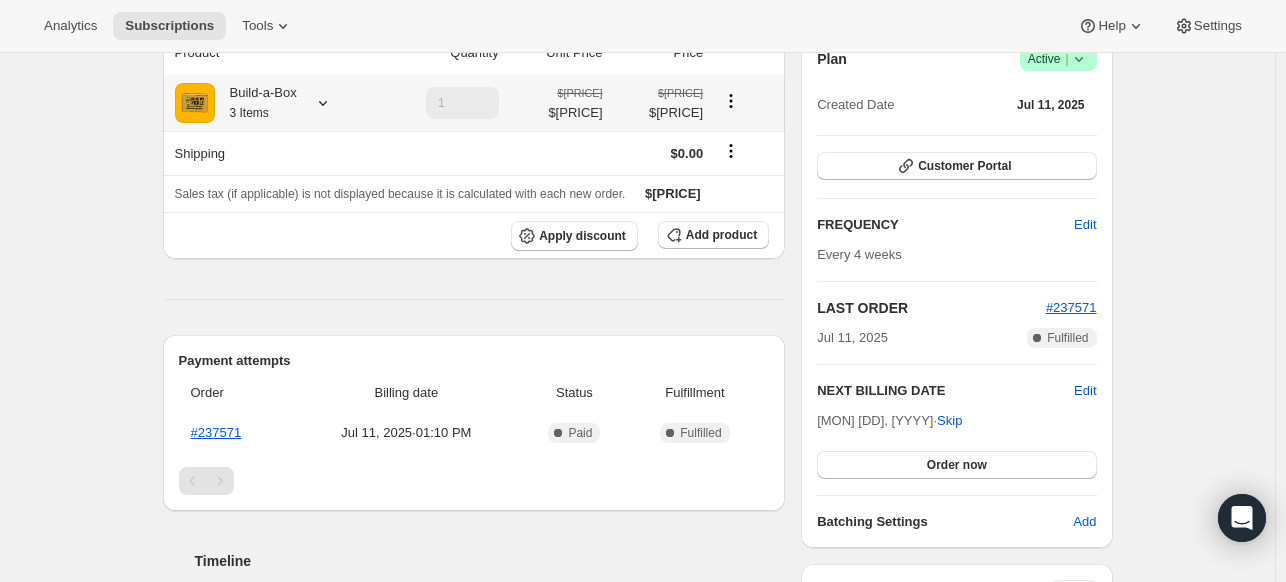 scroll, scrollTop: 200, scrollLeft: 0, axis: vertical 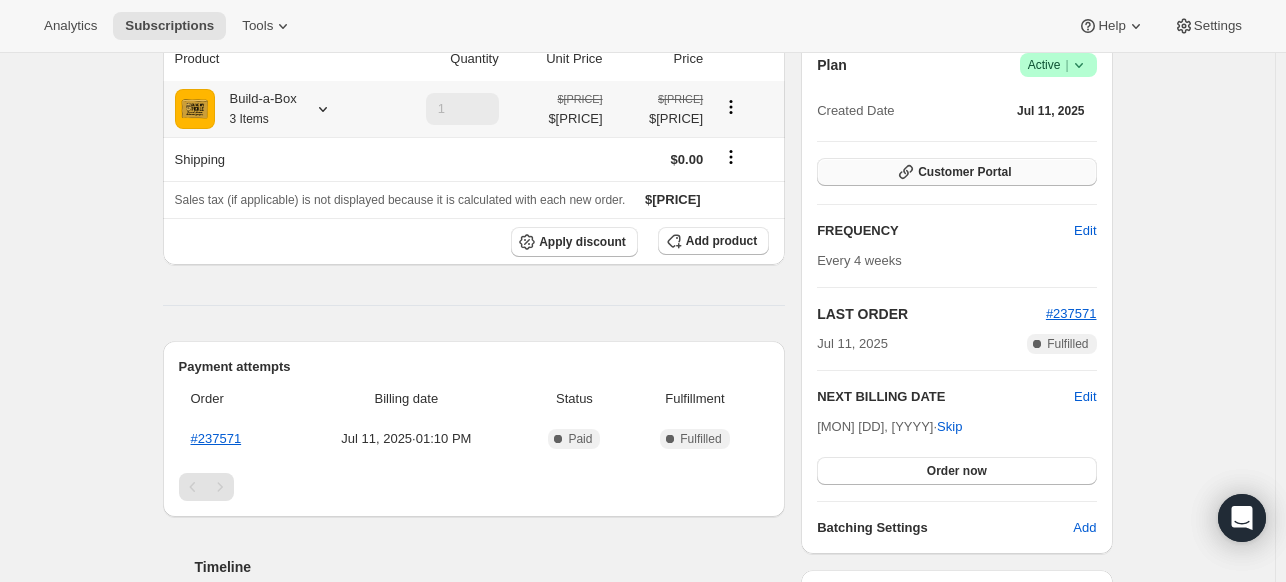 click on "Customer Portal" at bounding box center (956, 172) 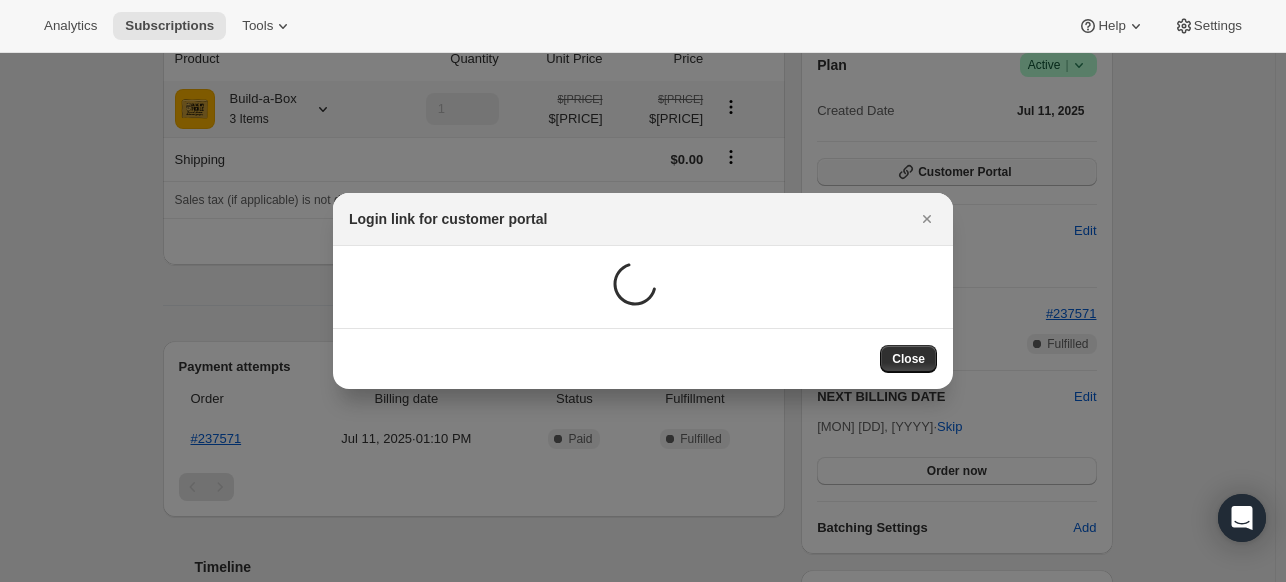 scroll, scrollTop: 0, scrollLeft: 0, axis: both 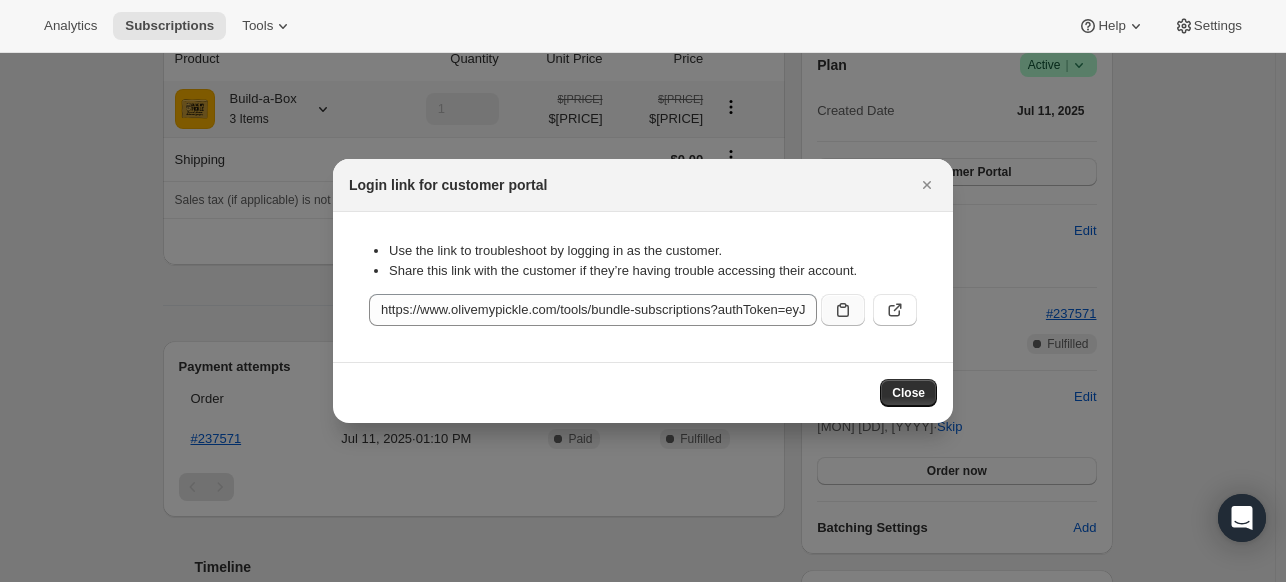 click 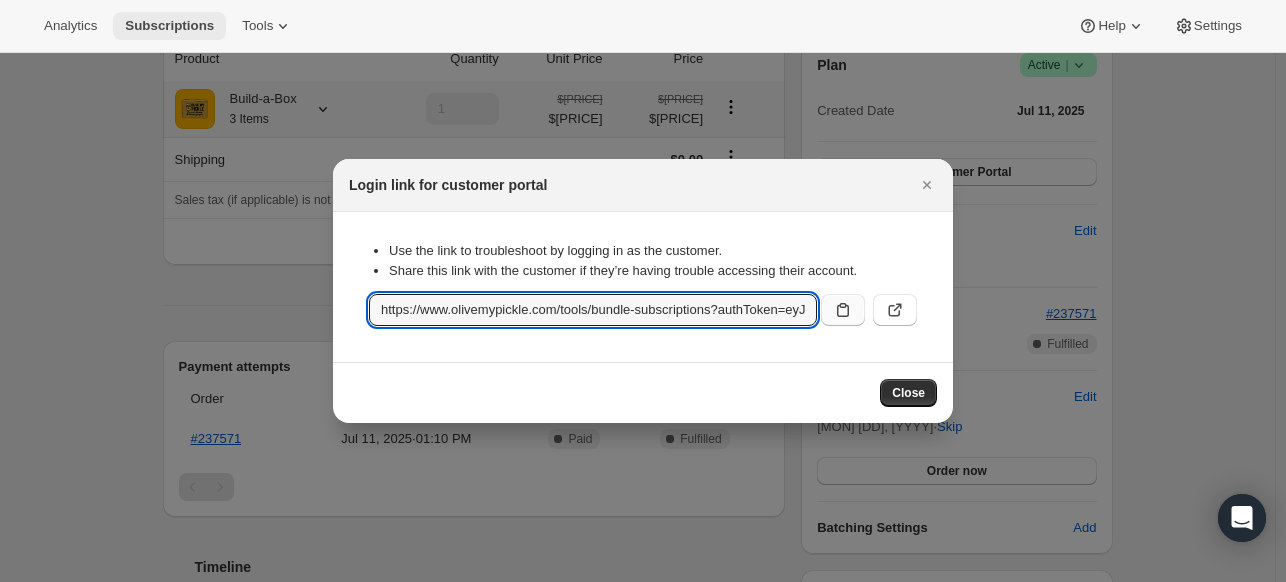 click on "Subscriptions" at bounding box center [169, 26] 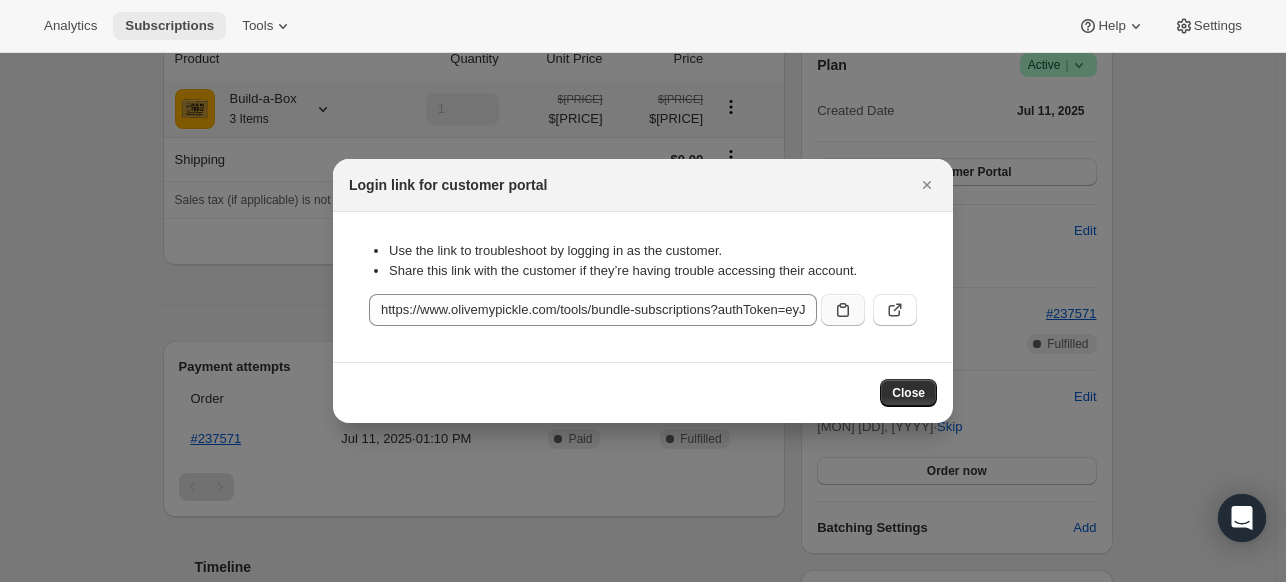 scroll, scrollTop: 0, scrollLeft: 0, axis: both 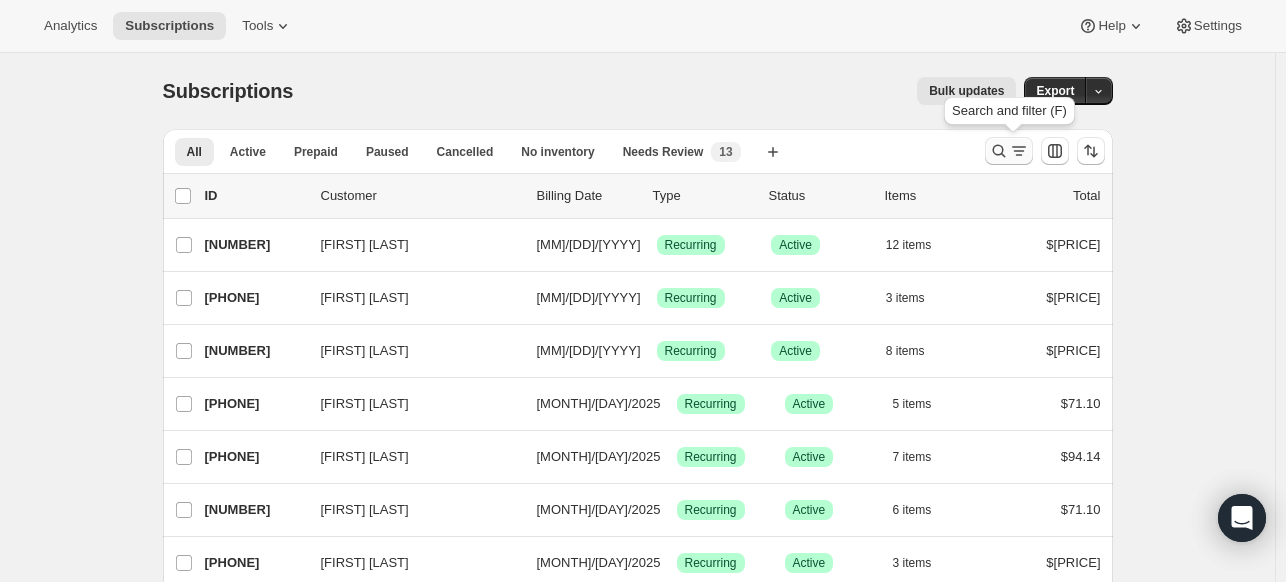 click 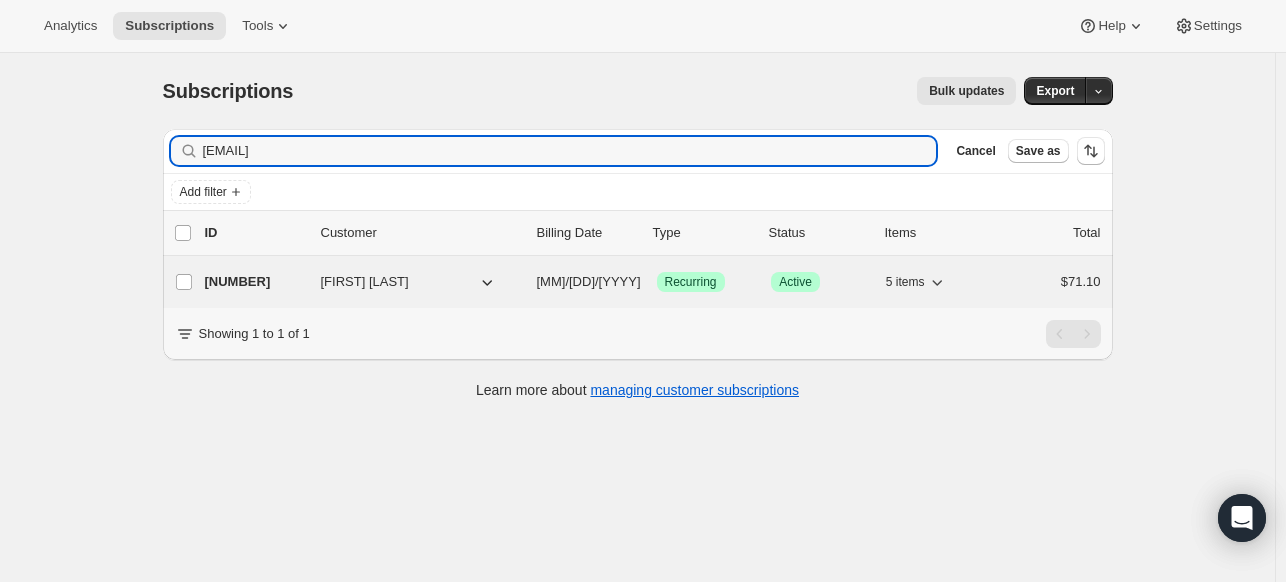 type on "[EMAIL]" 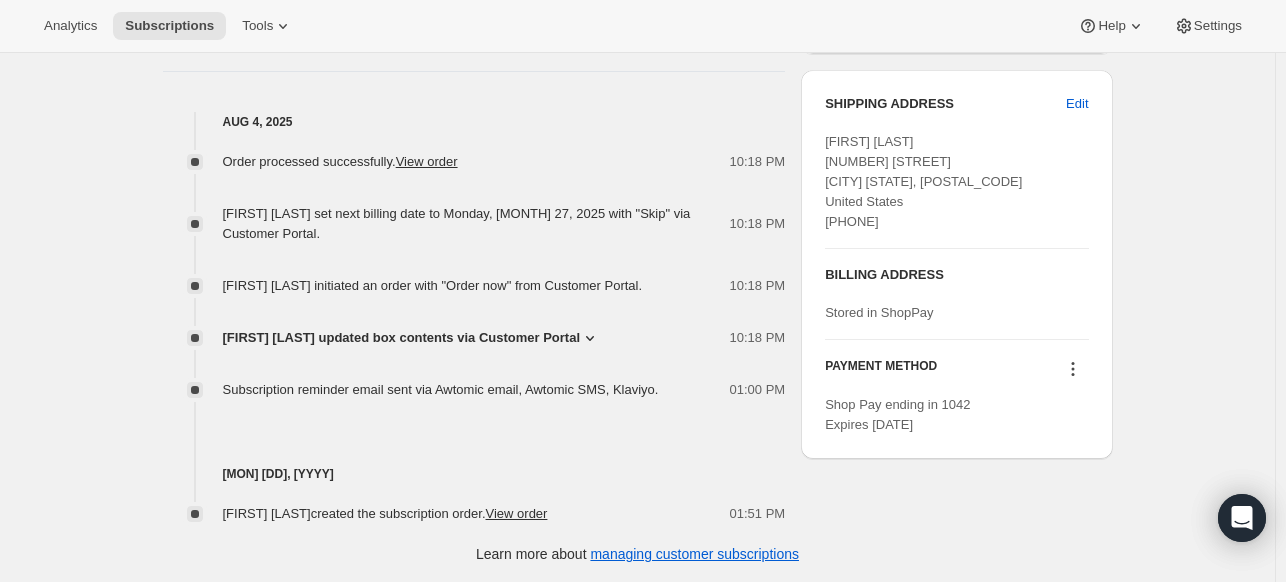 scroll, scrollTop: 706, scrollLeft: 0, axis: vertical 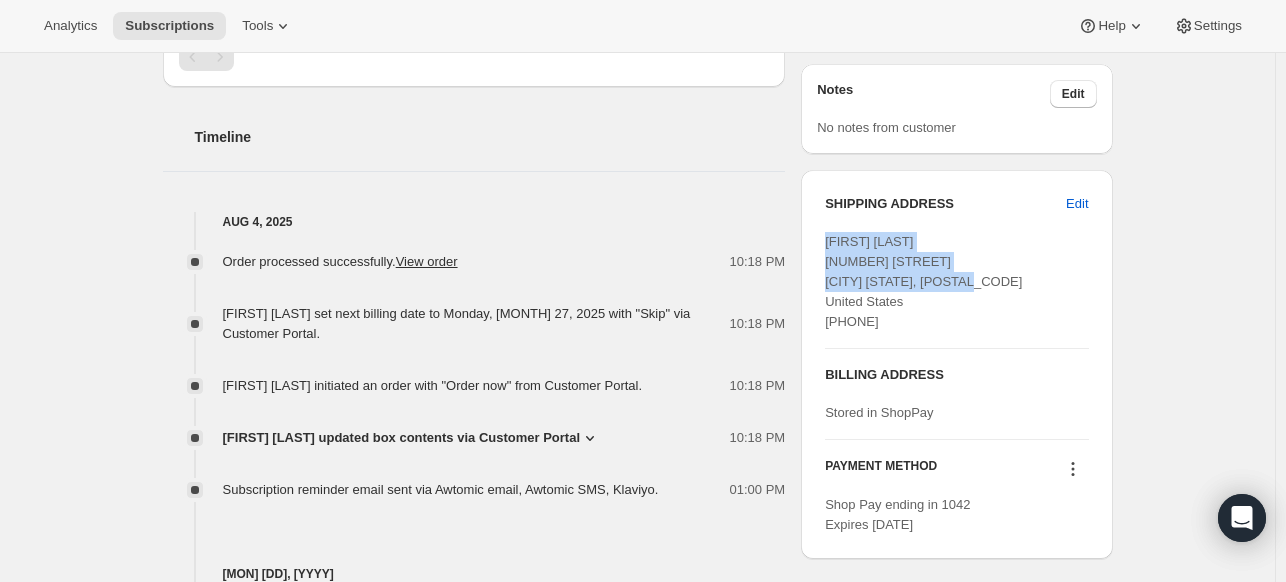 drag, startPoint x: 980, startPoint y: 271, endPoint x: 818, endPoint y: 247, distance: 163.76813 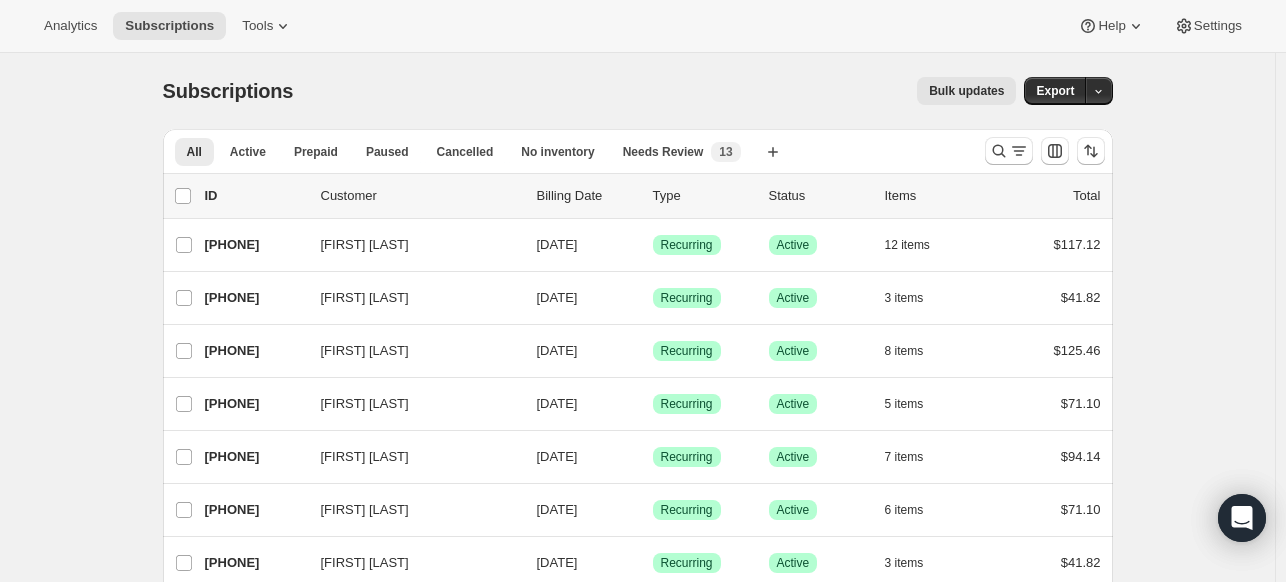 scroll, scrollTop: 0, scrollLeft: 0, axis: both 